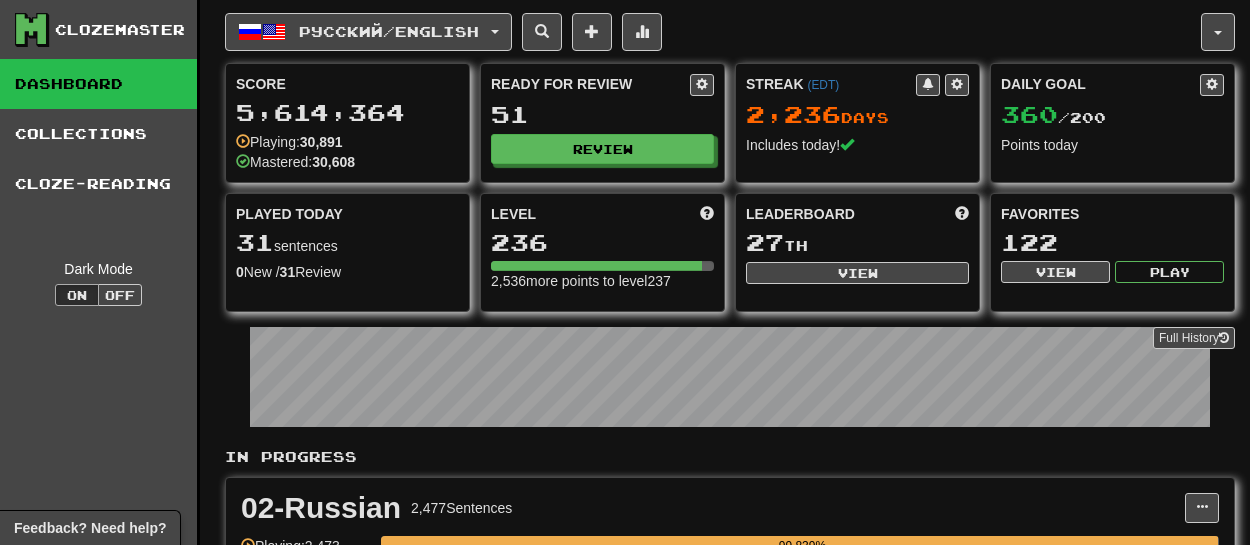 scroll, scrollTop: 0, scrollLeft: 0, axis: both 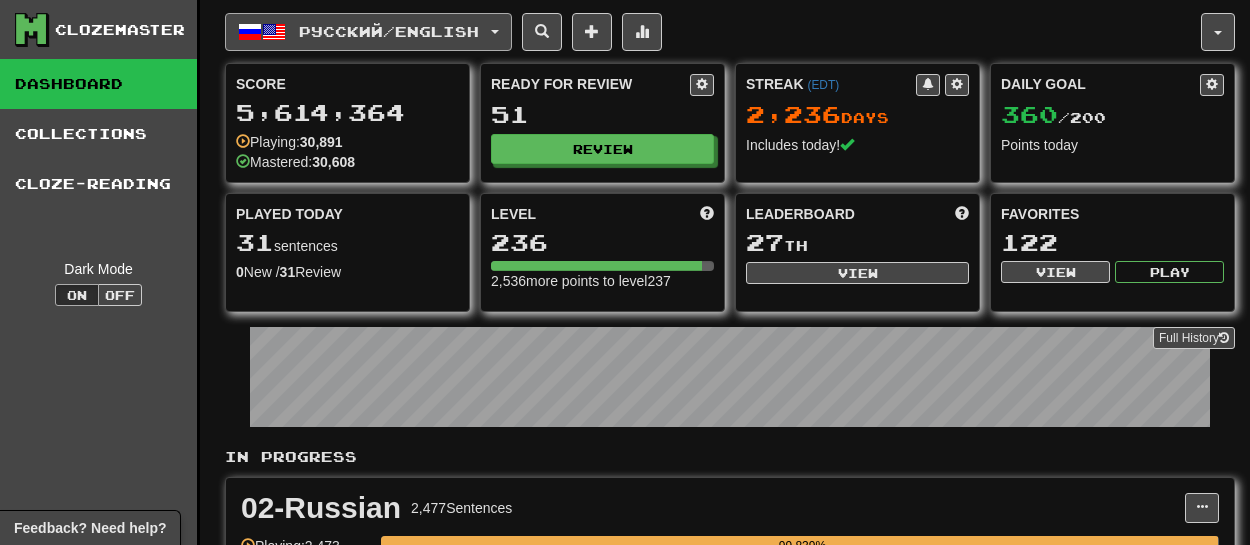click on "Русский  /  English" at bounding box center (389, 31) 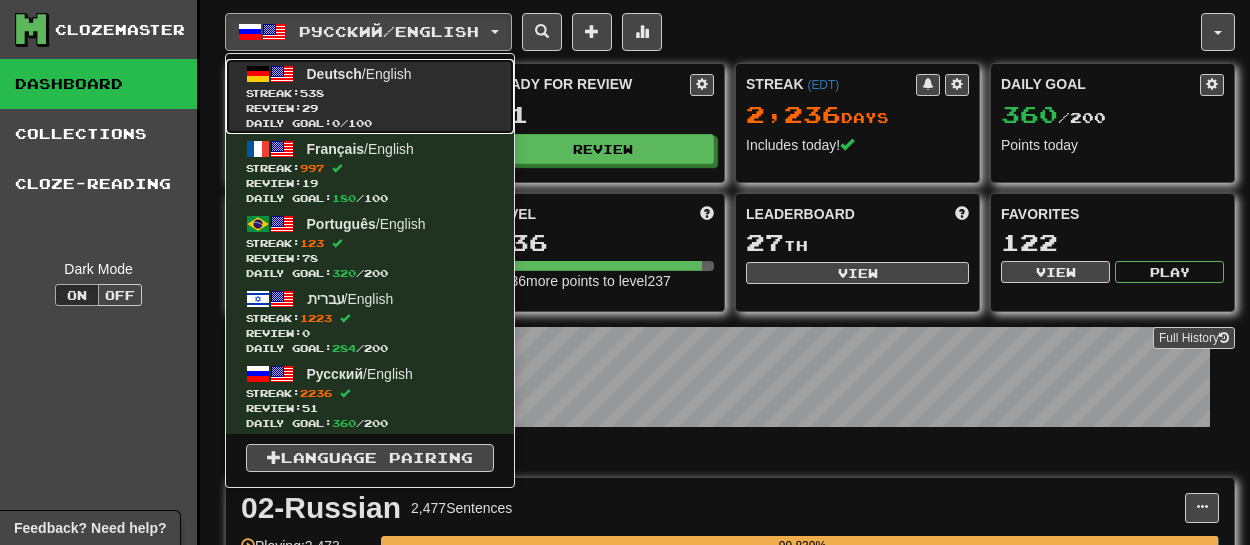 click on "Deutsch  /  English" at bounding box center [359, 74] 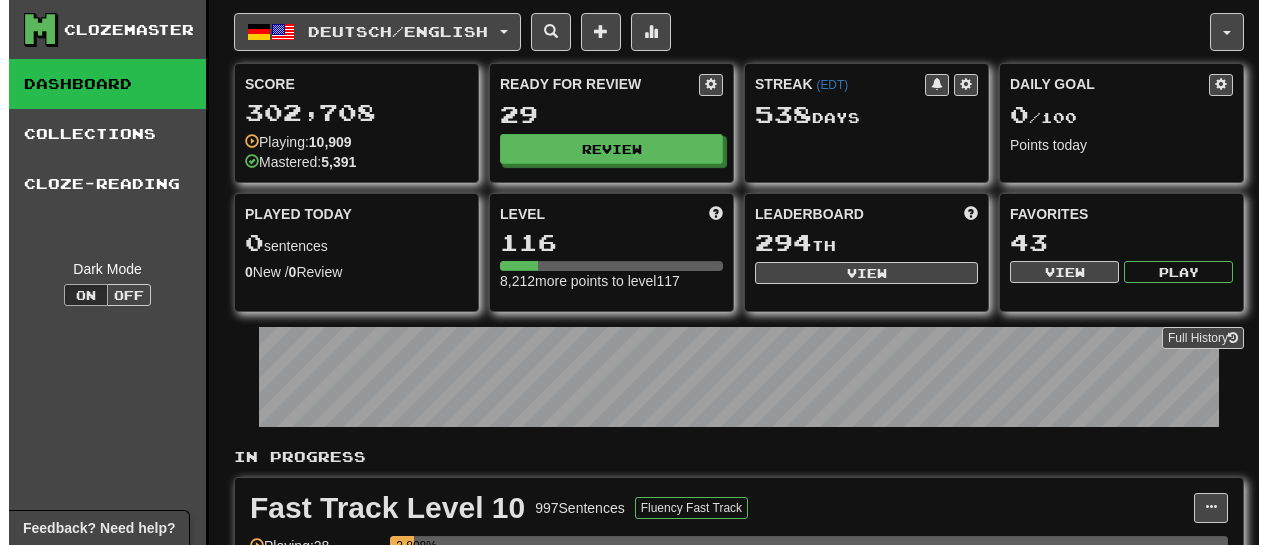 scroll, scrollTop: 0, scrollLeft: 0, axis: both 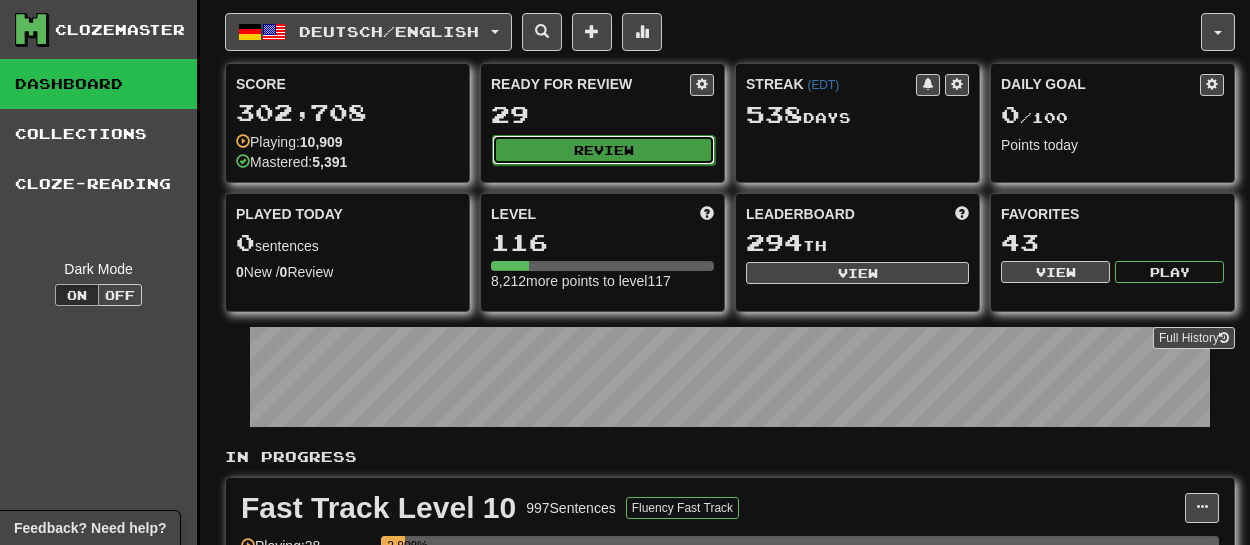 click on "Review" at bounding box center (603, 150) 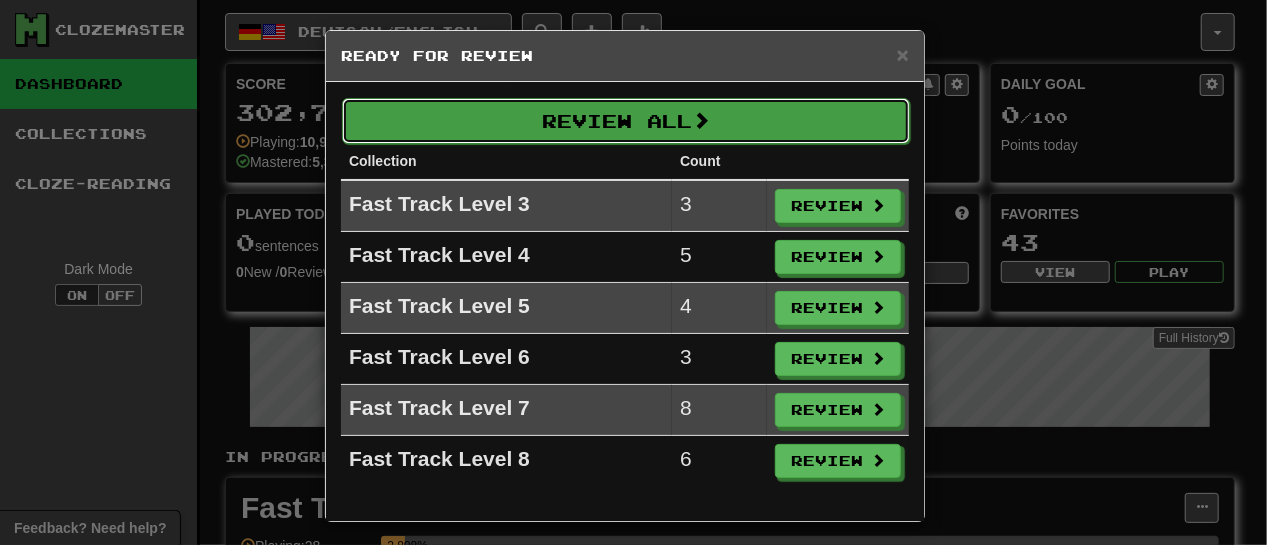 click on "Review All" at bounding box center (626, 121) 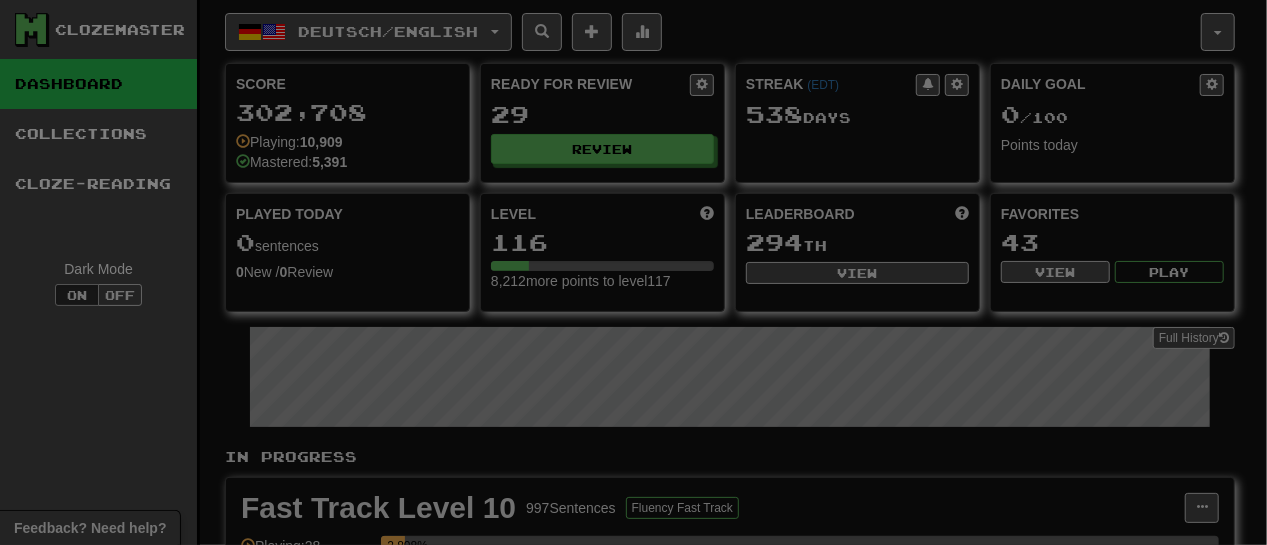 select on "**" 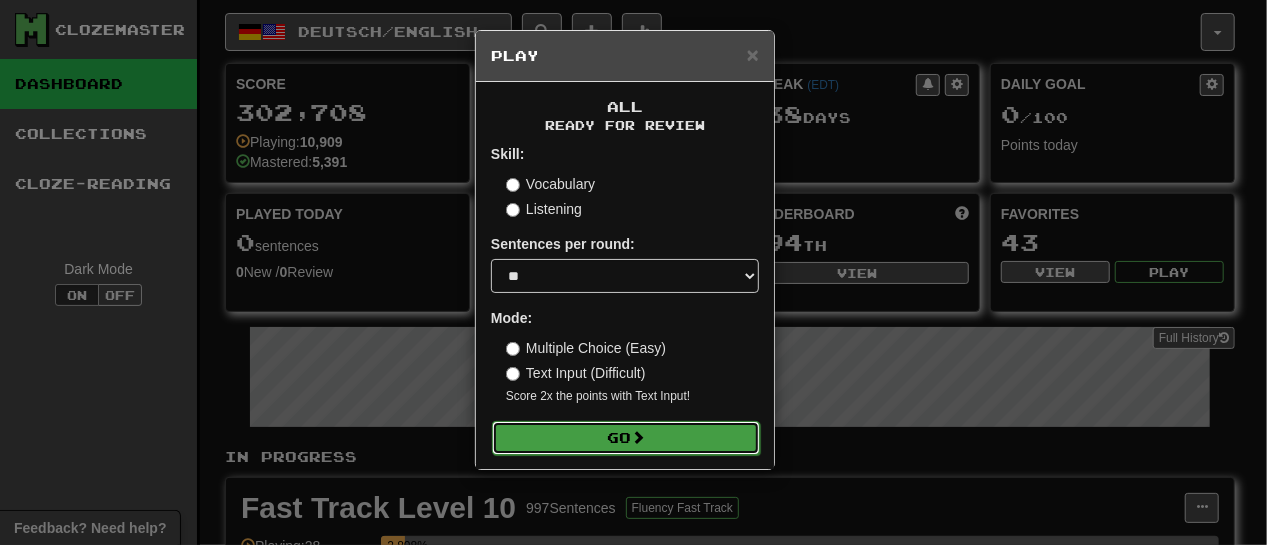 click on "Go" at bounding box center (626, 438) 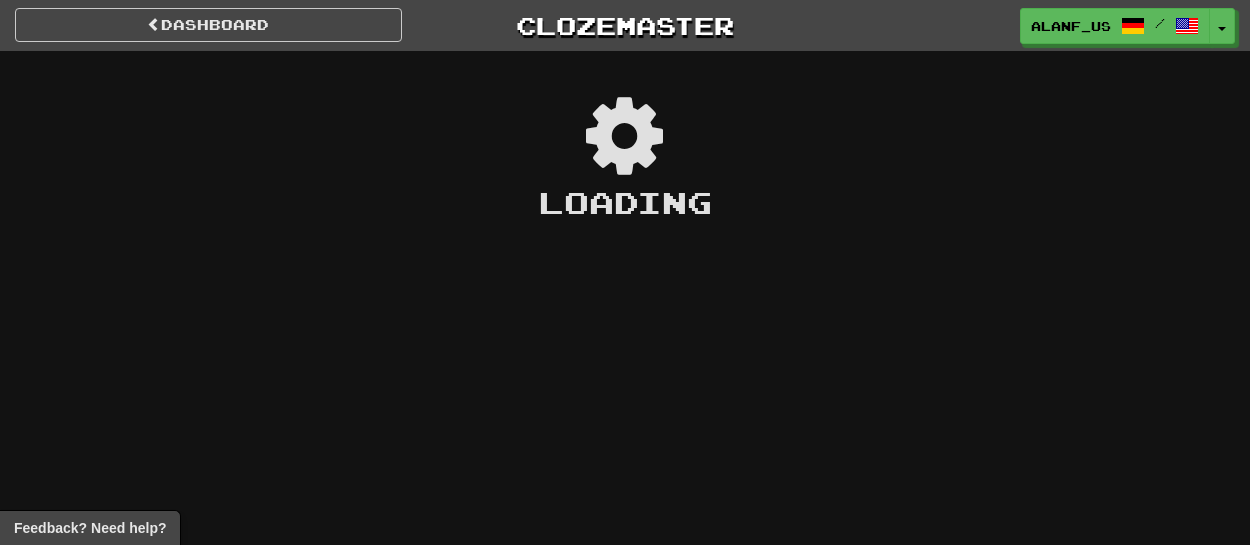 scroll, scrollTop: 0, scrollLeft: 0, axis: both 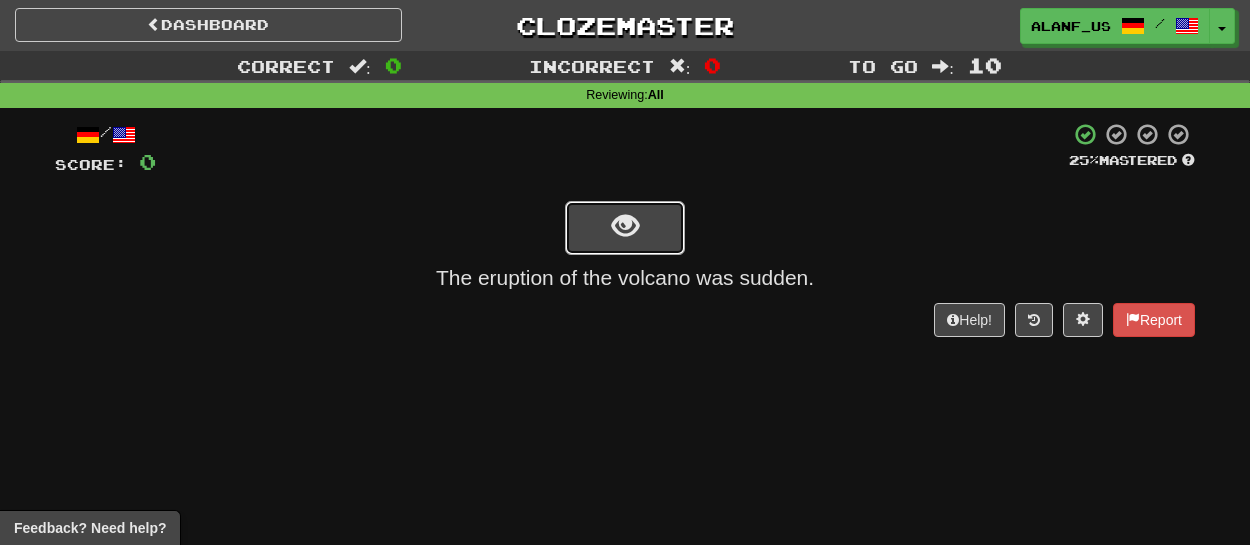 click at bounding box center [625, 228] 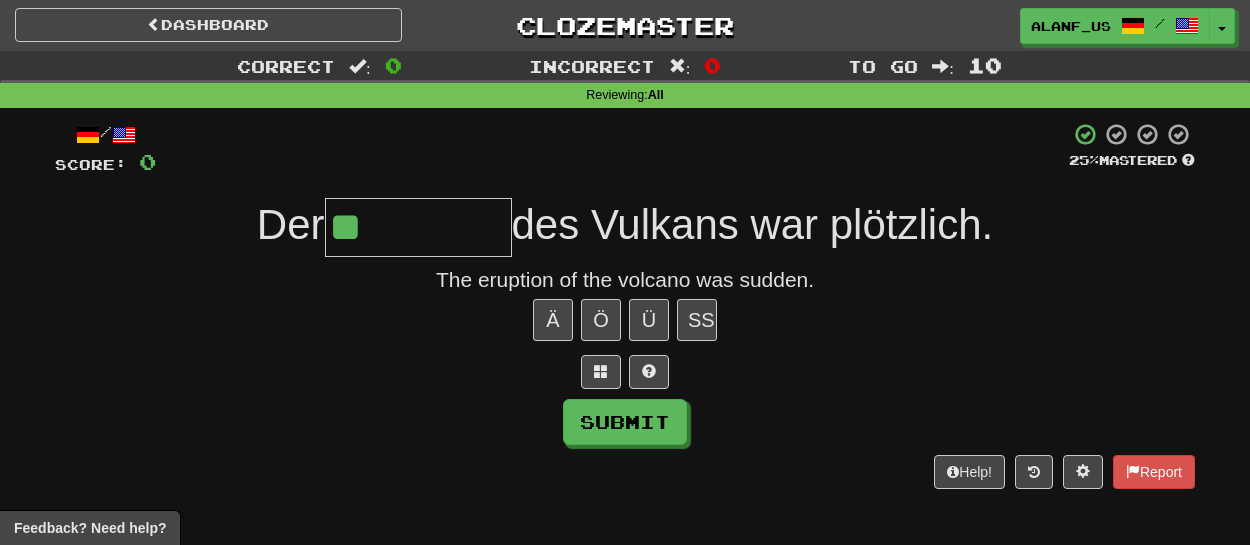 type on "*" 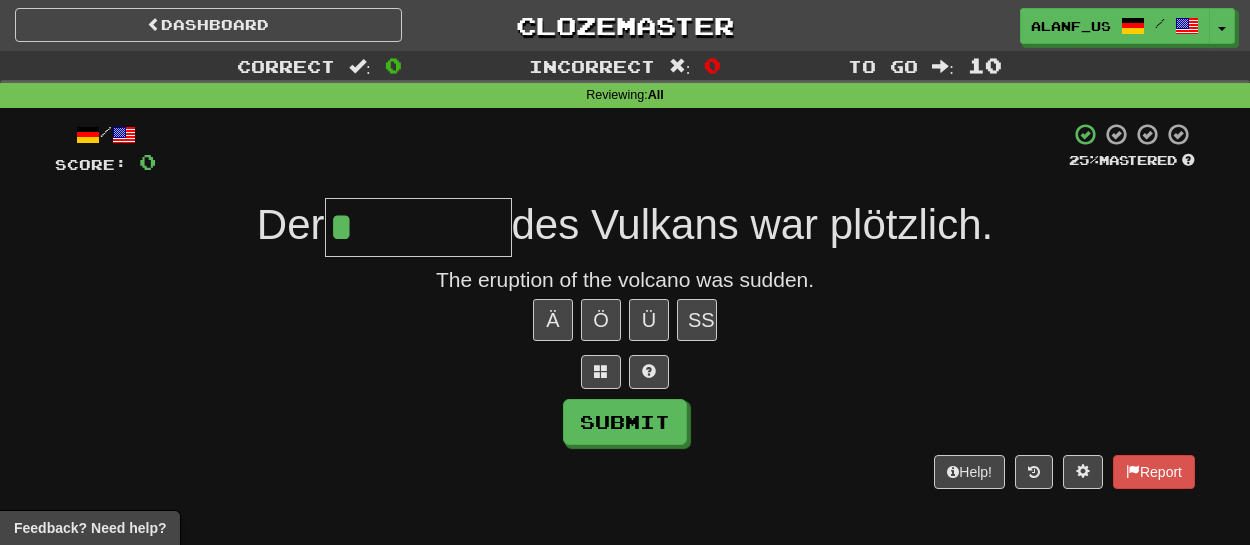 type 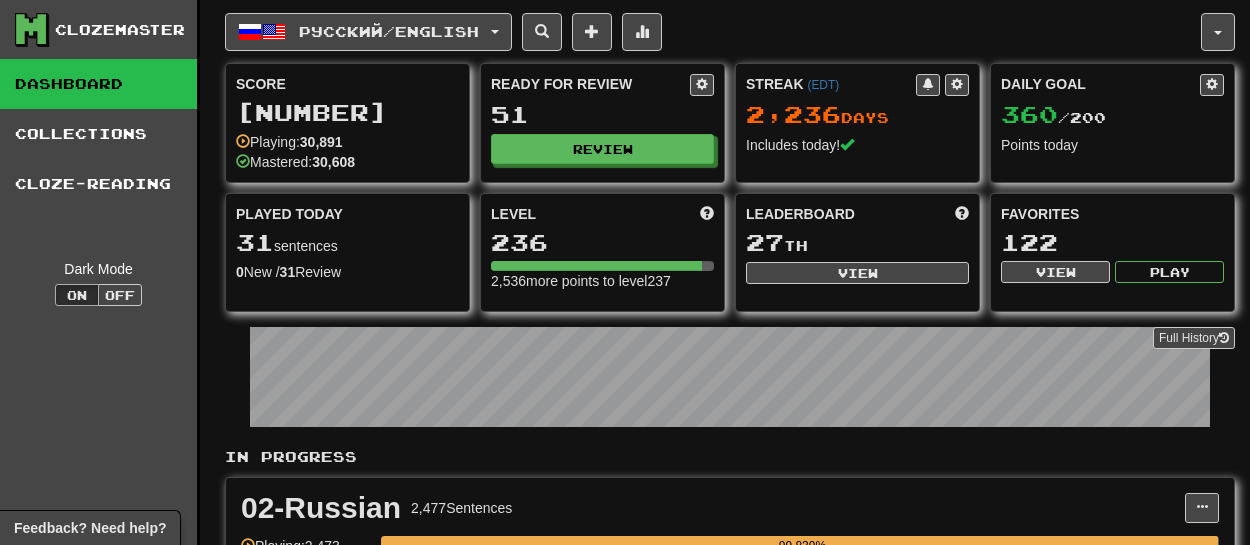 scroll, scrollTop: 0, scrollLeft: 0, axis: both 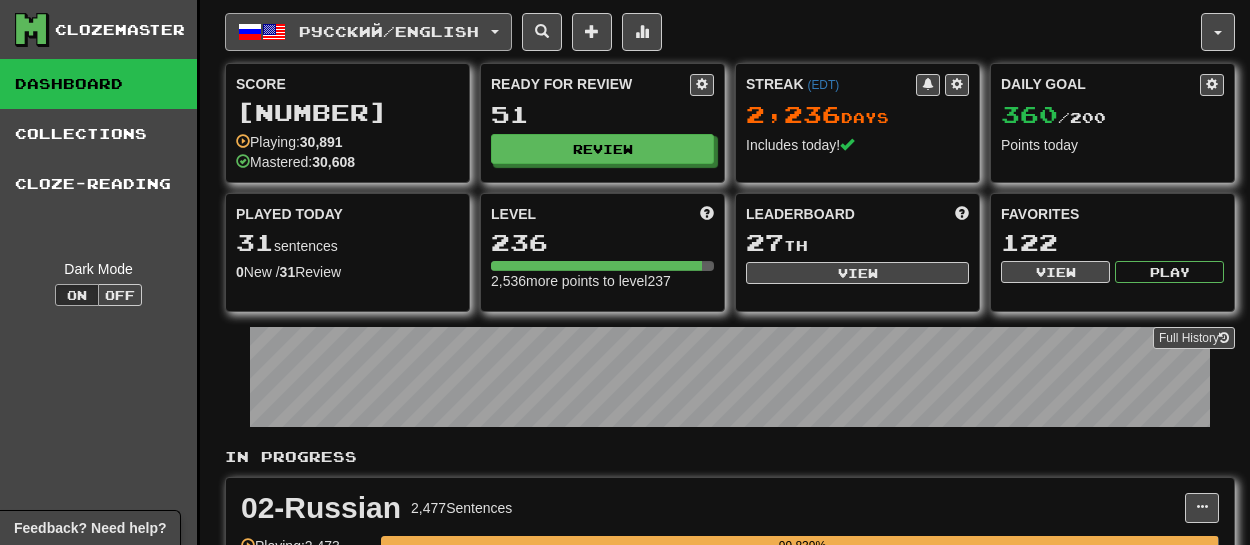 click on "Русский  /  English" at bounding box center [368, 32] 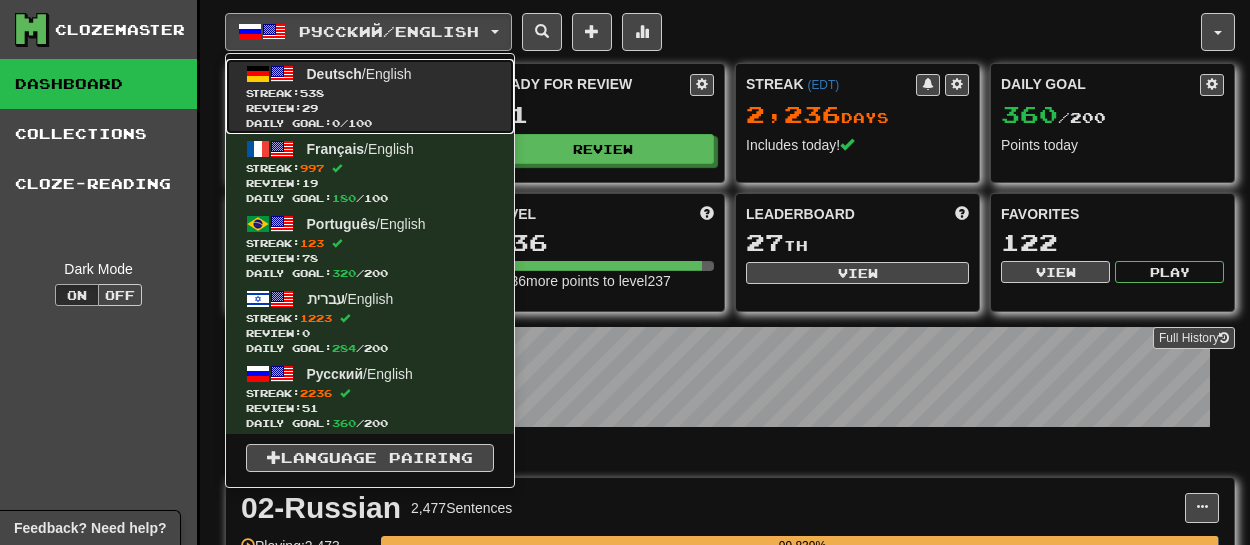 click on "Deutsch" at bounding box center (334, 74) 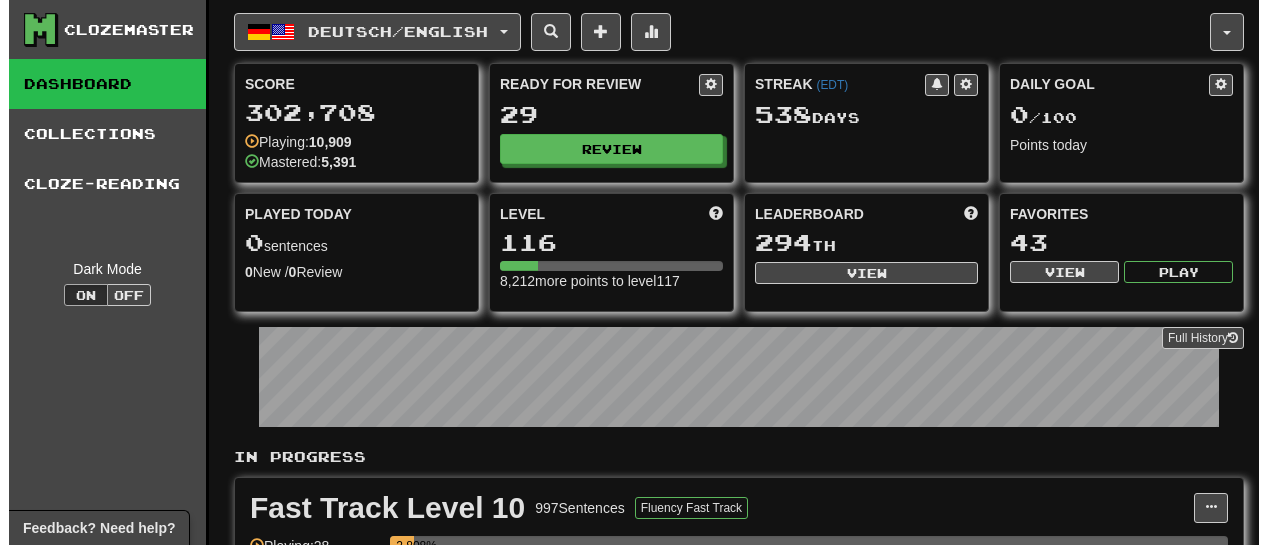 scroll, scrollTop: 0, scrollLeft: 0, axis: both 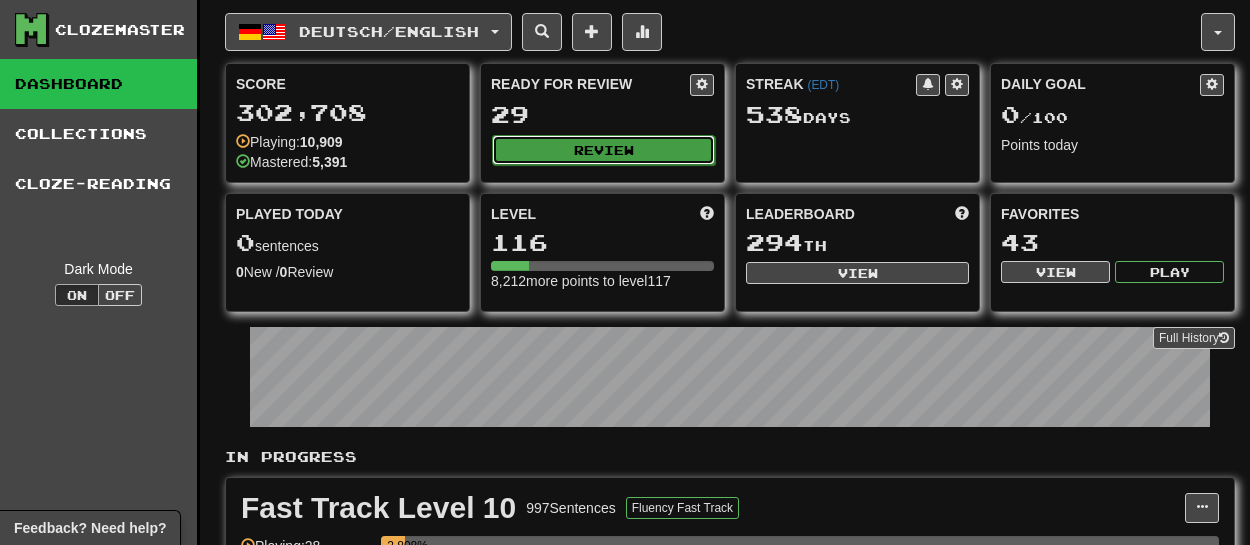 click on "Review" at bounding box center [603, 150] 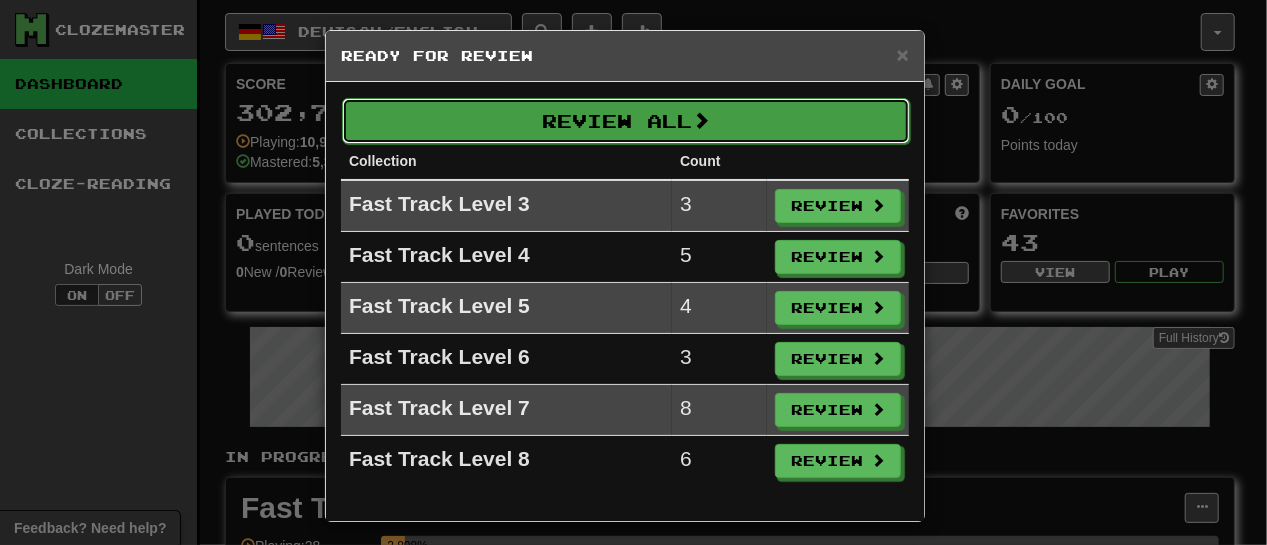 click on "Review All" at bounding box center (626, 121) 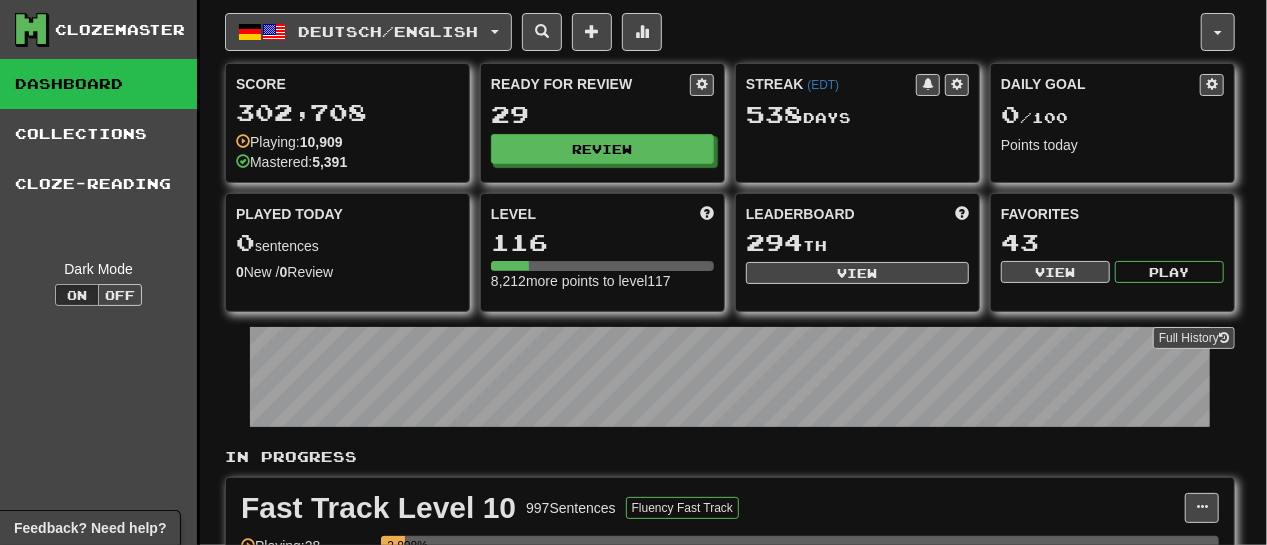 select on "**" 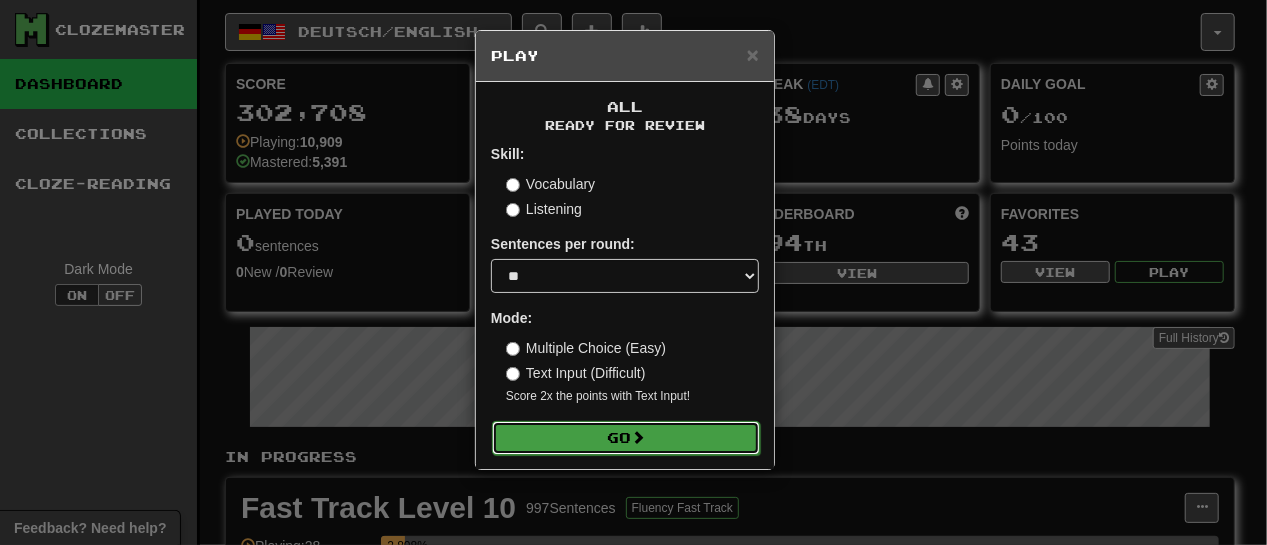 click on "Go" at bounding box center (626, 438) 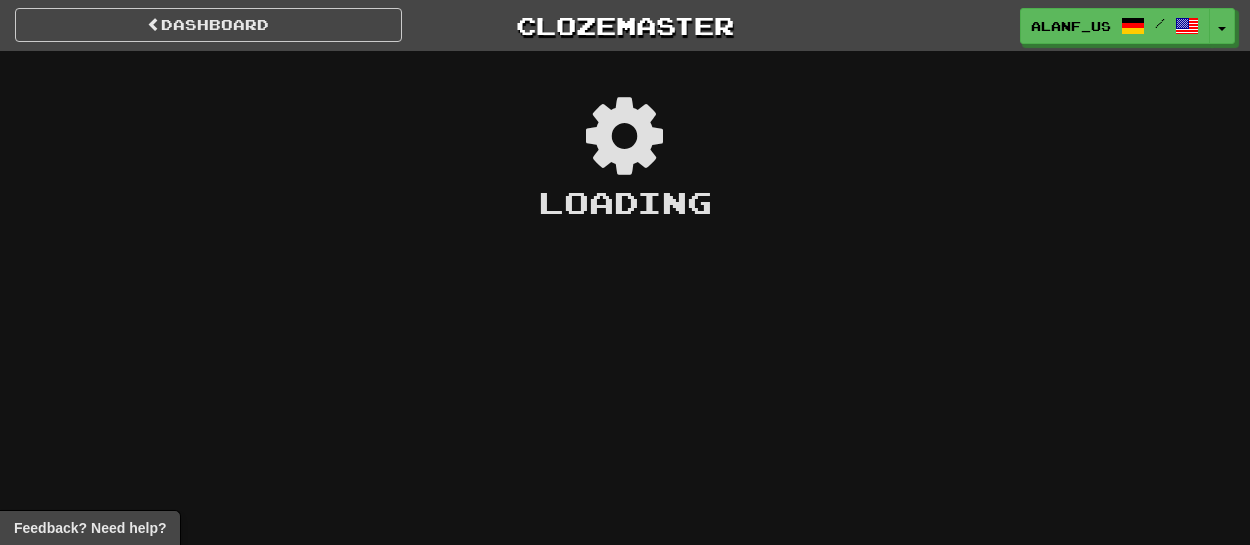 scroll, scrollTop: 0, scrollLeft: 0, axis: both 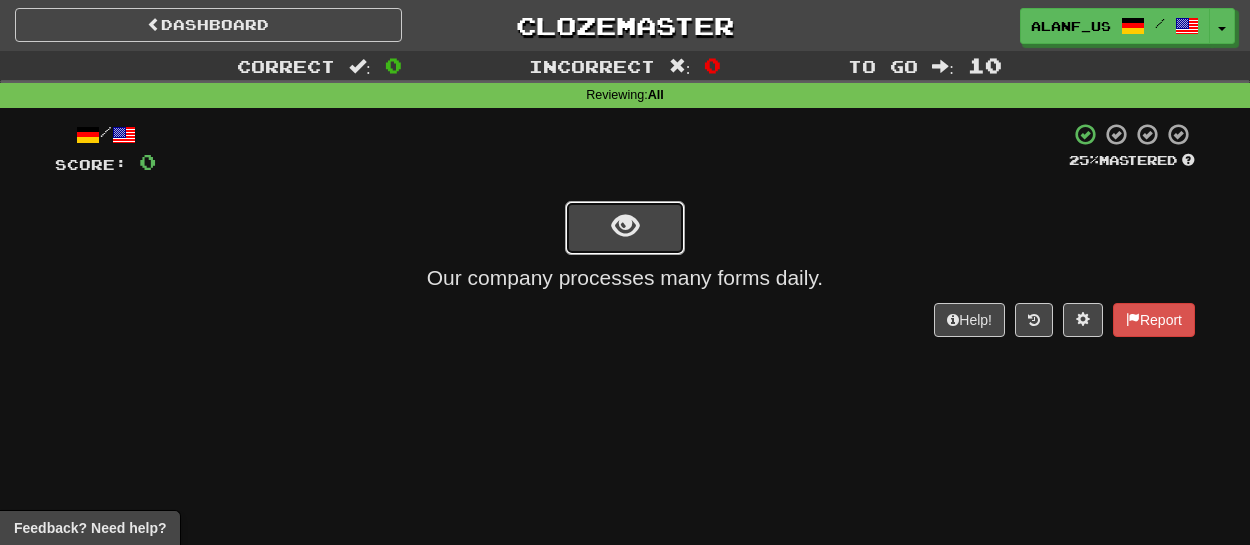 click at bounding box center (625, 228) 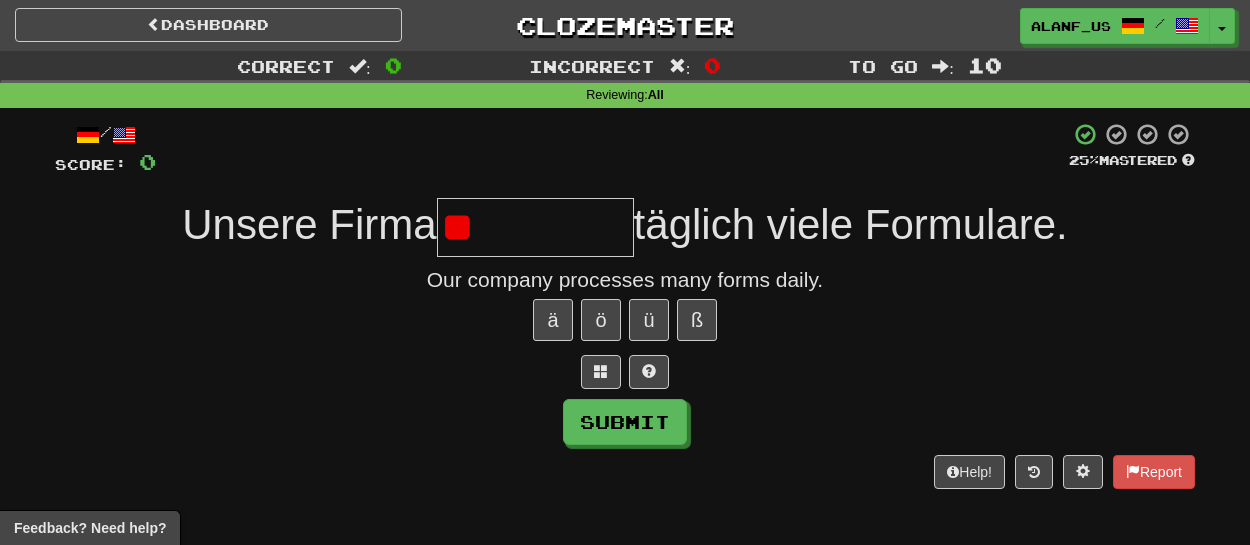 type on "*" 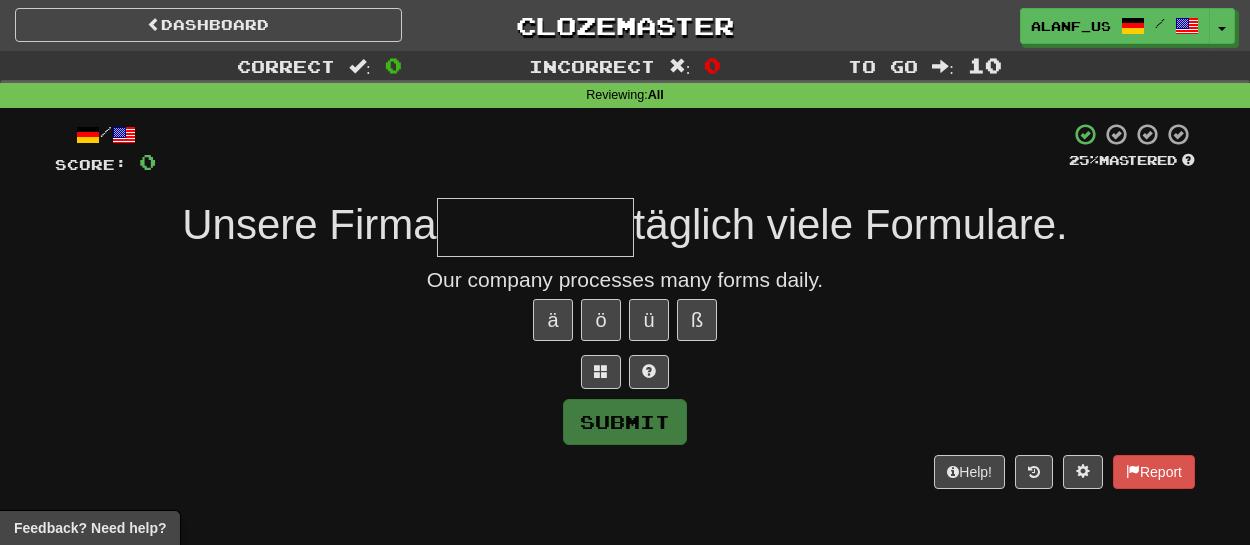 type on "*" 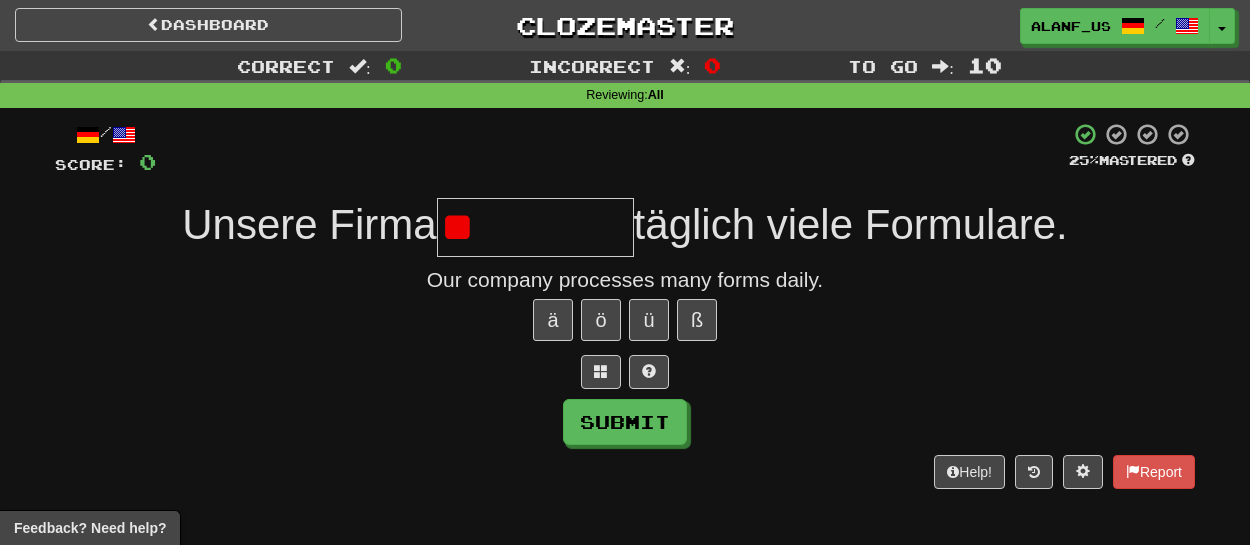 type on "*" 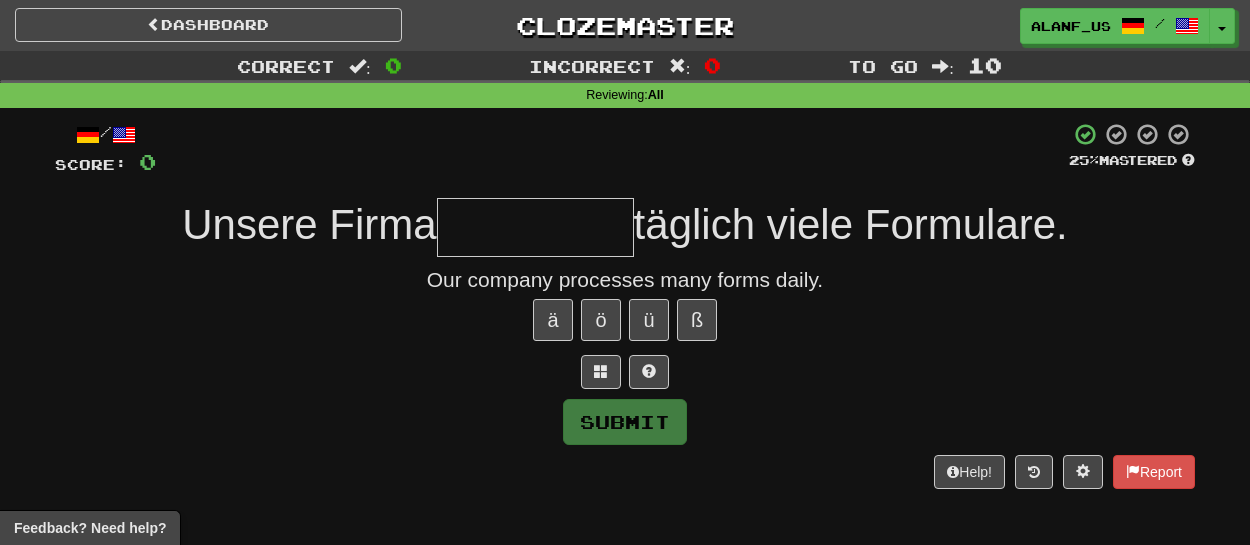 type on "*" 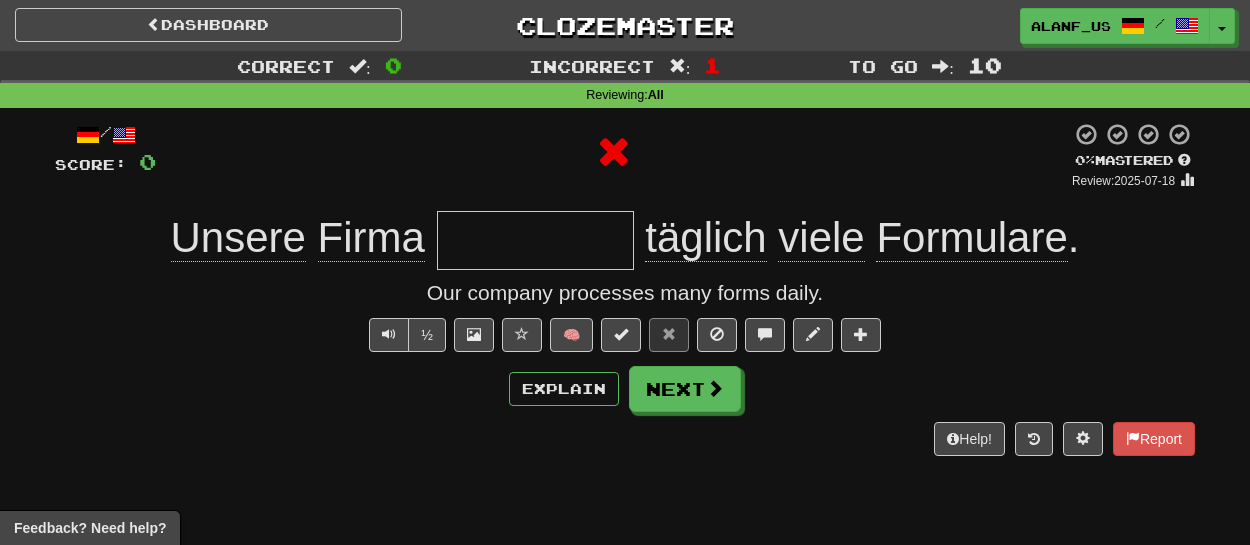 type on "**********" 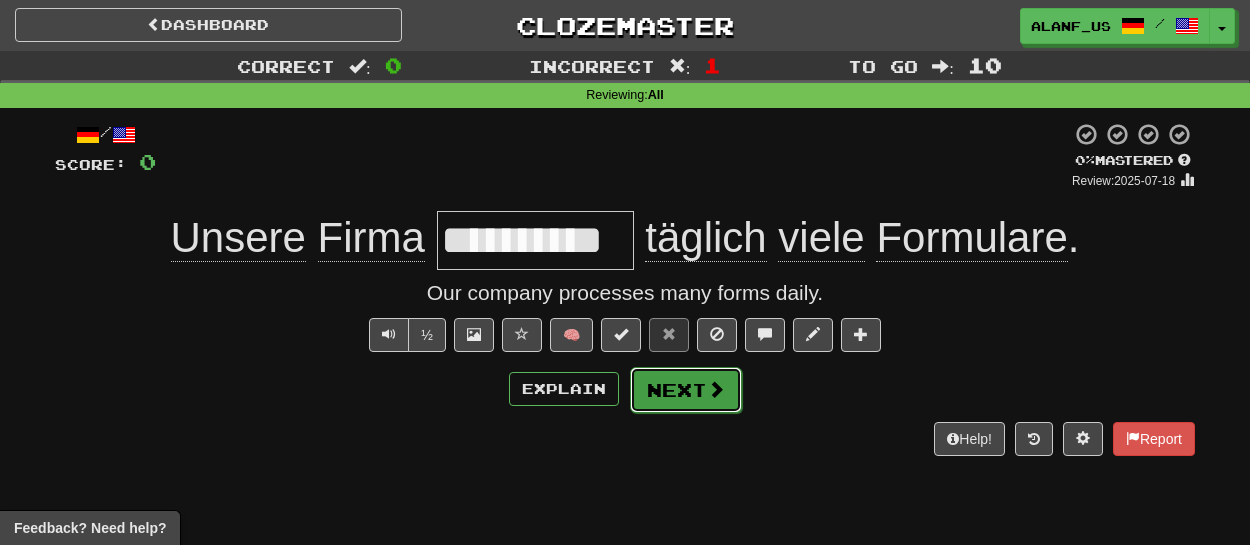 click on "Next" at bounding box center [686, 390] 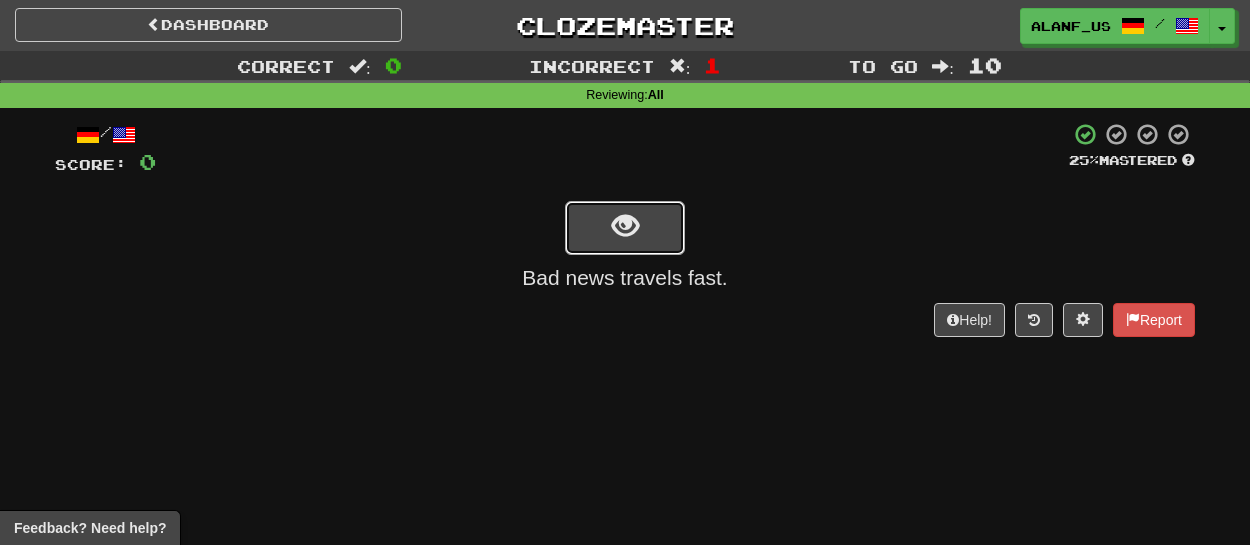 click at bounding box center [625, 228] 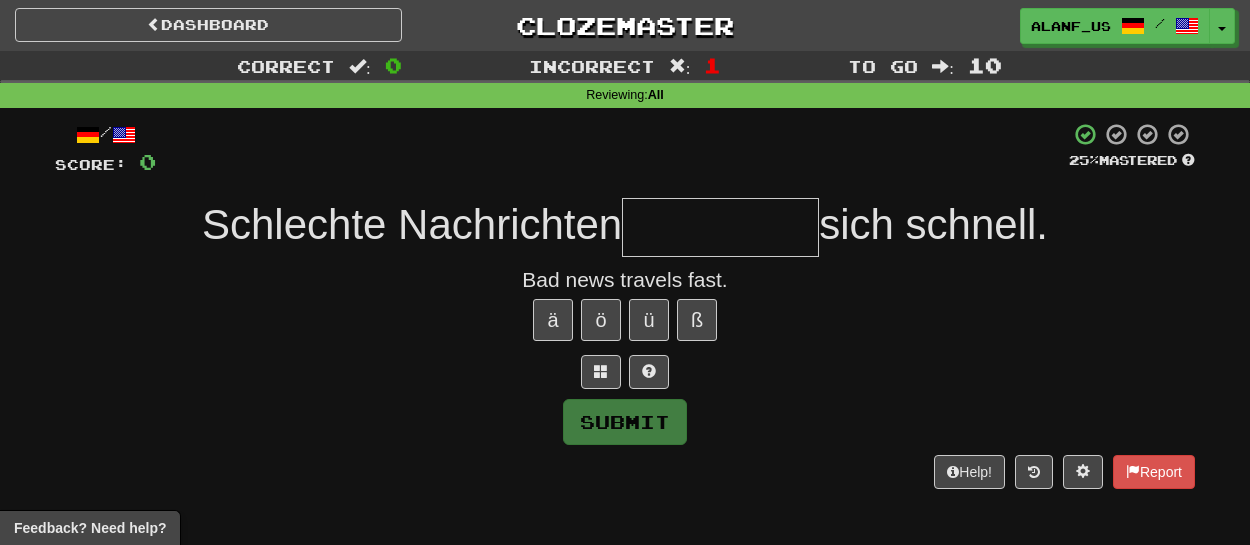 type on "*" 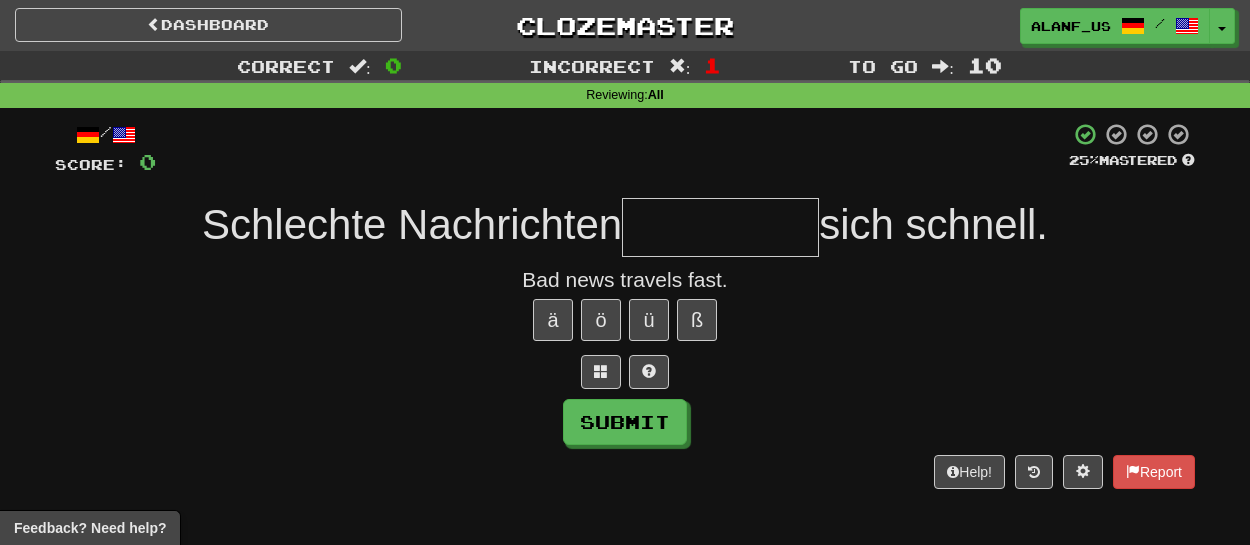 type on "*" 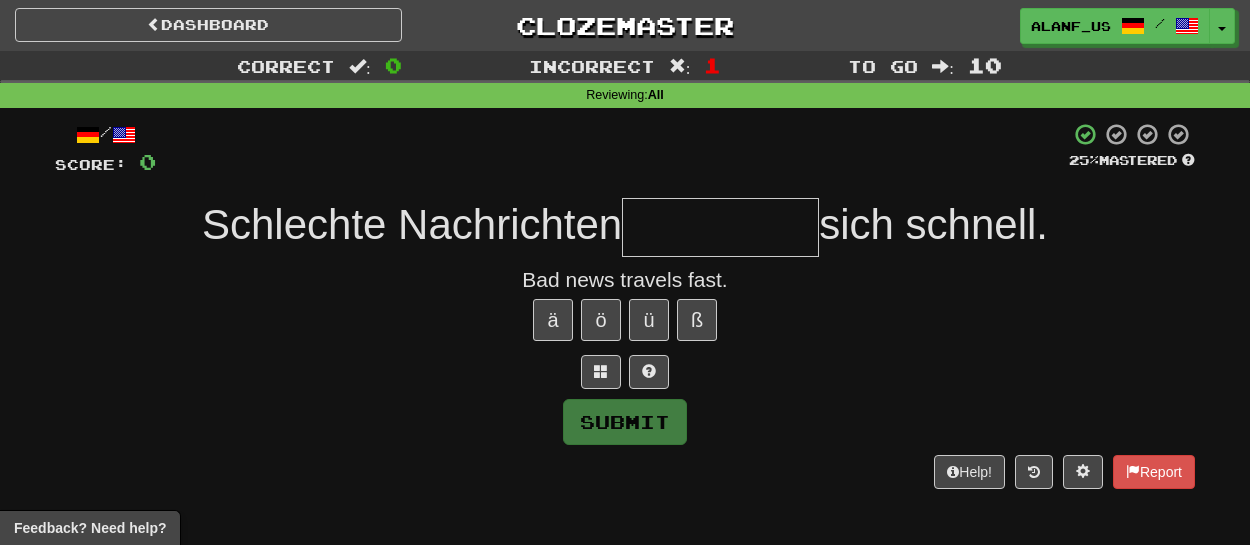 type on "*" 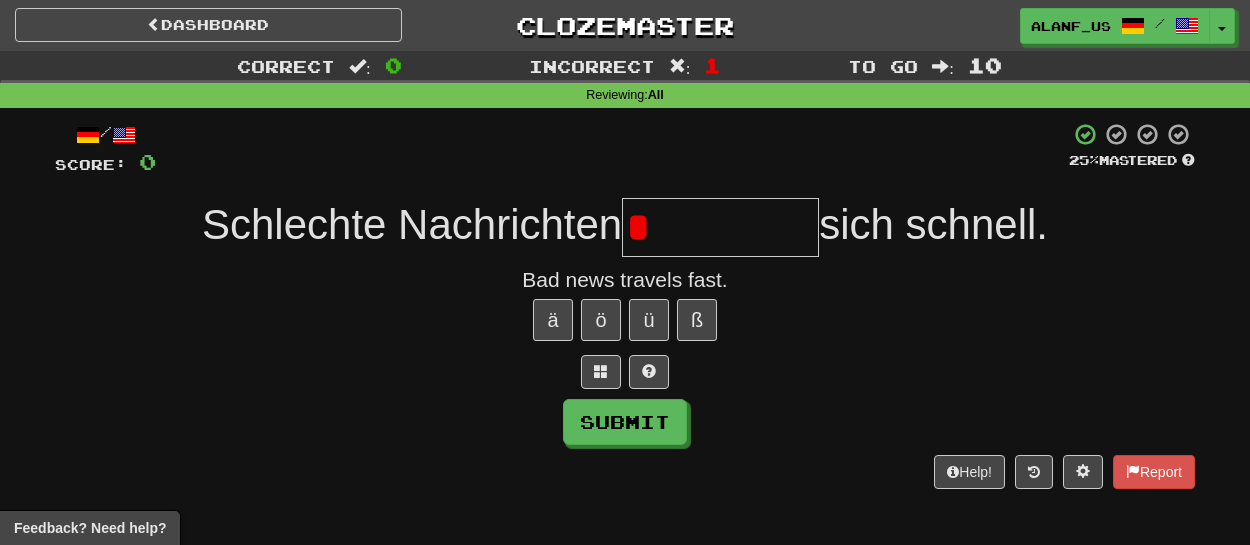 type on "**********" 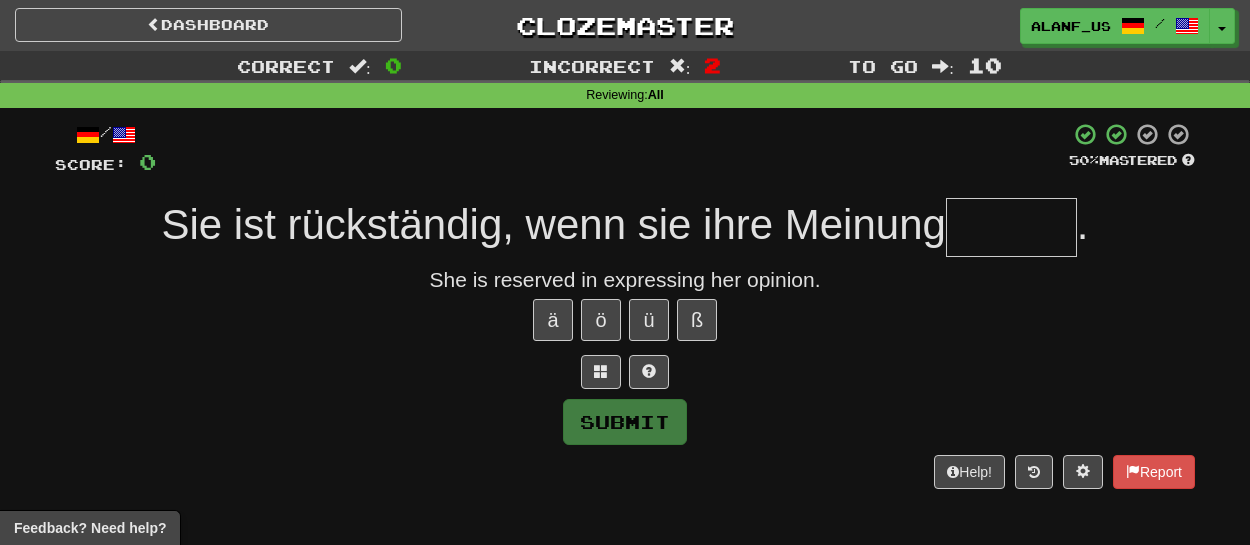 type on "*" 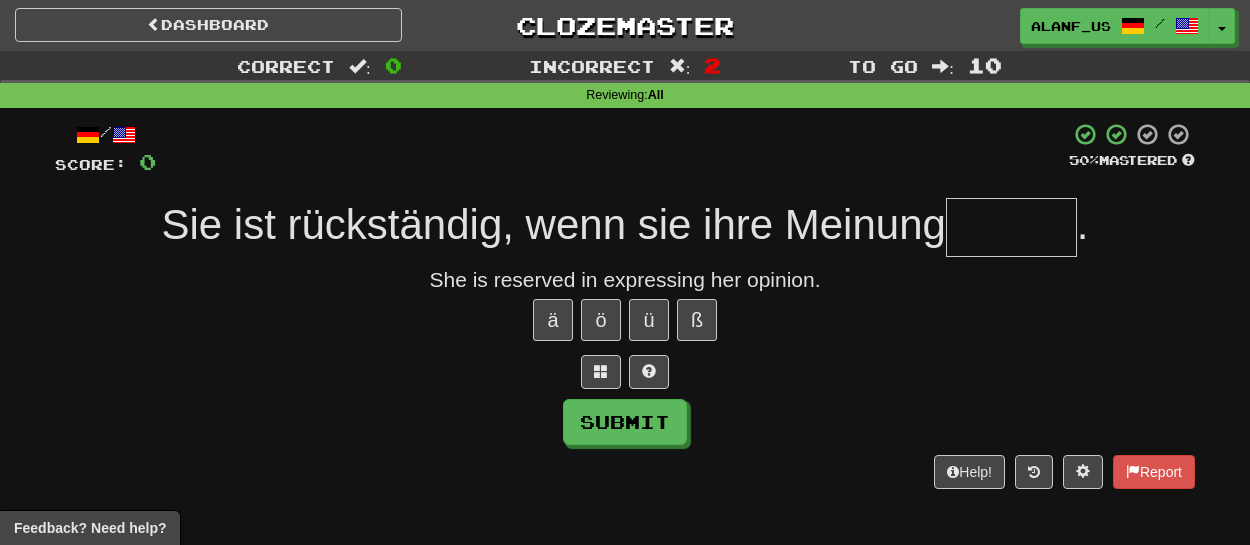 type on "*" 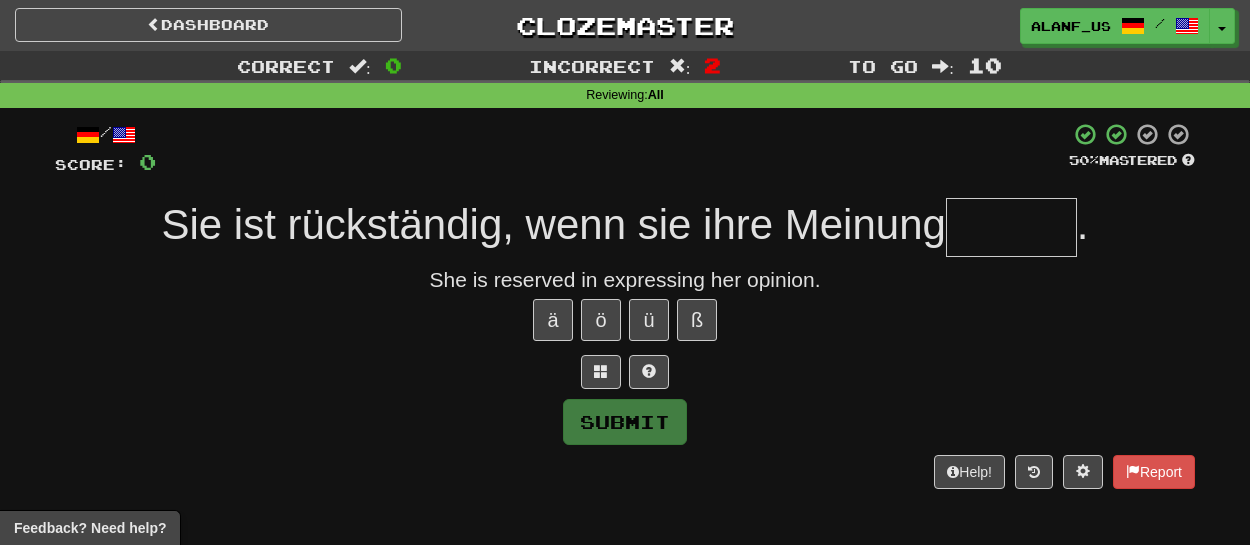 type on "*" 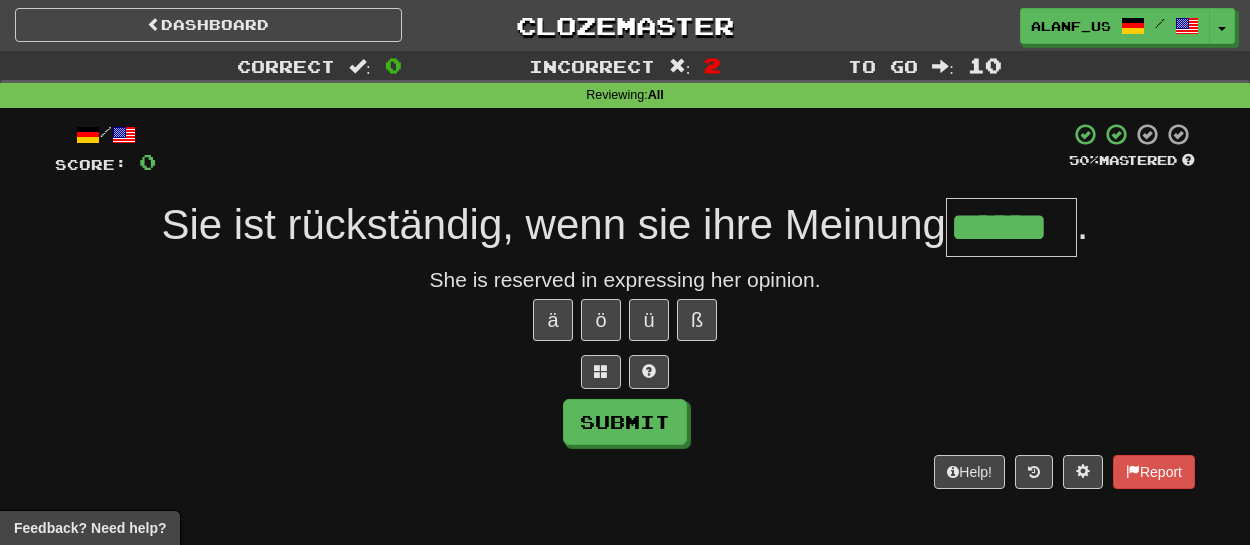 type on "******" 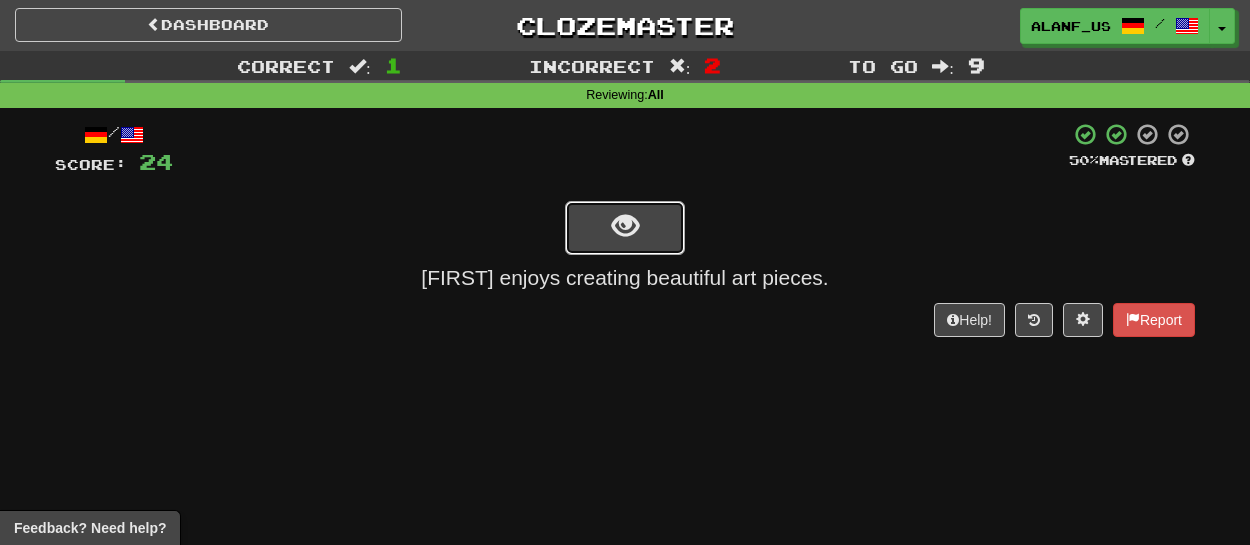click at bounding box center (625, 228) 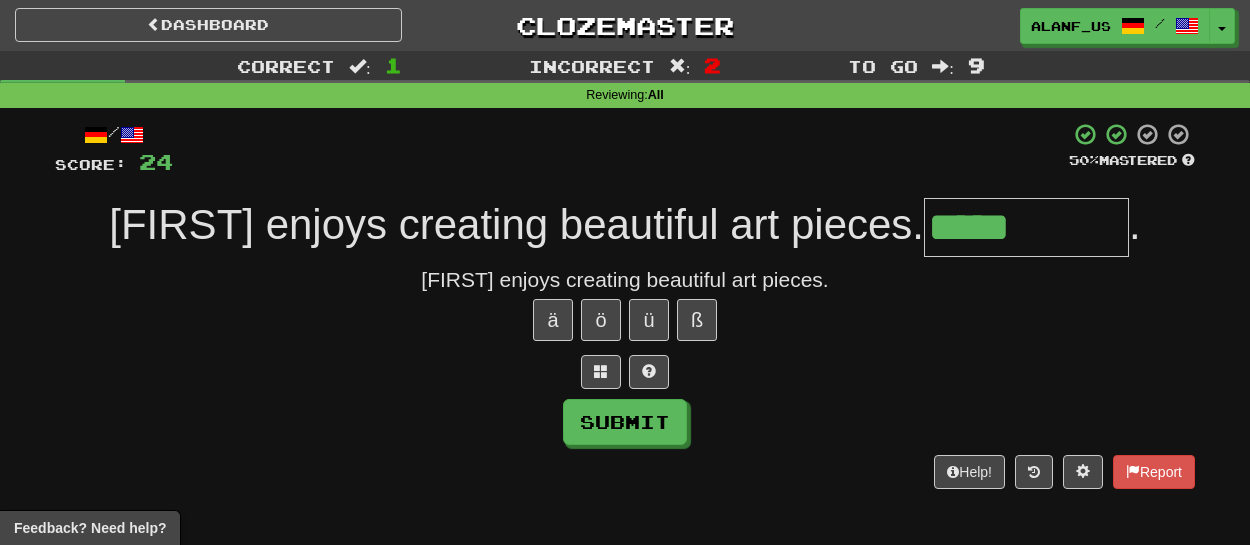 type on "**********" 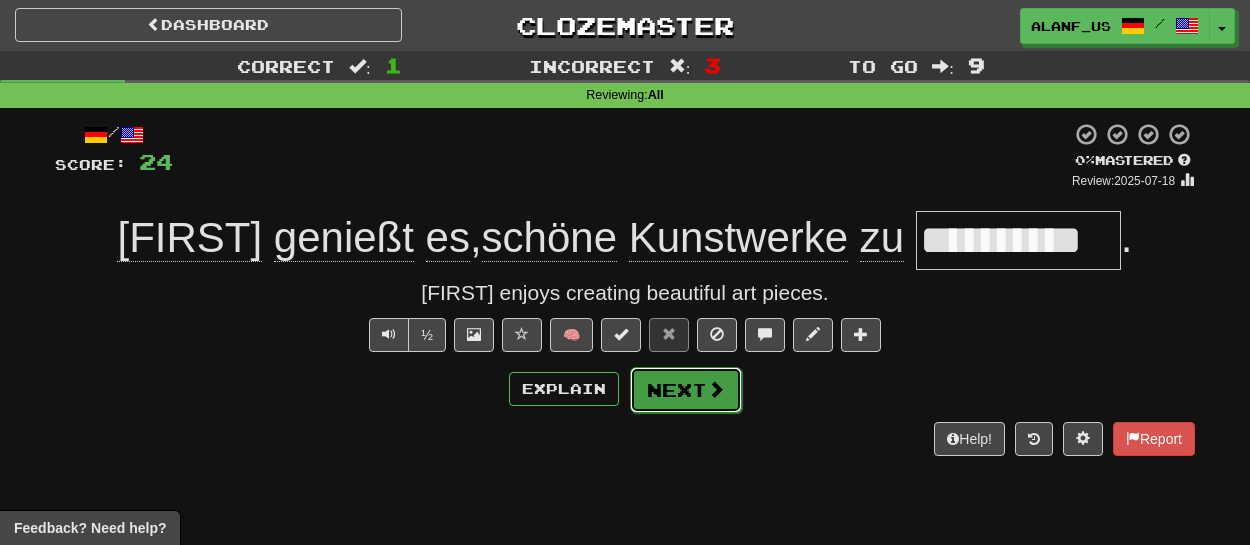 click on "Next" at bounding box center [686, 390] 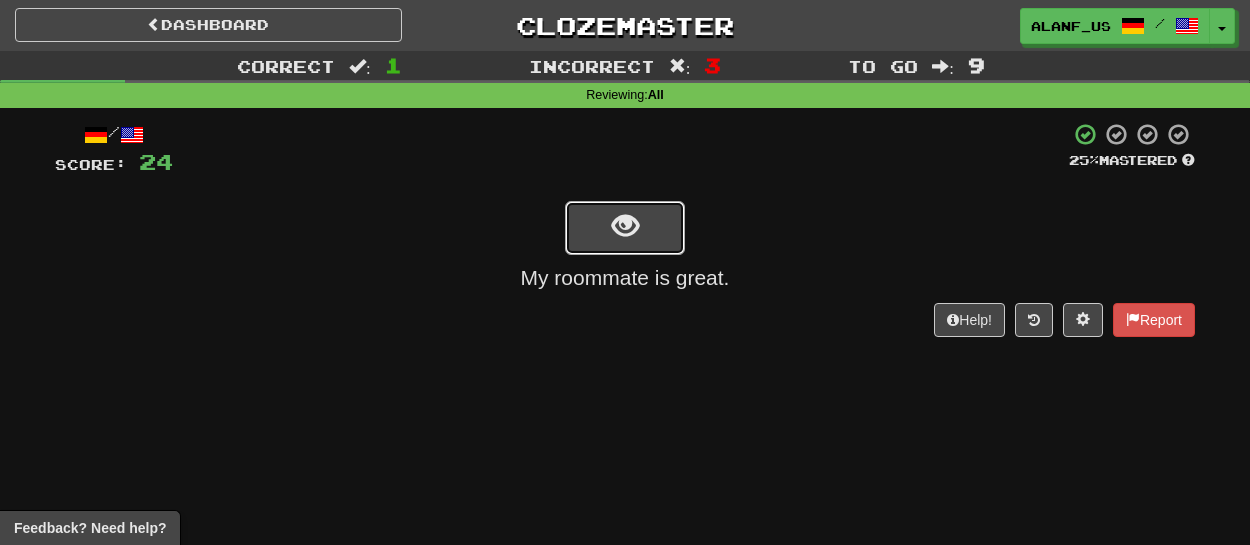 click at bounding box center [625, 226] 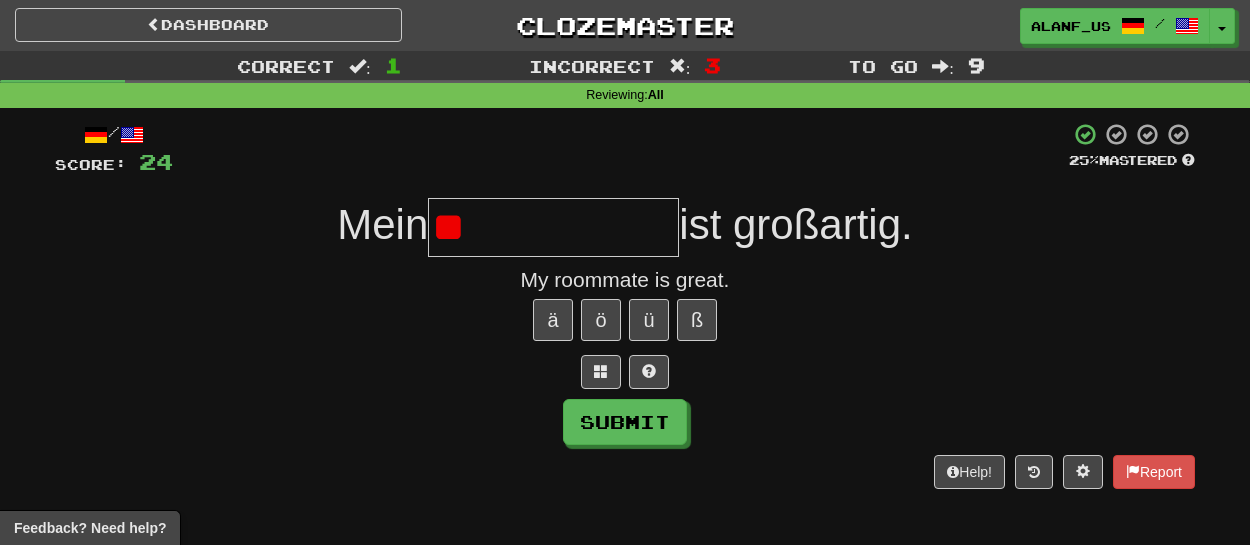 type on "*" 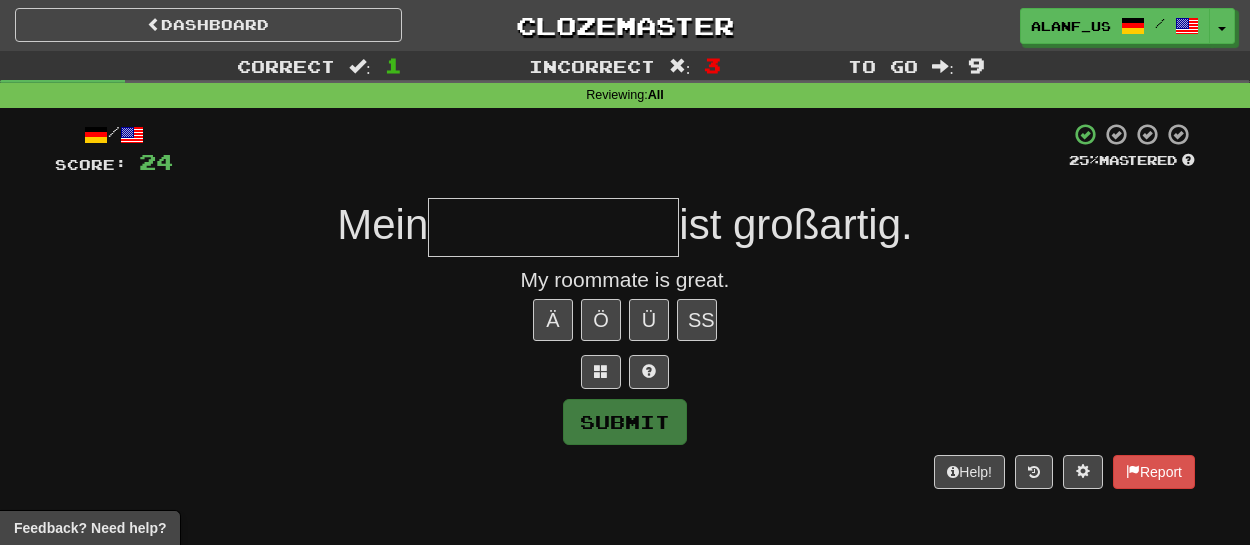 type on "*" 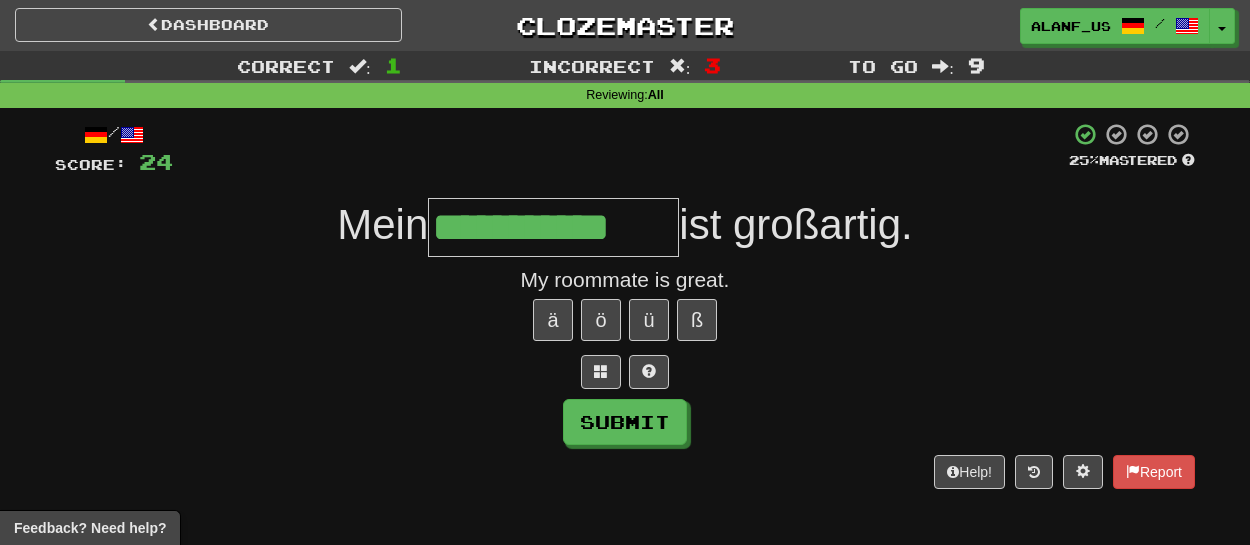 type on "**********" 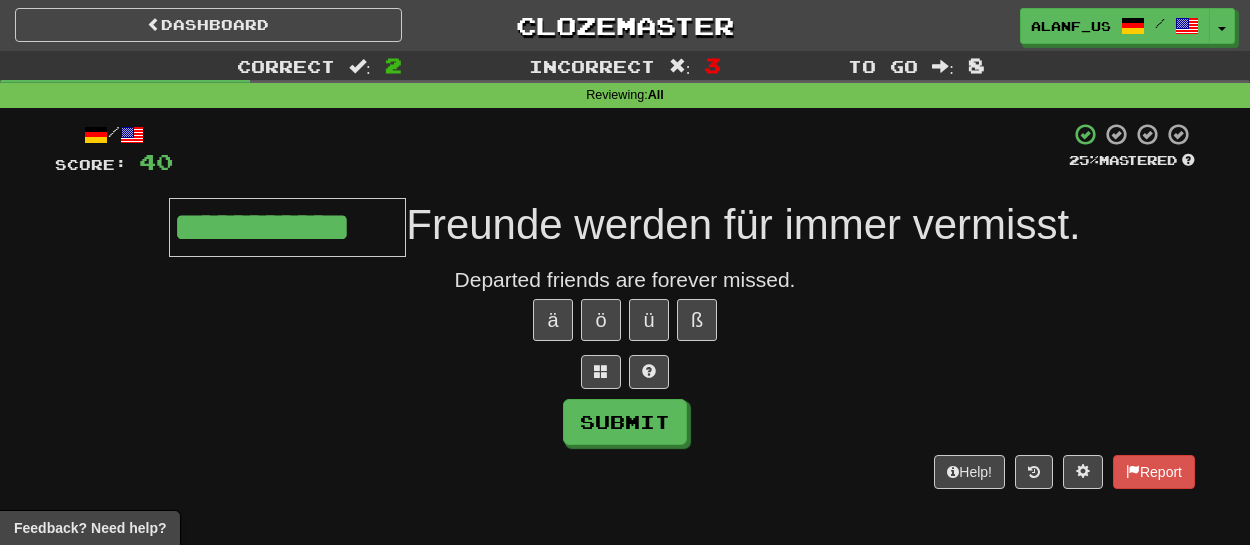 type on "**********" 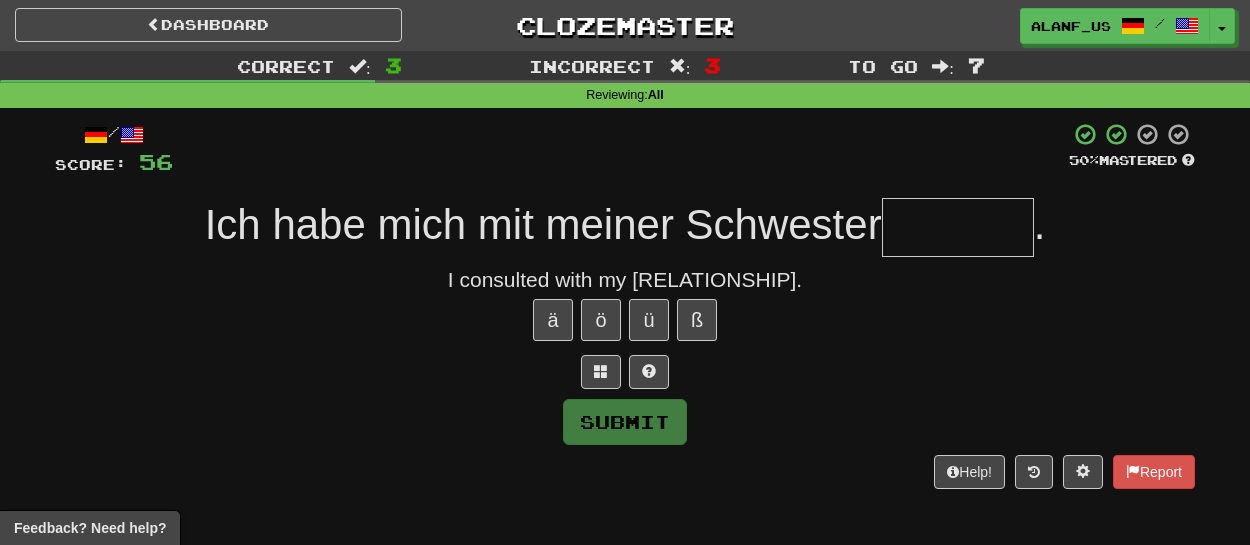 type on "*" 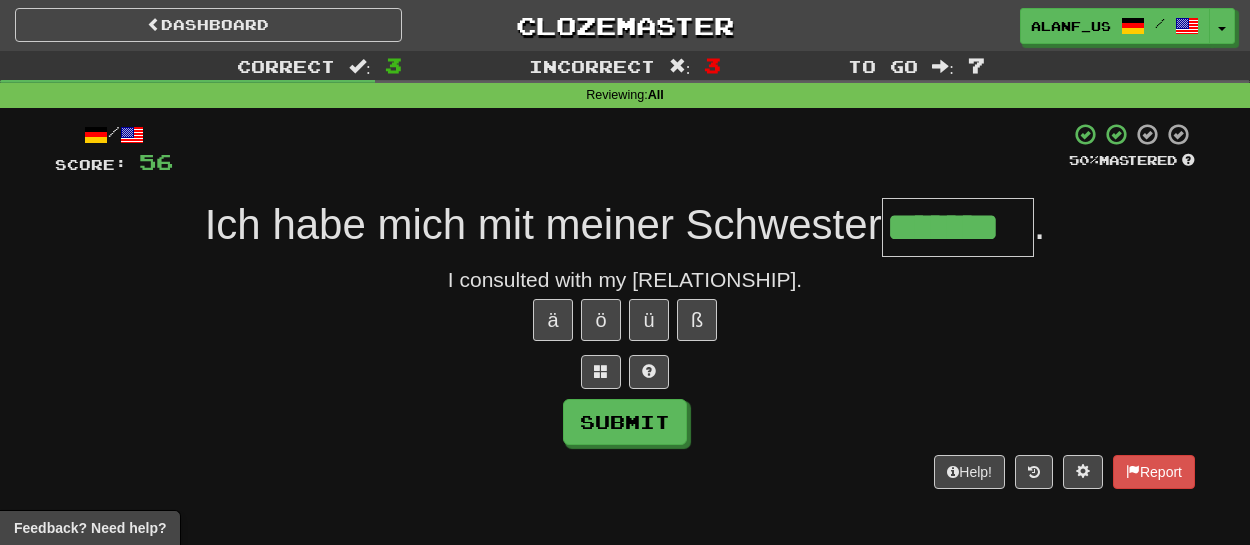 type on "*******" 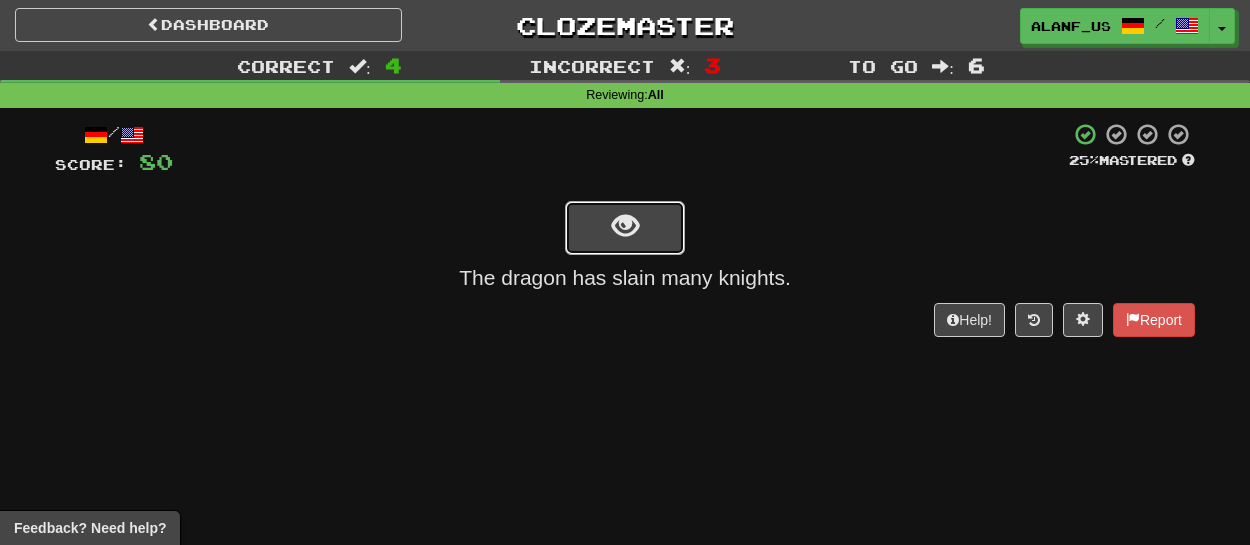 click at bounding box center (625, 228) 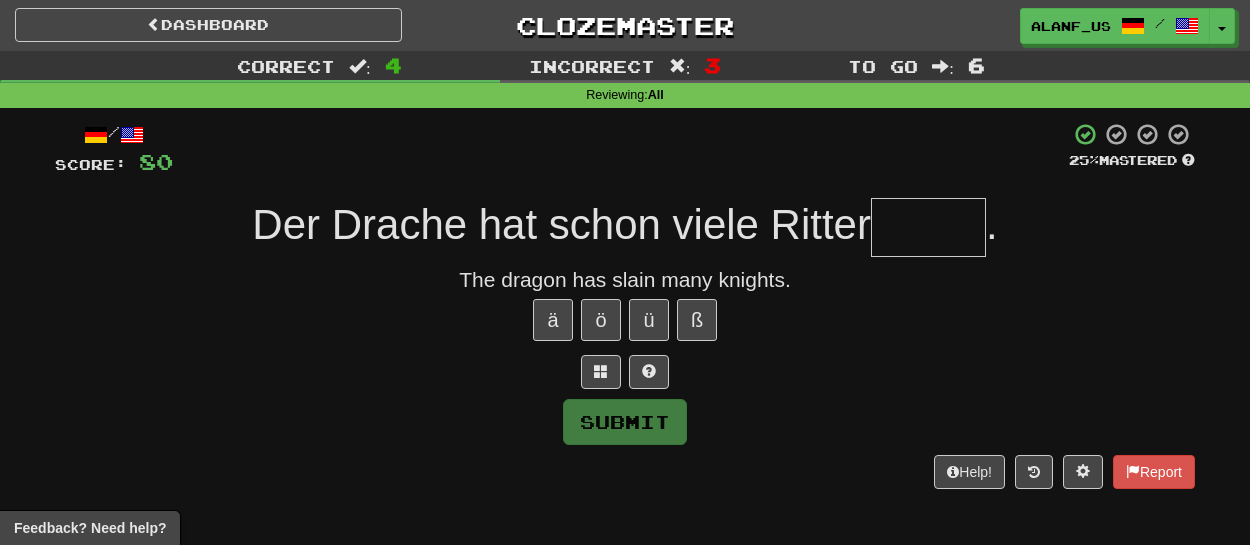 type on "******" 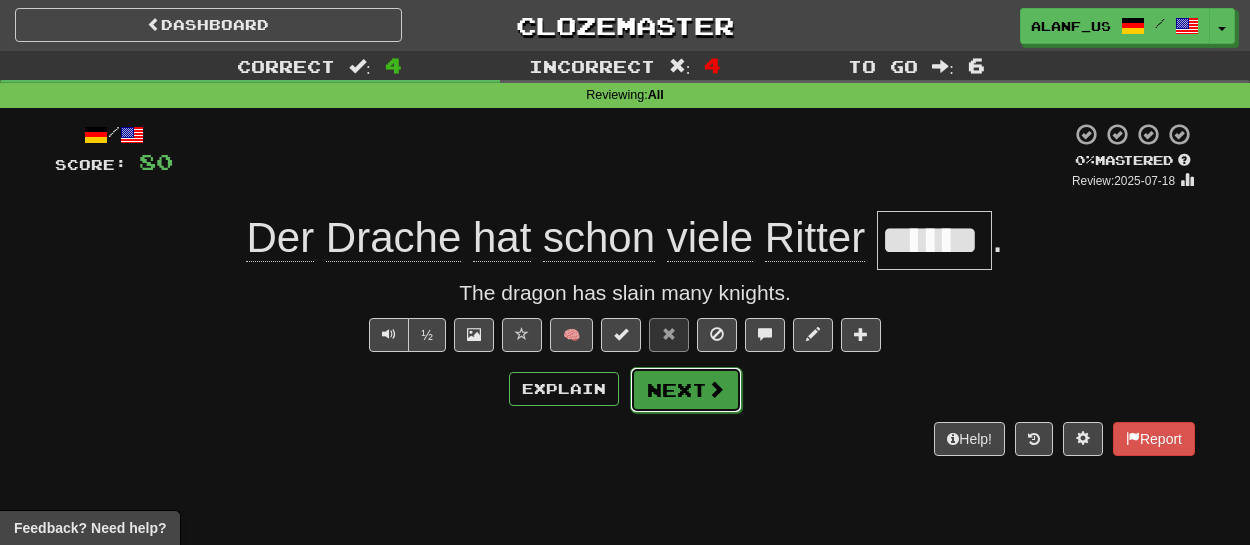 click on "Next" at bounding box center [686, 390] 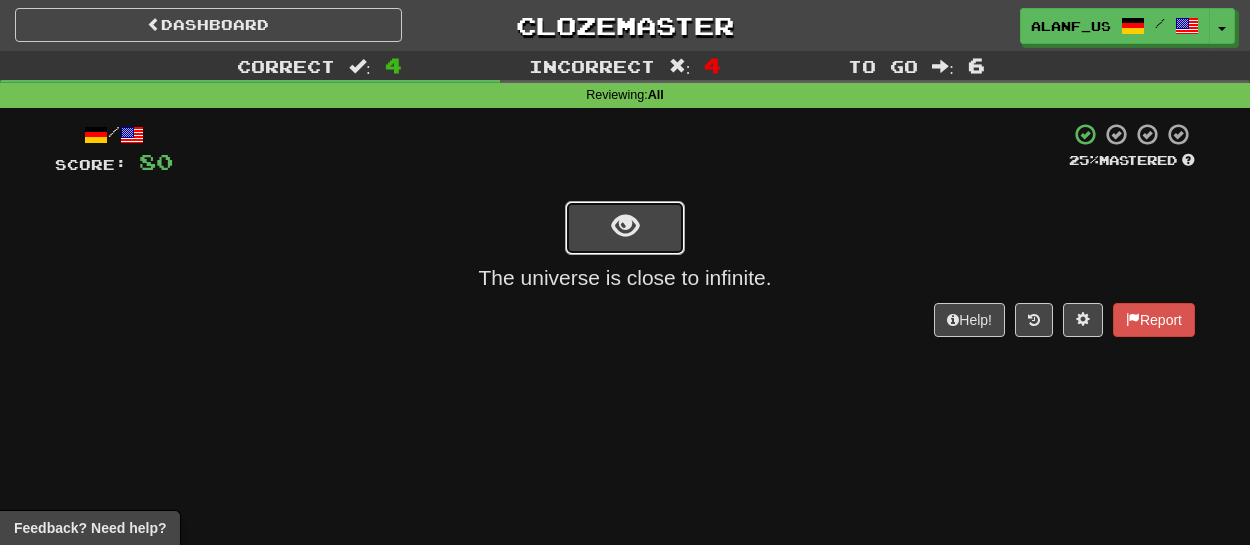 click at bounding box center (625, 228) 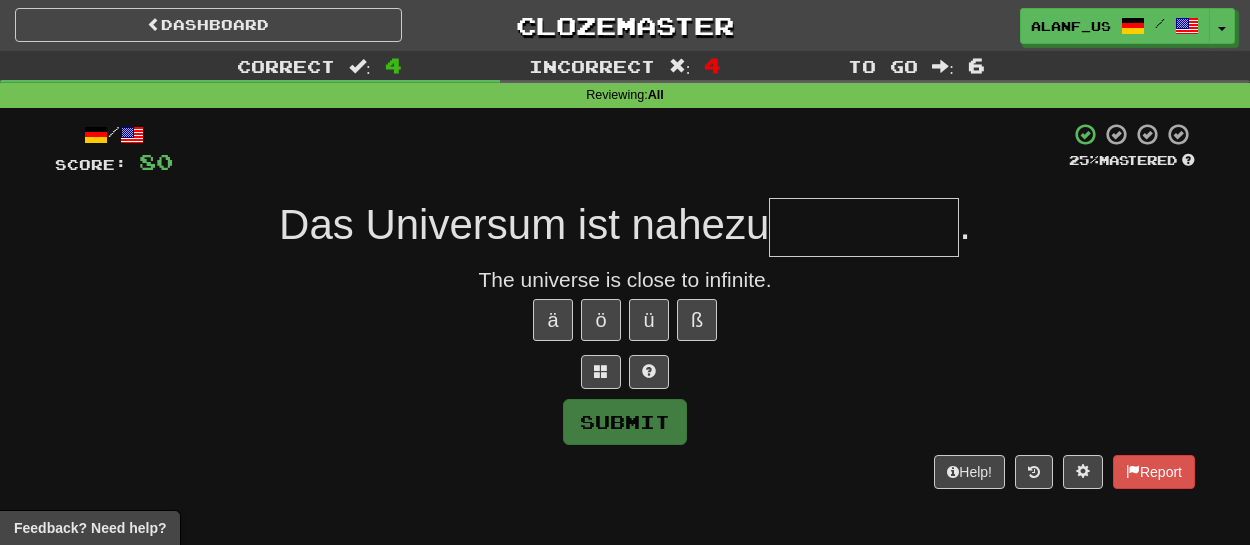 type on "*" 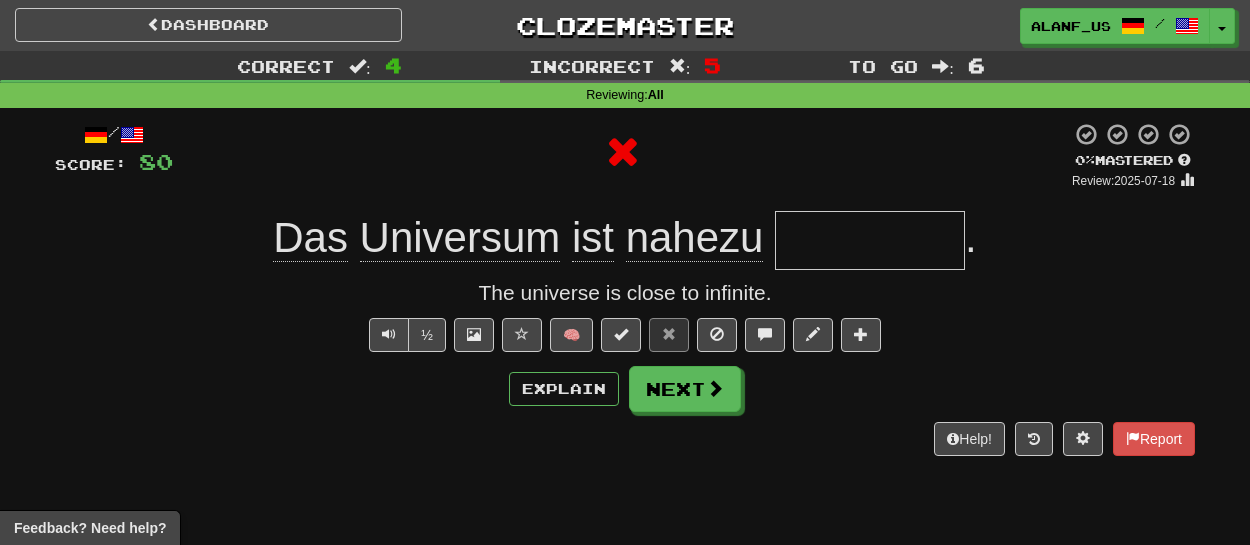 type on "*********" 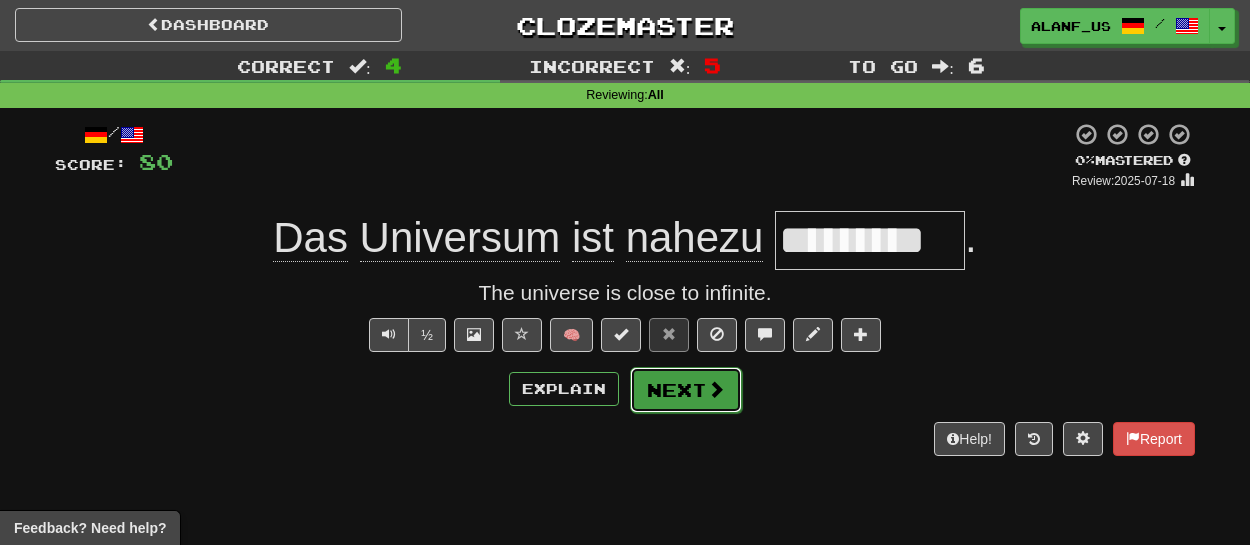 click on "Next" at bounding box center [686, 390] 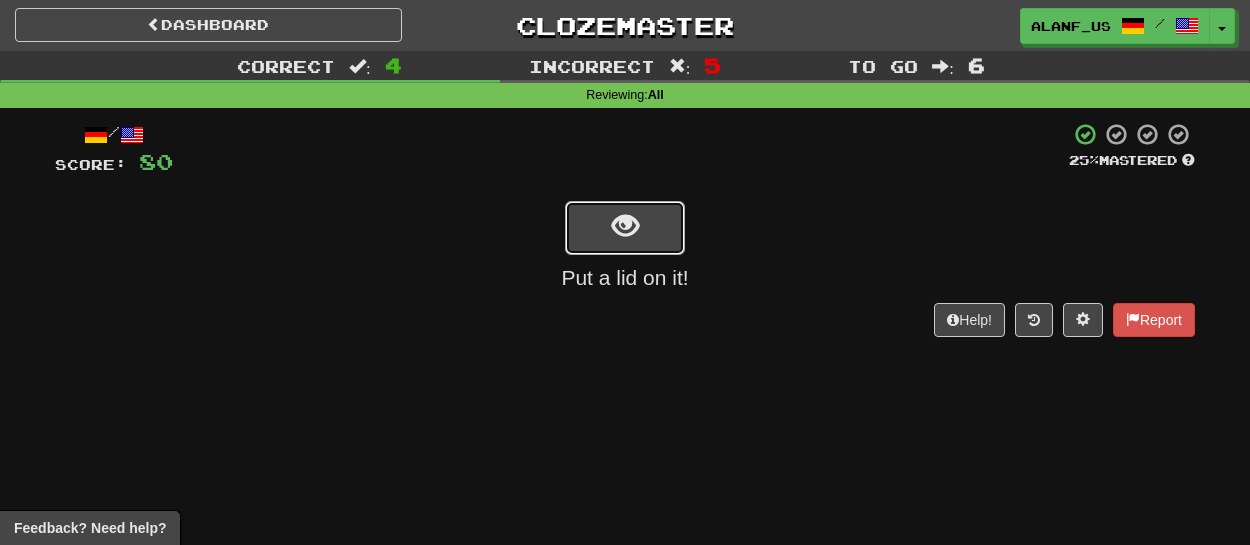 click at bounding box center [625, 226] 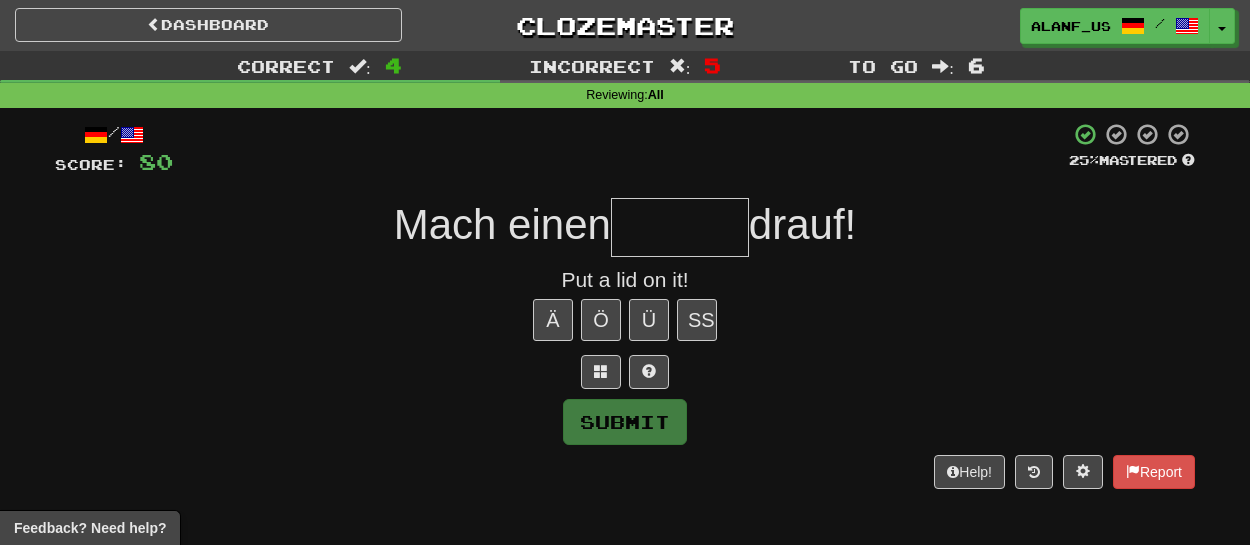 type on "*" 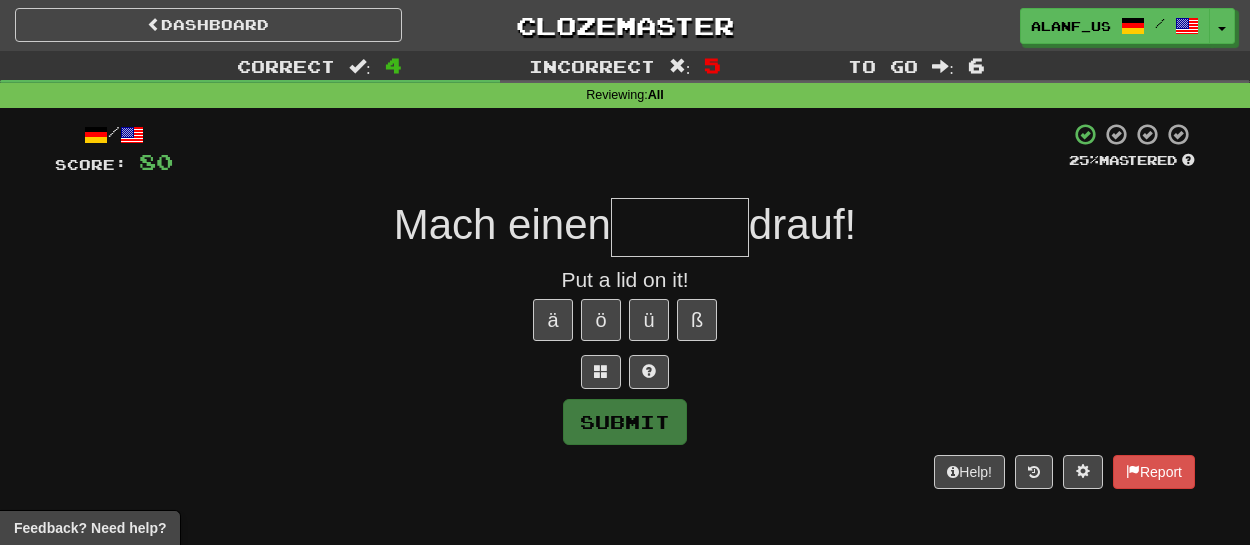 type on "******" 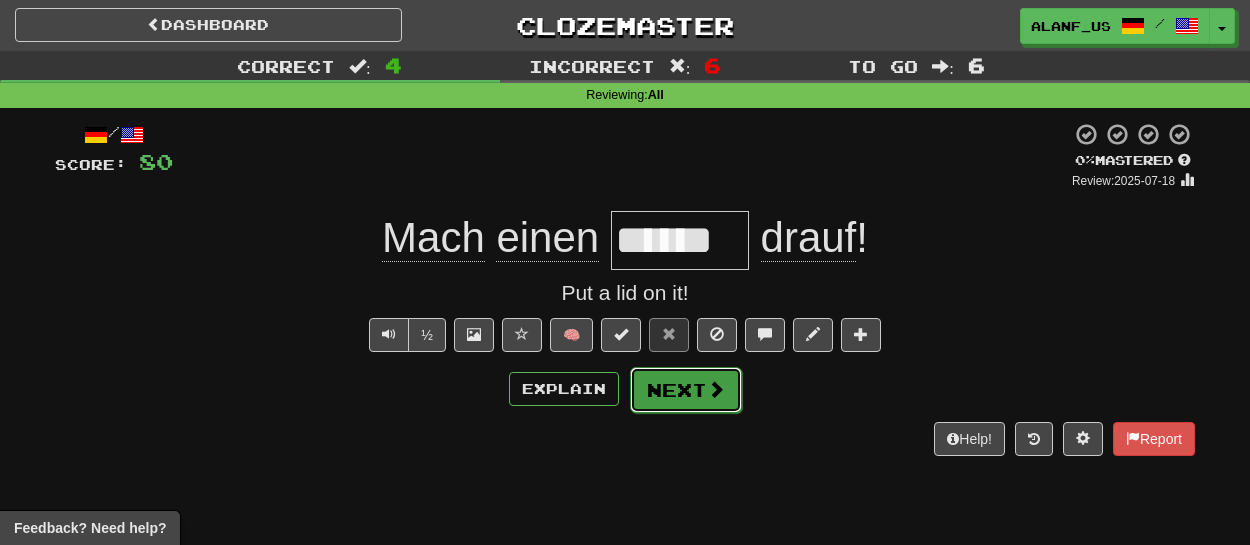 click on "Next" at bounding box center (686, 390) 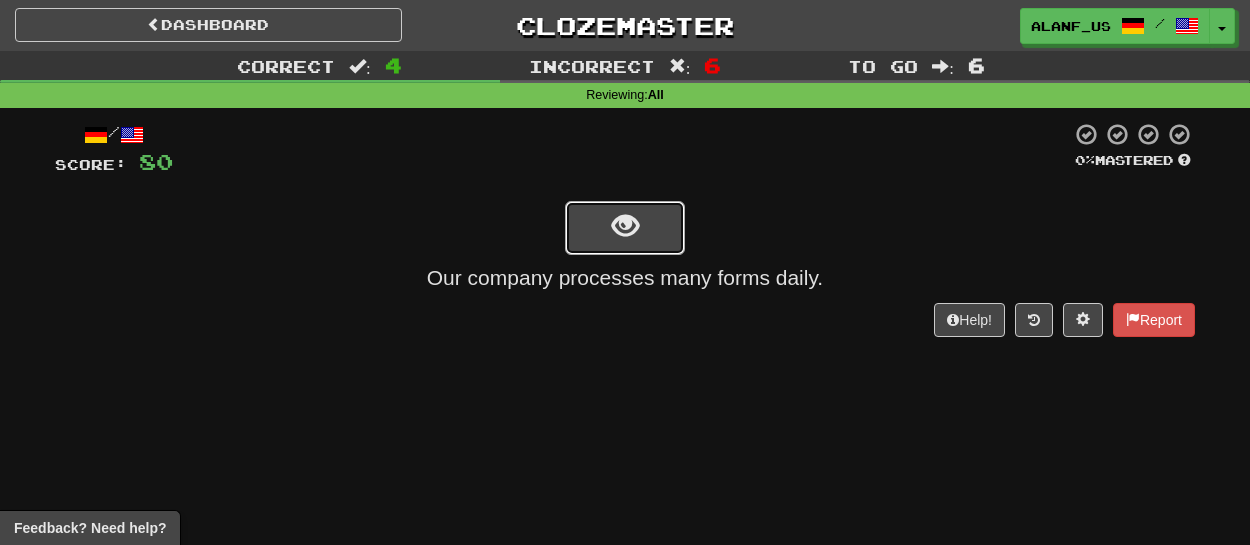 click at bounding box center (625, 226) 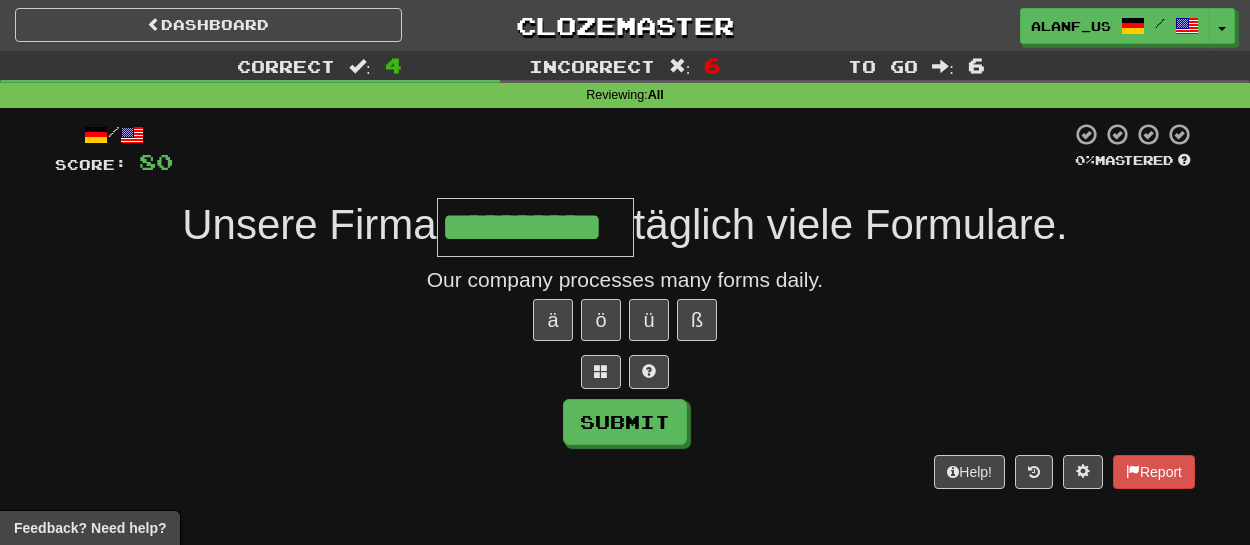 type on "**********" 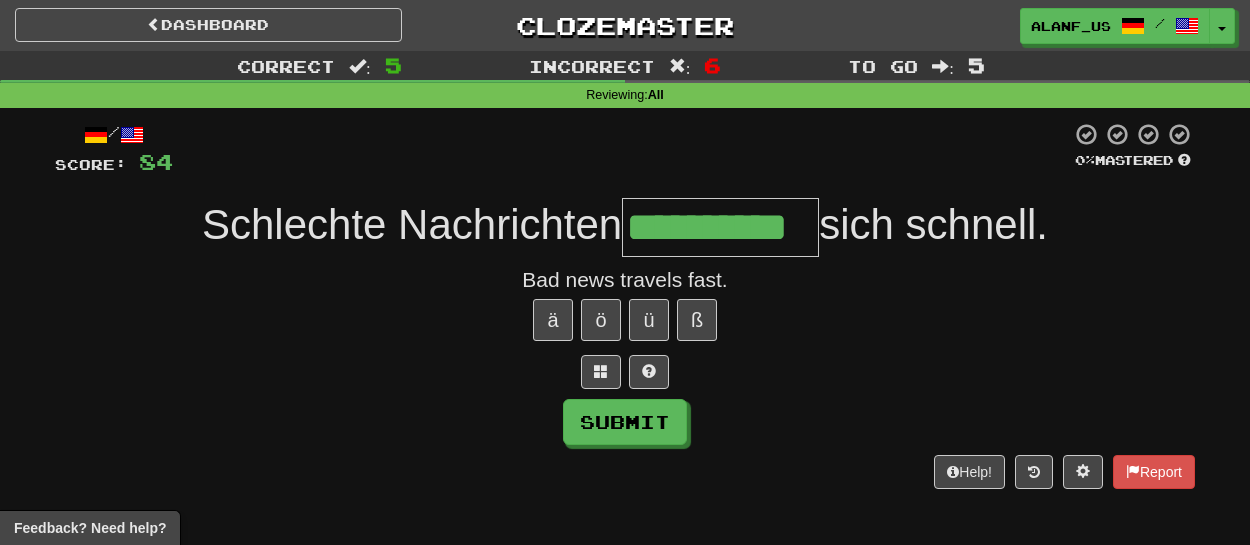 type on "**********" 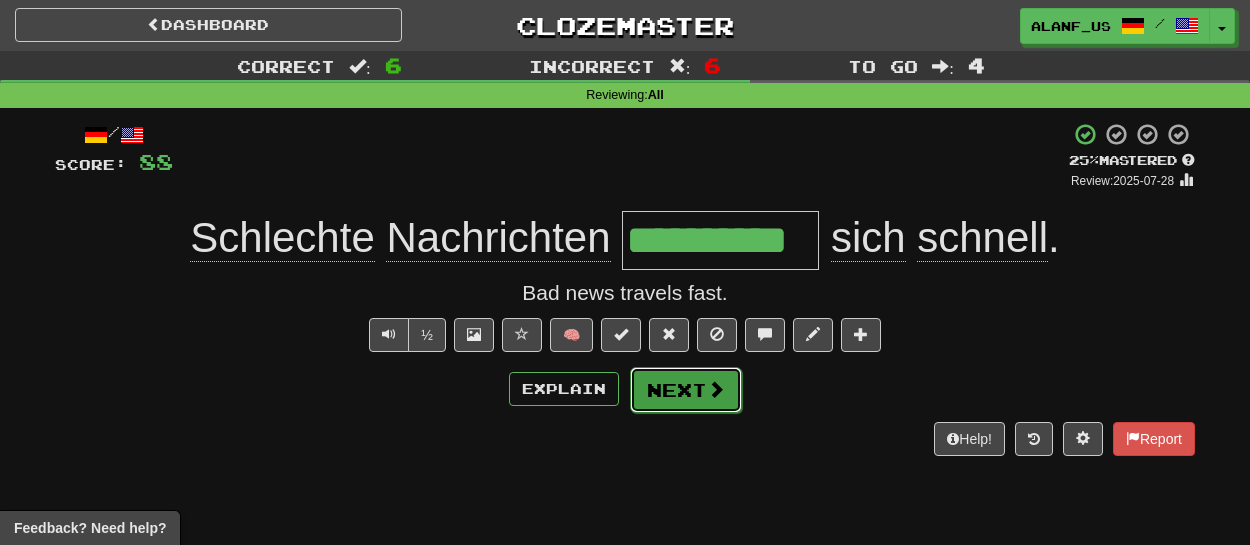 click on "Next" at bounding box center [686, 390] 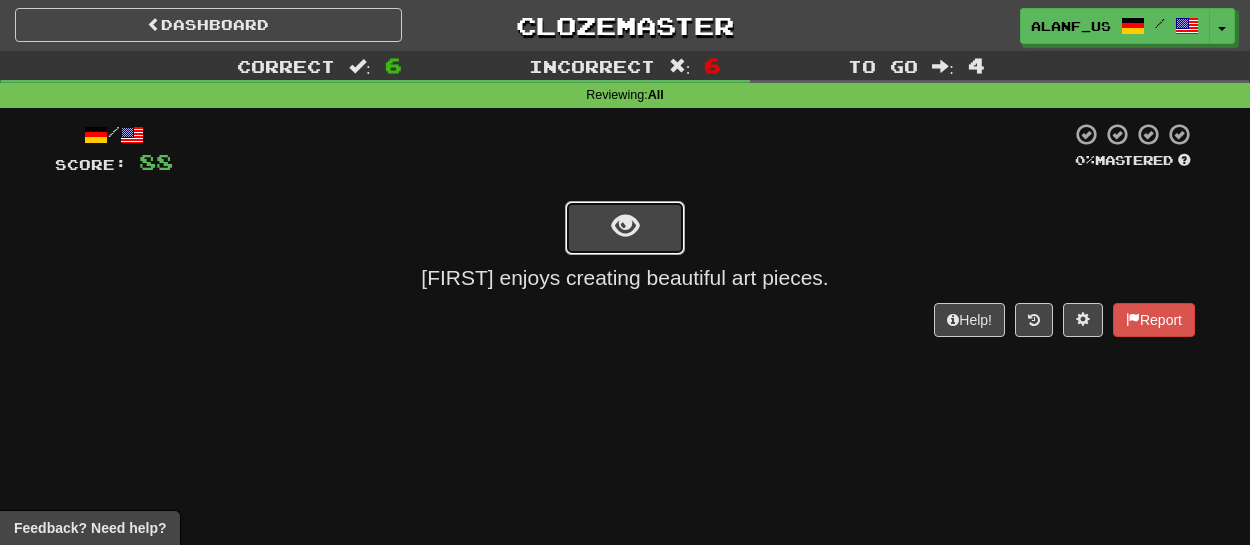 click at bounding box center (625, 226) 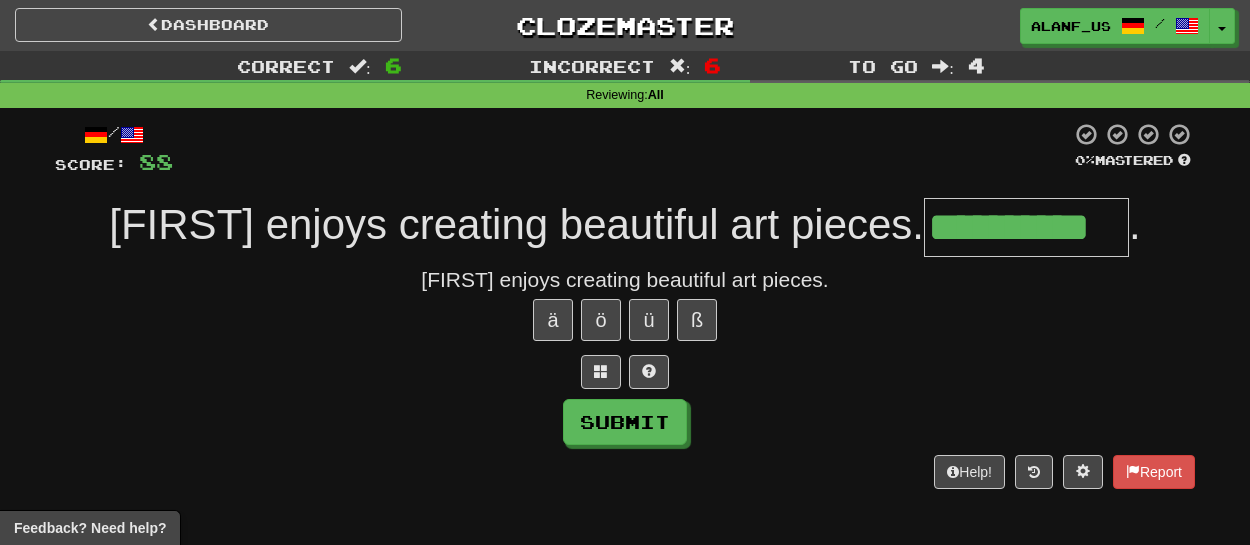 type on "**********" 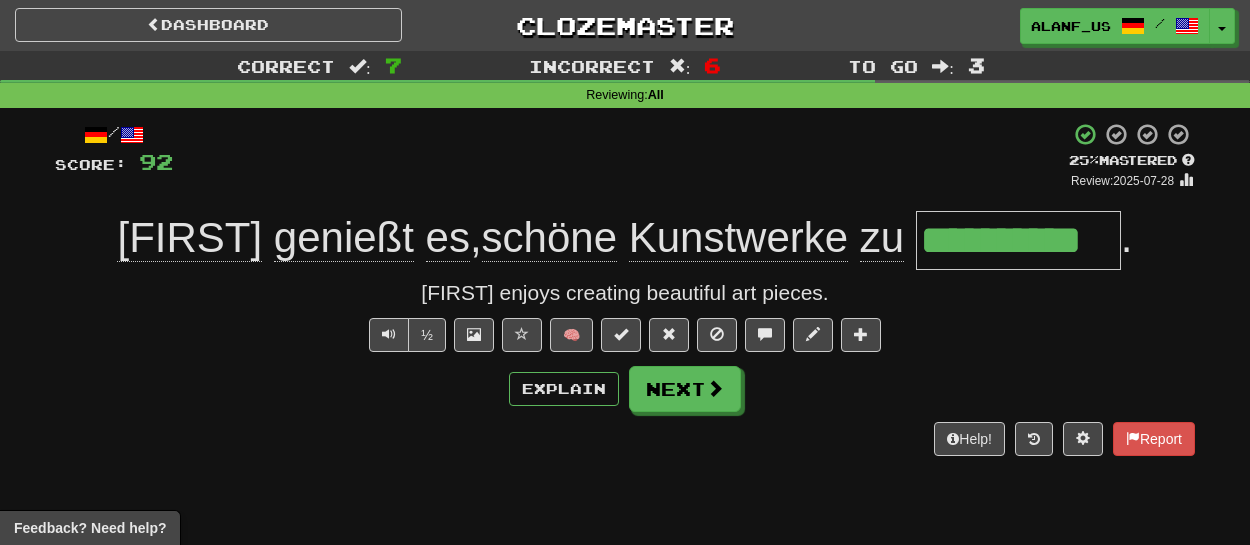 click on "**********" at bounding box center [1018, 240] 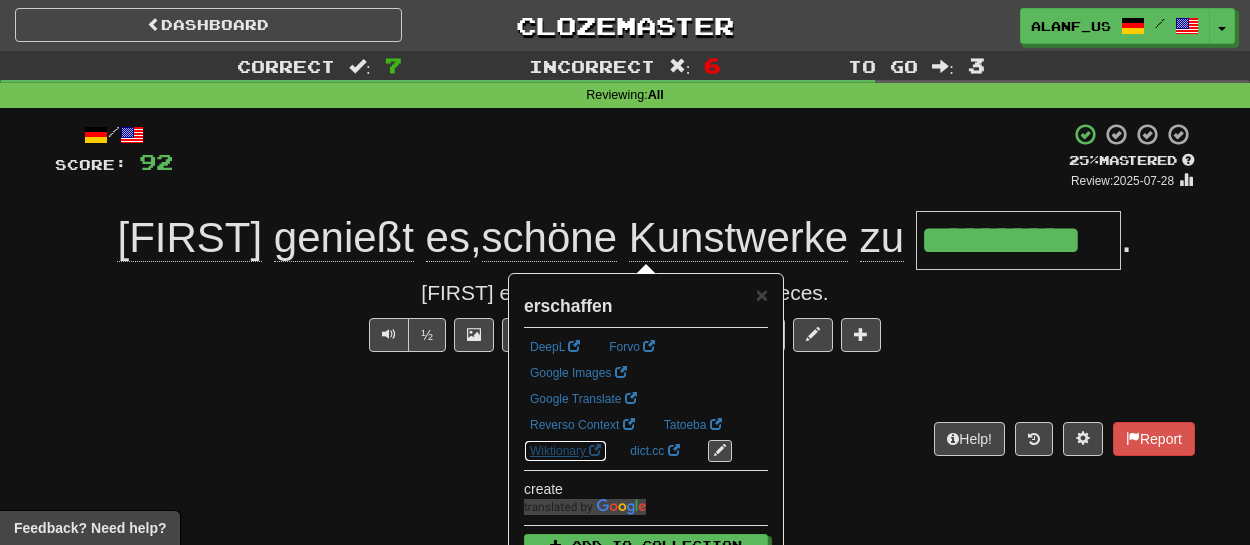 click on "Wiktionary" at bounding box center (565, 451) 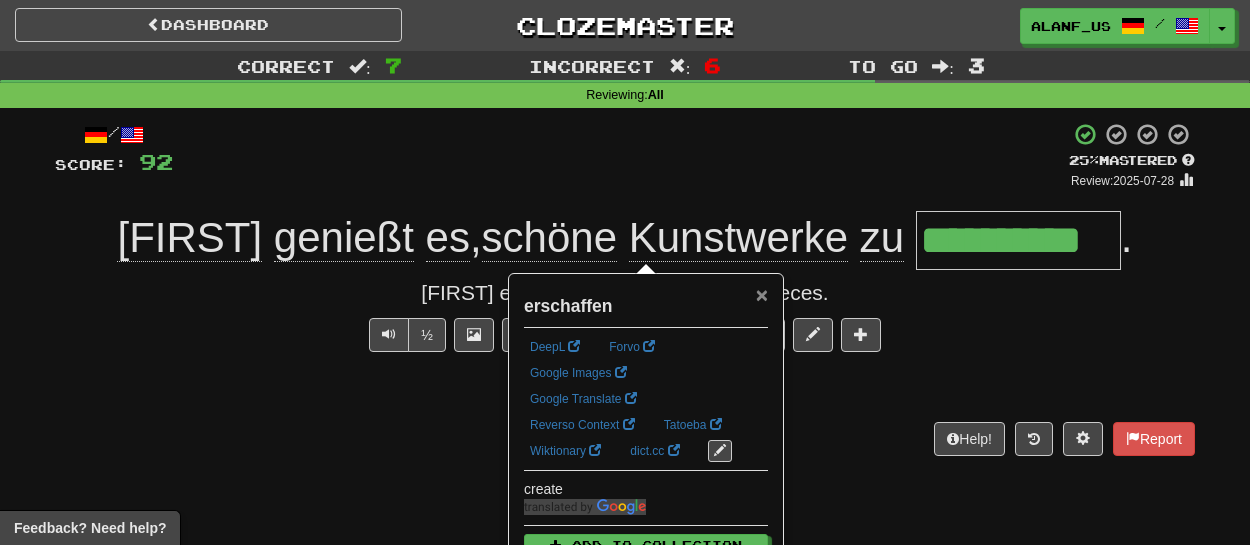 click on "×" at bounding box center (762, 294) 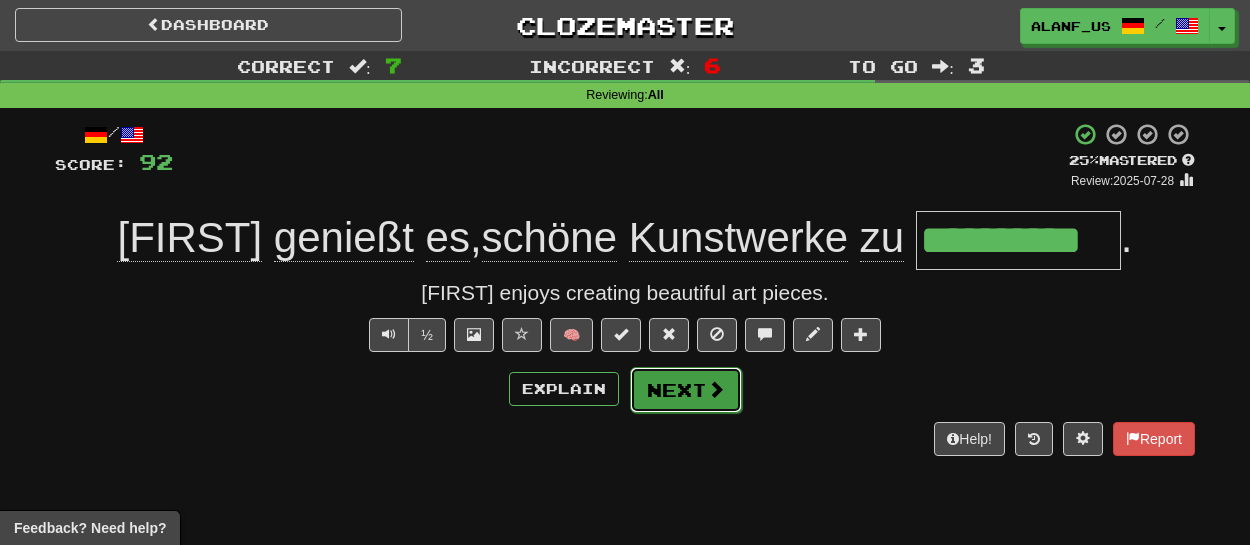click at bounding box center (716, 389) 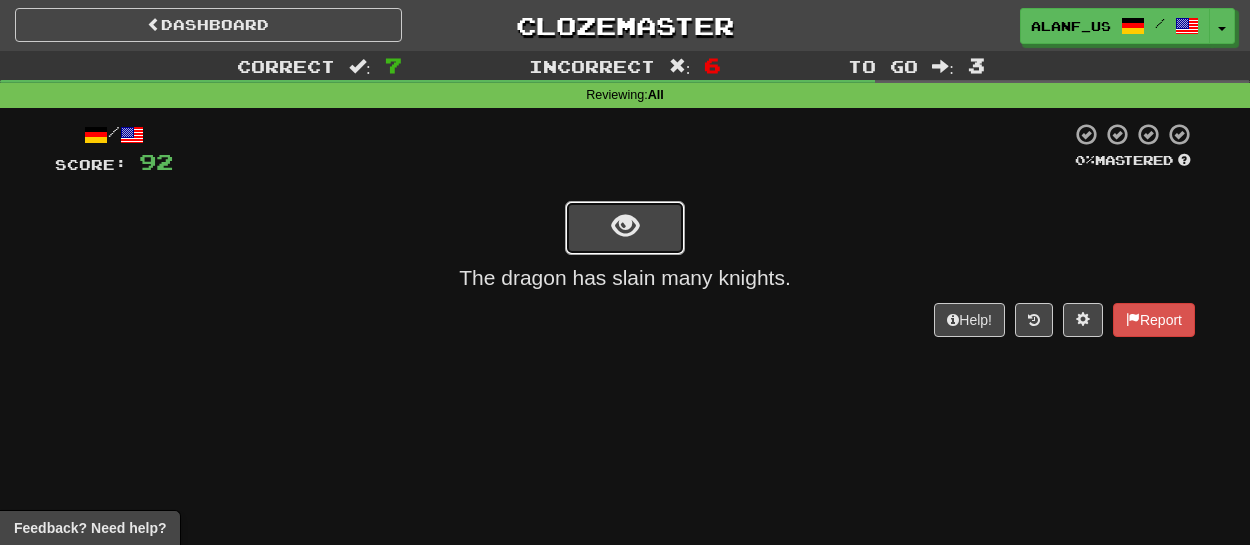 click at bounding box center (625, 226) 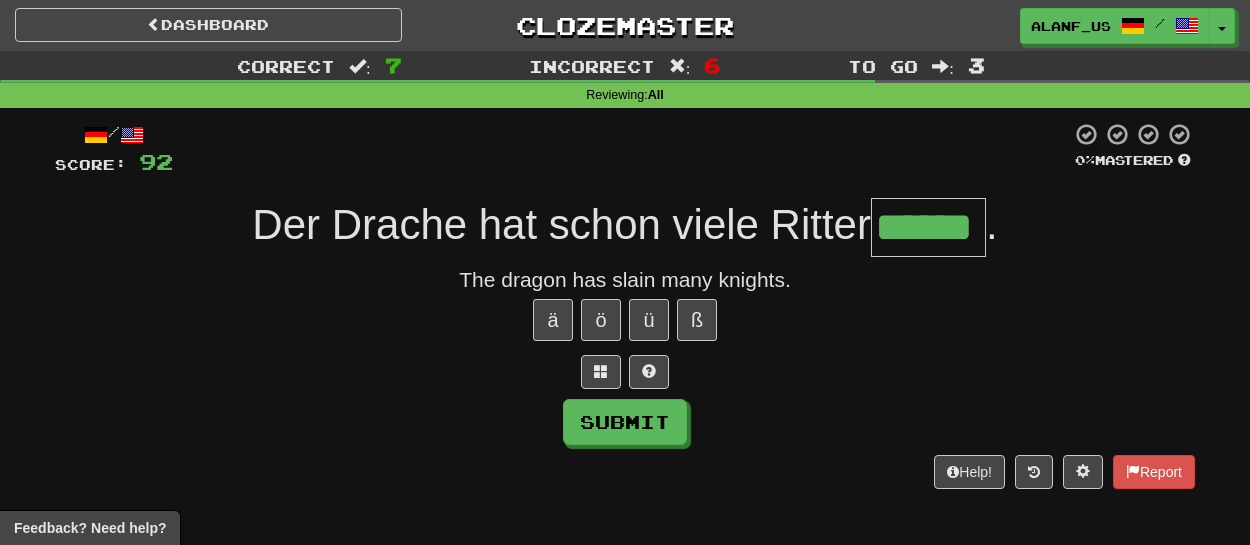 type on "******" 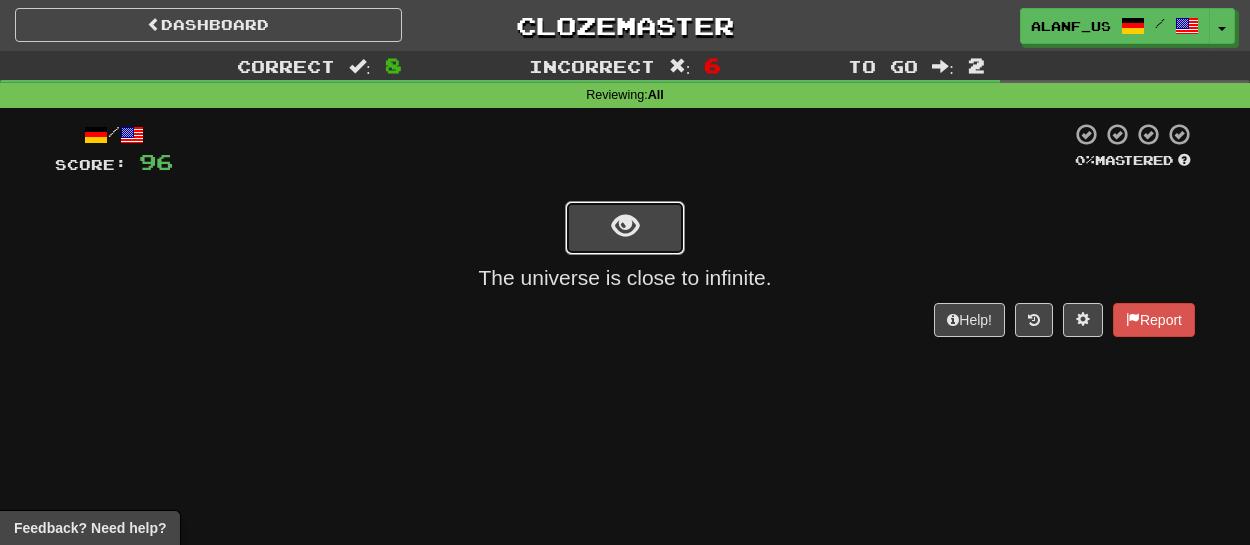 click at bounding box center (625, 226) 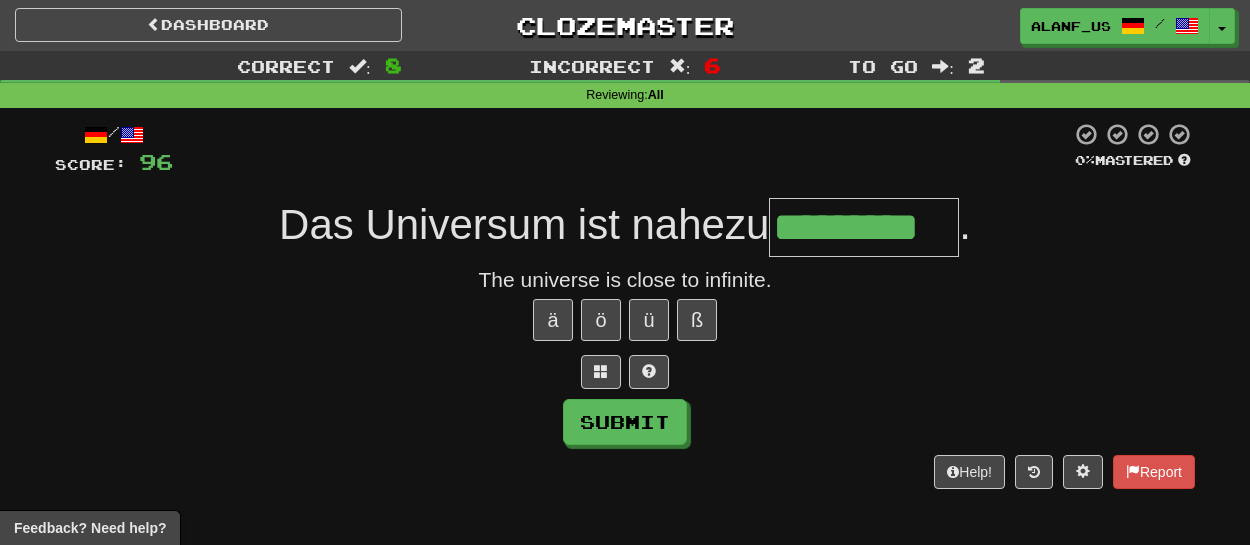type on "*********" 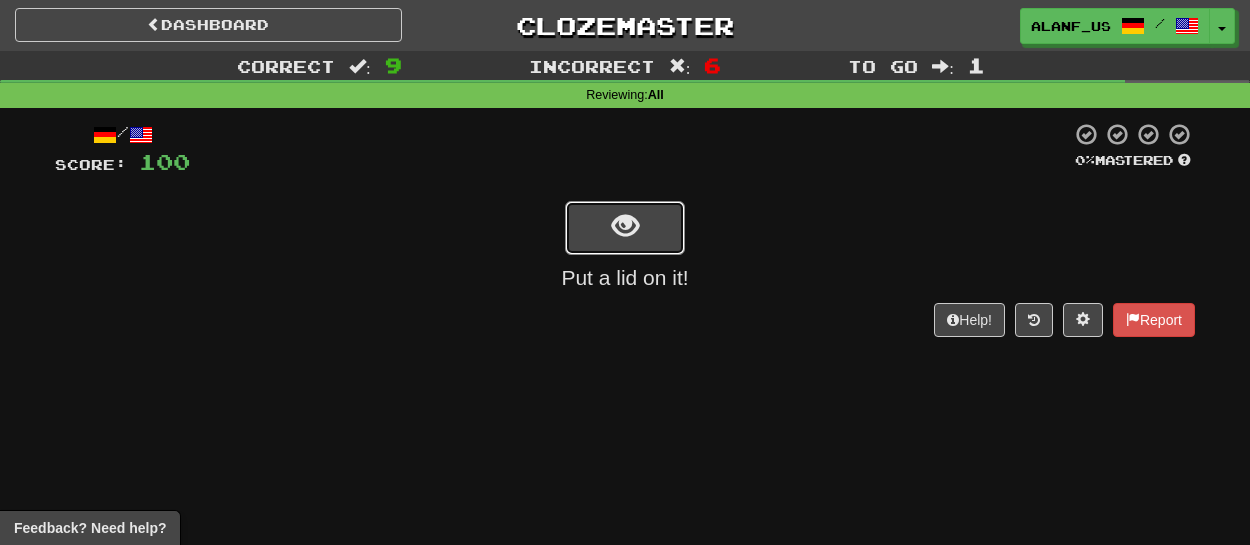 click at bounding box center [625, 226] 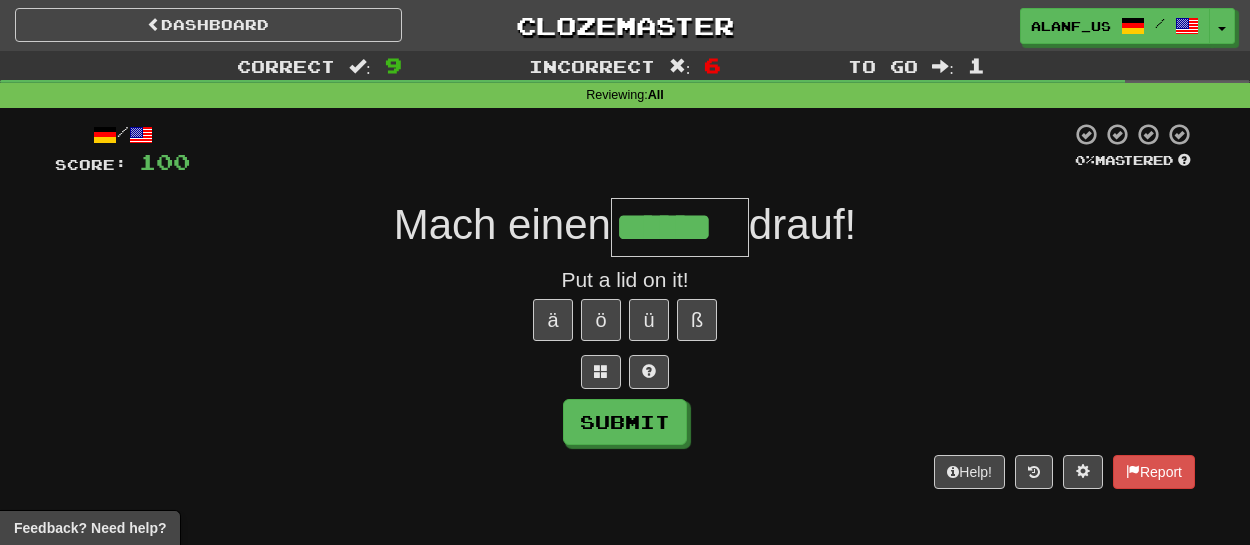 type on "******" 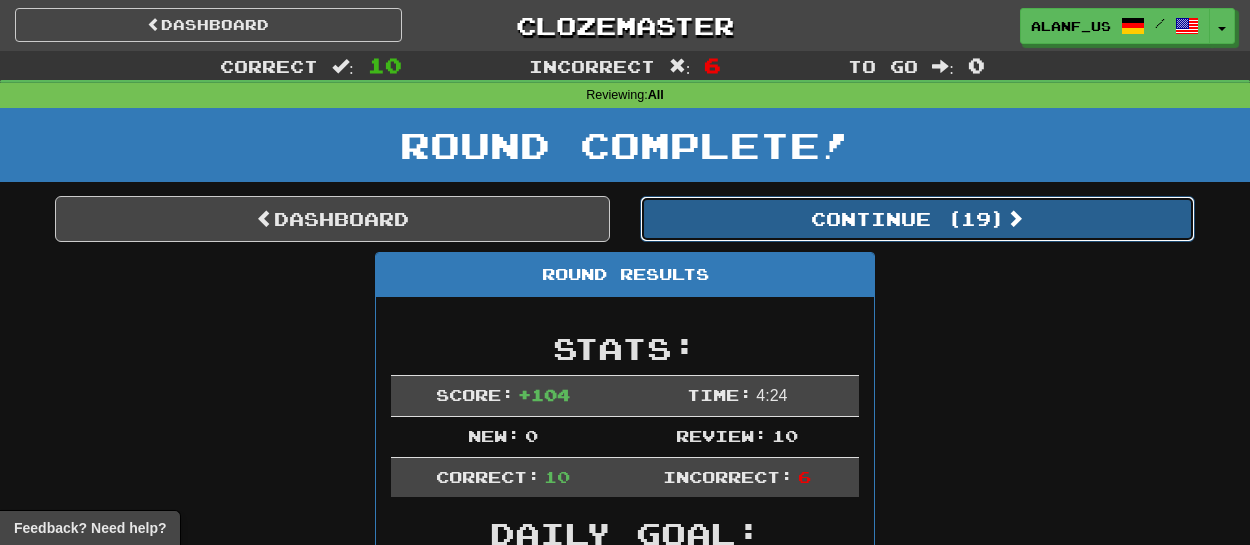 click on "Continue ( 19 )" at bounding box center [917, 219] 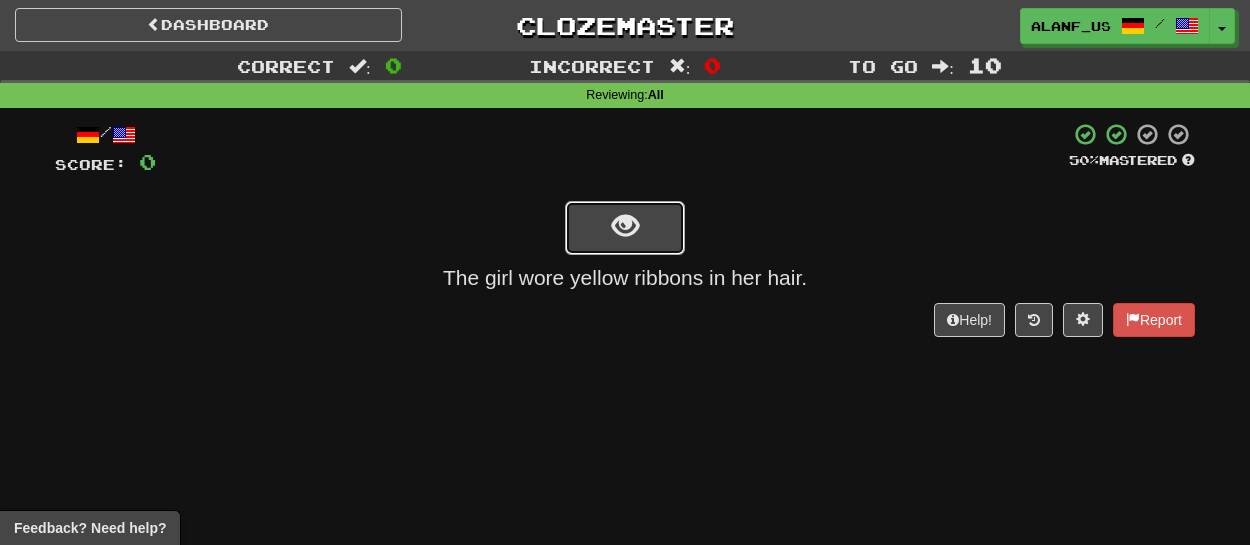 click at bounding box center (625, 228) 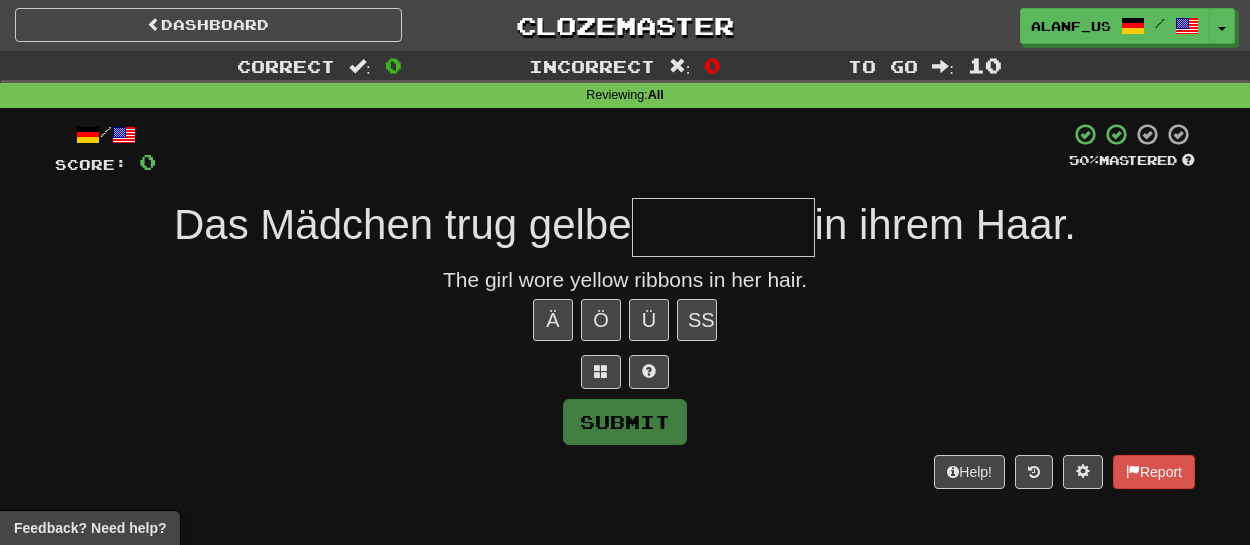 type on "*" 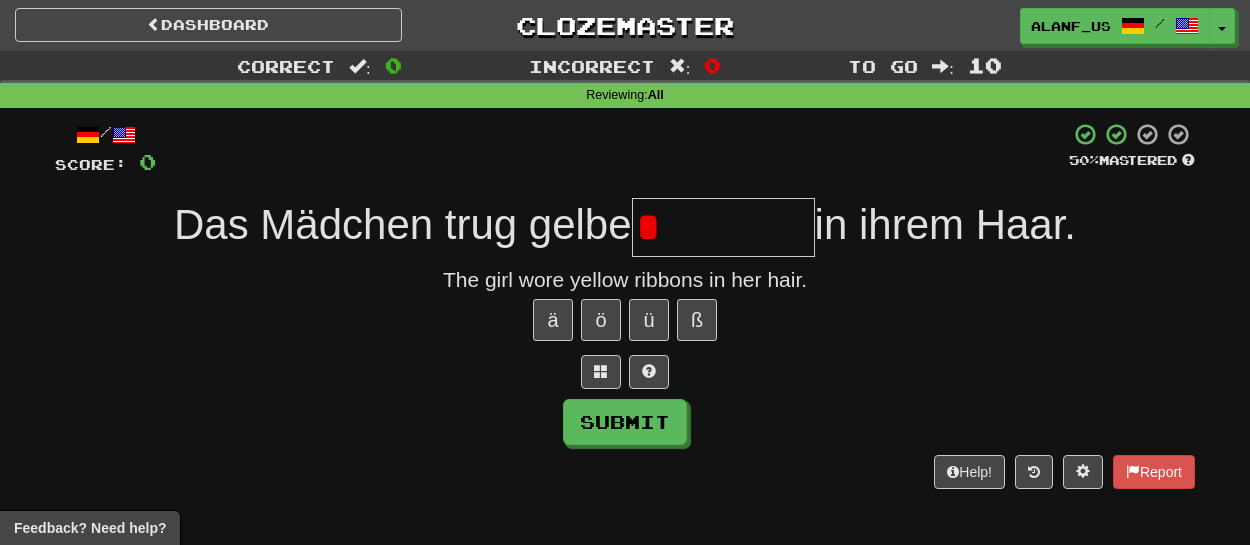type on "*********" 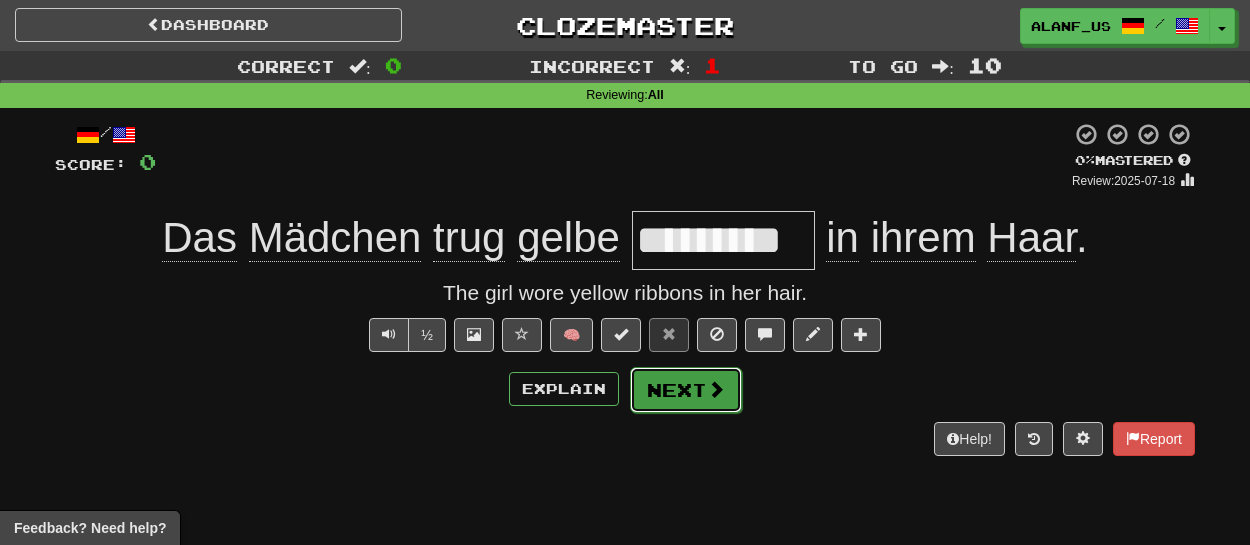 click on "Next" at bounding box center [686, 390] 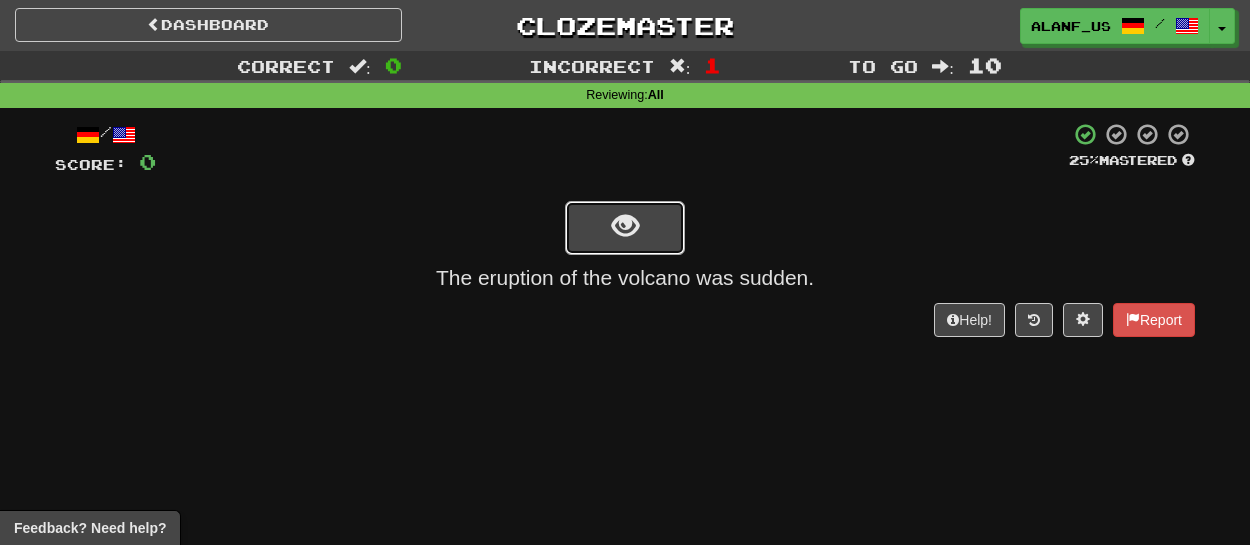 click at bounding box center [625, 226] 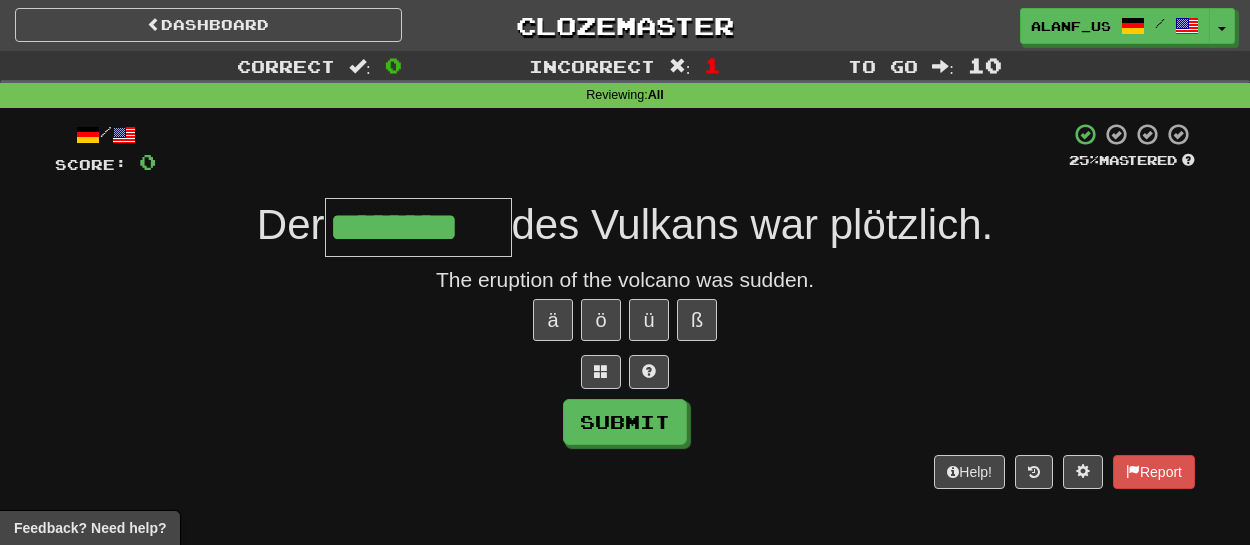 type on "********" 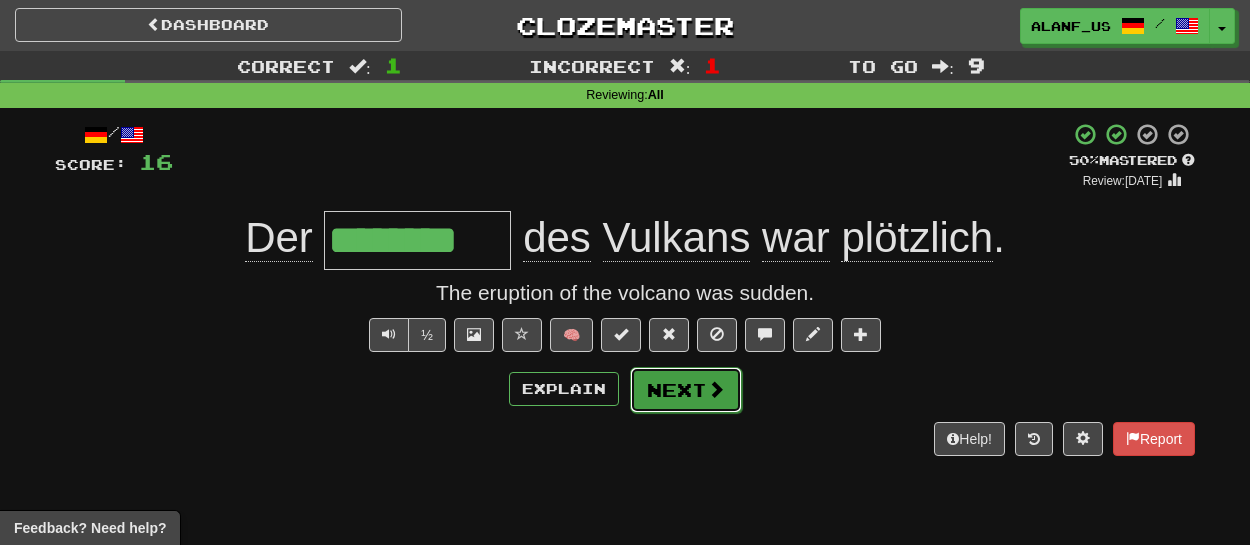 click on "Next" at bounding box center (686, 390) 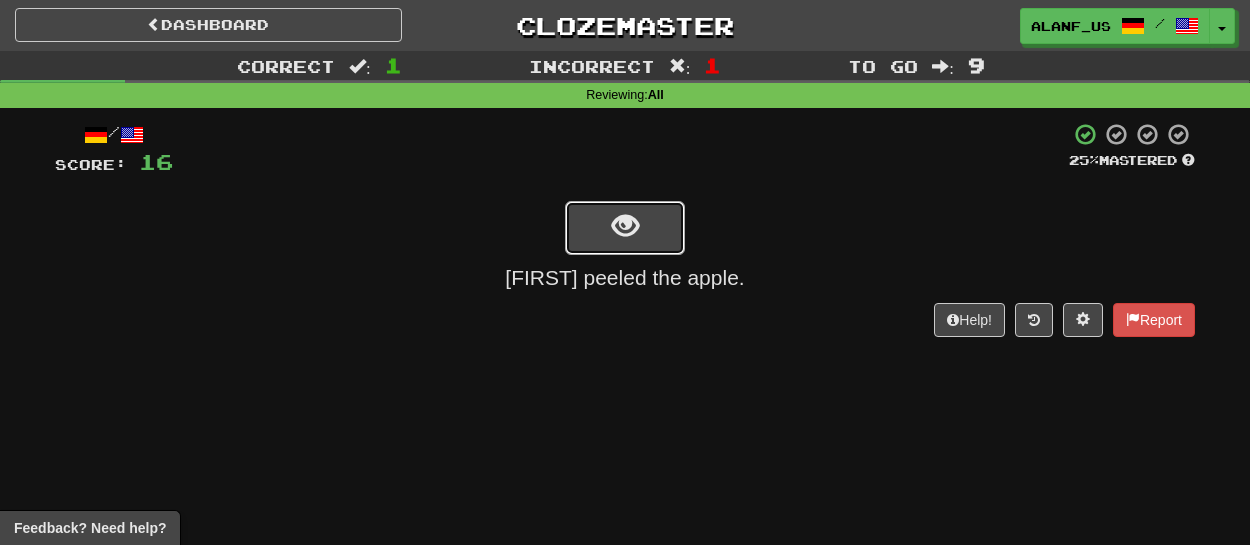 click at bounding box center (625, 228) 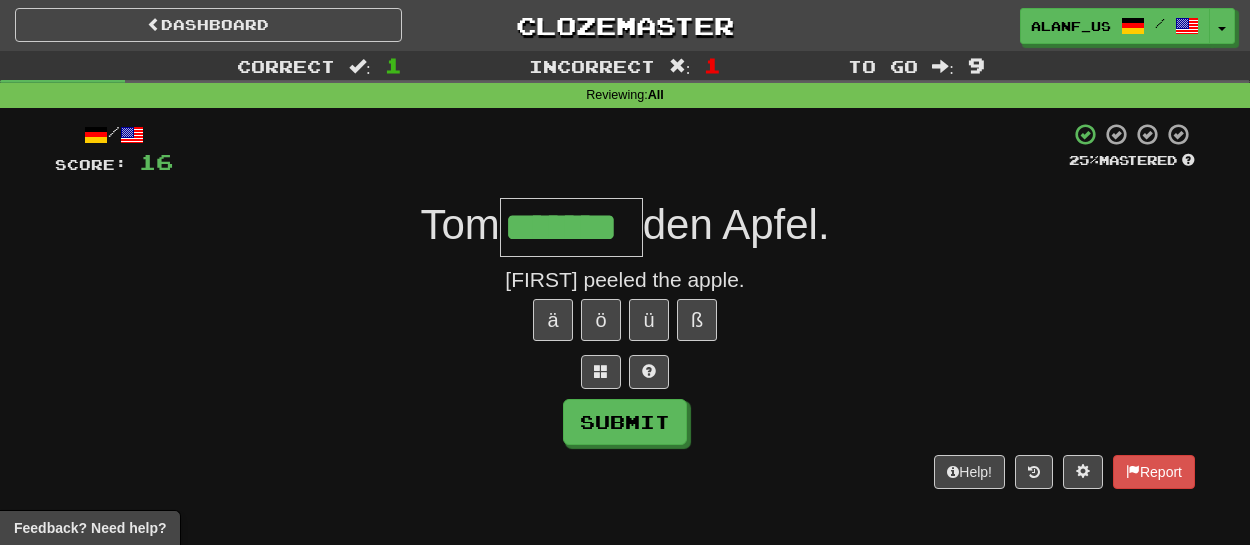 type on "*******" 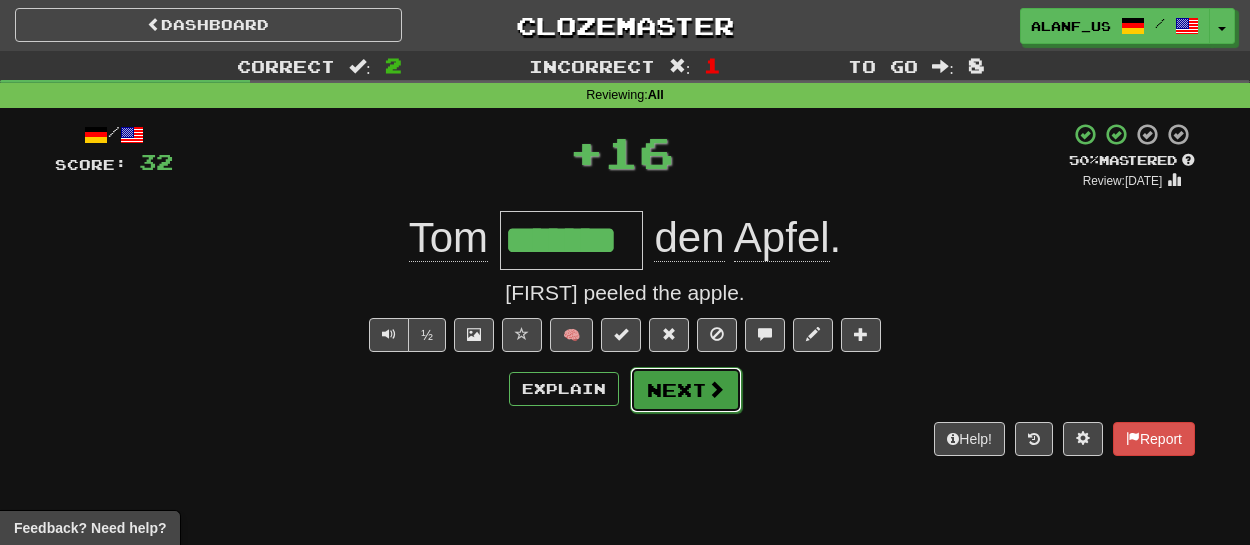 click on "Next" at bounding box center (686, 390) 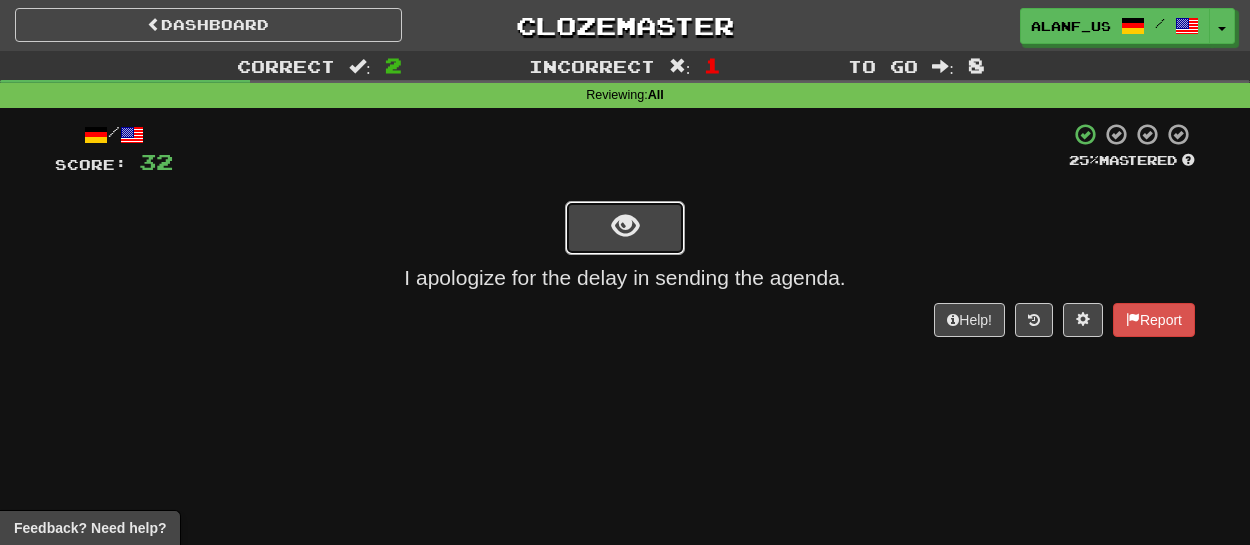 click at bounding box center (625, 228) 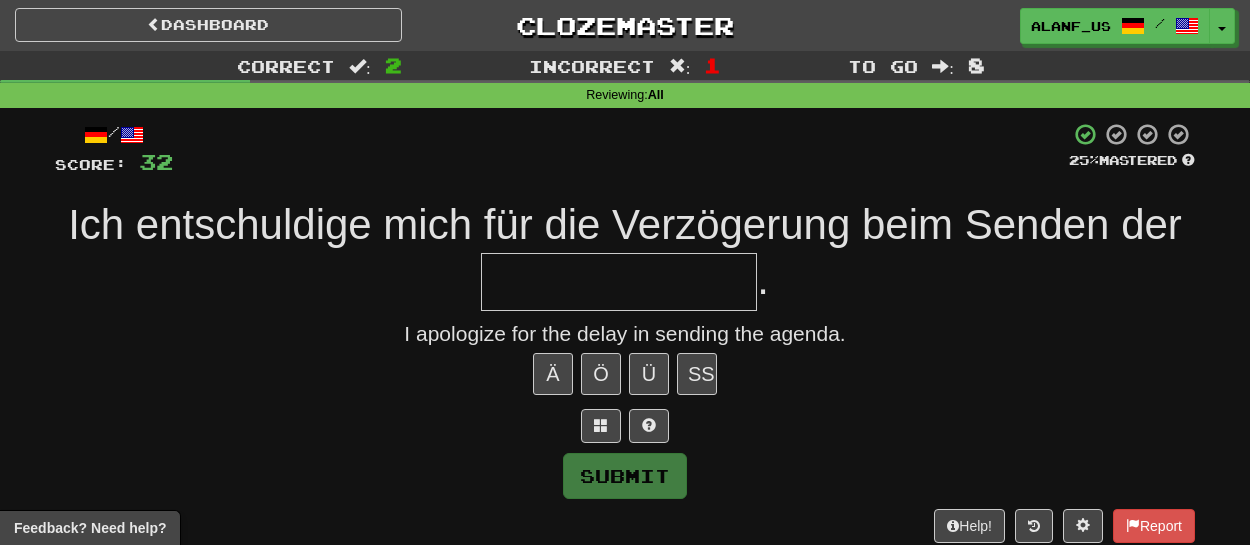 type on "*" 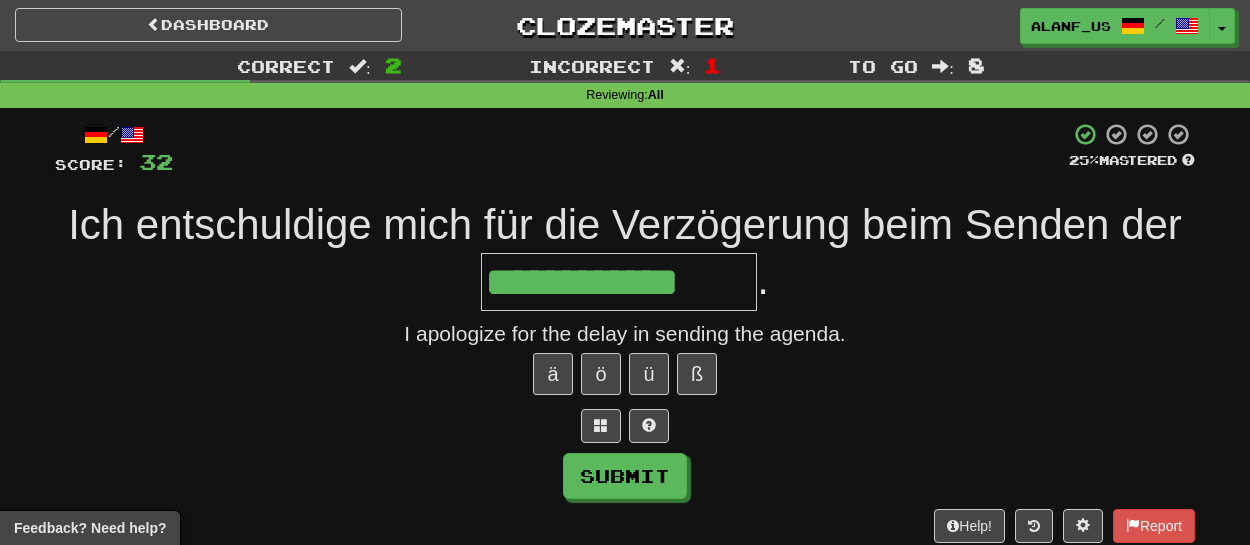 type on "**********" 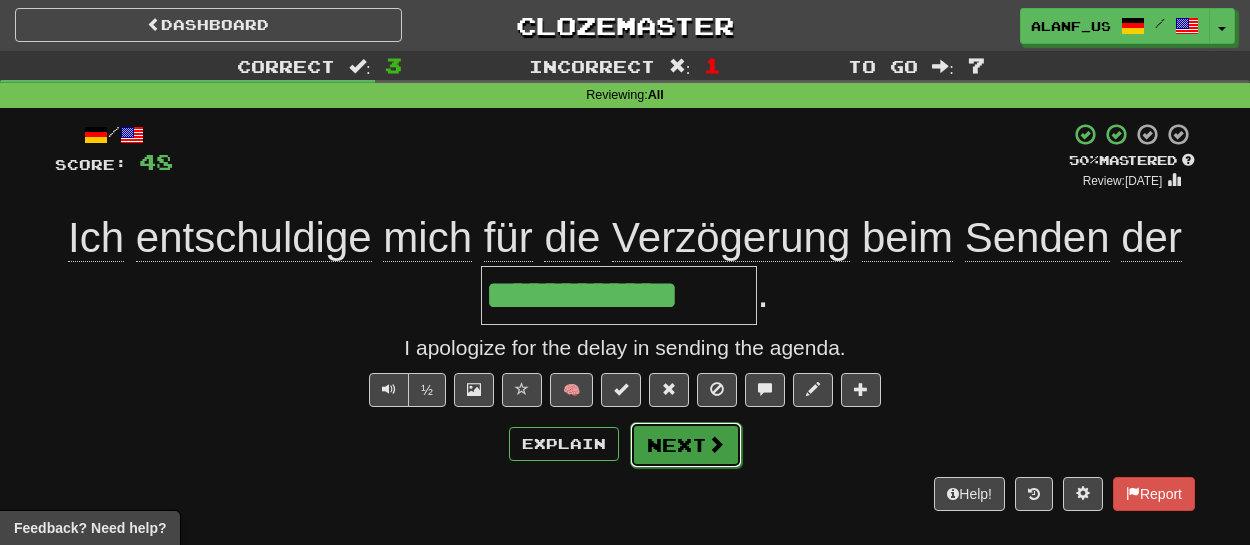 click on "Next" at bounding box center (686, 445) 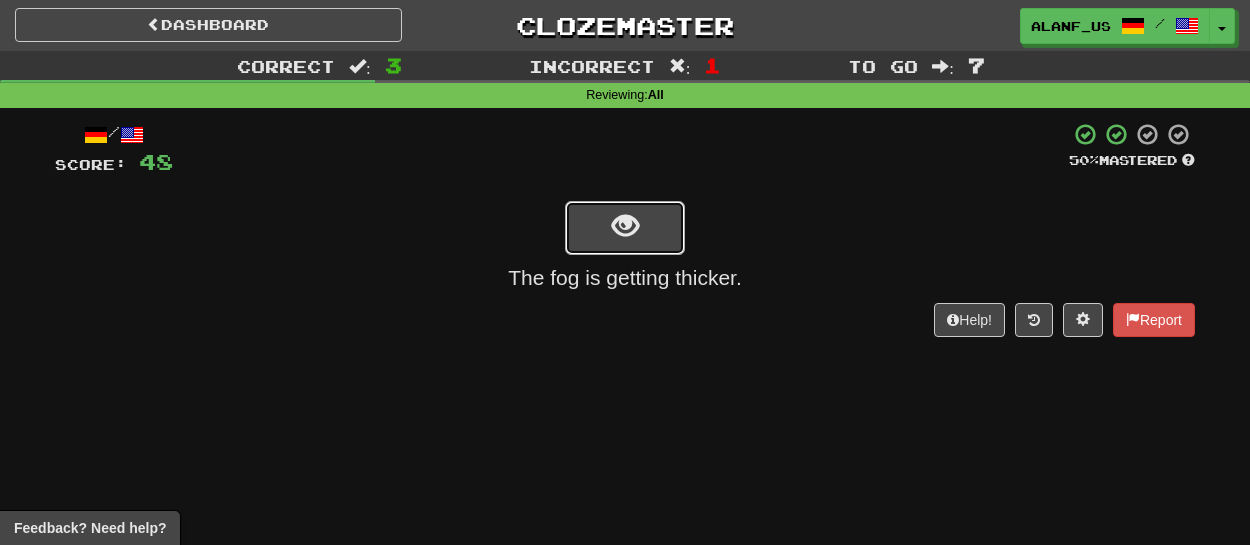 click at bounding box center (625, 228) 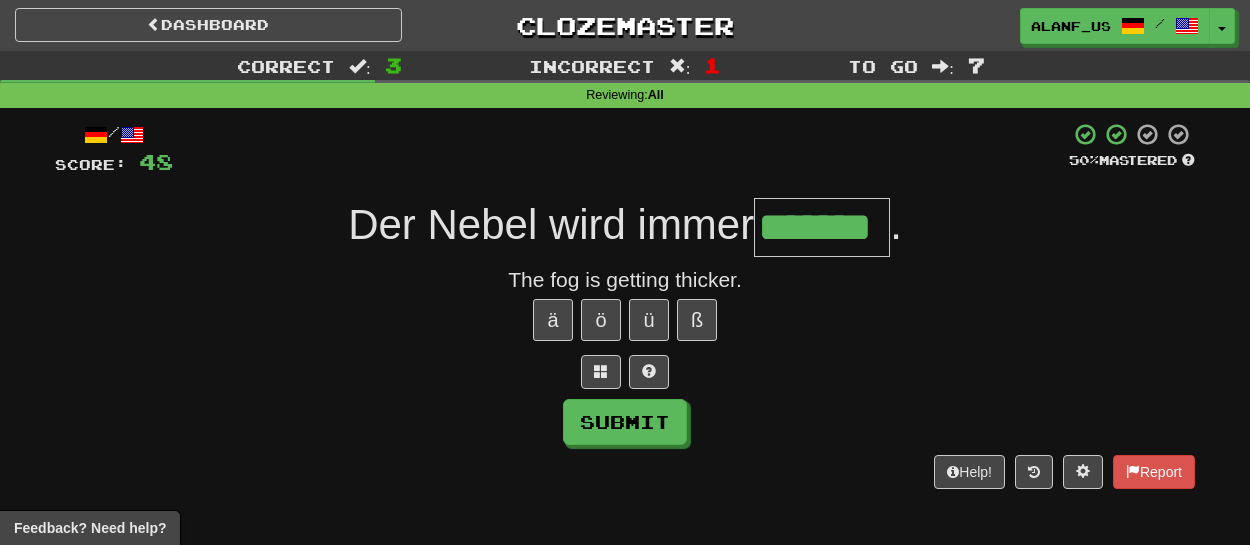 type on "*******" 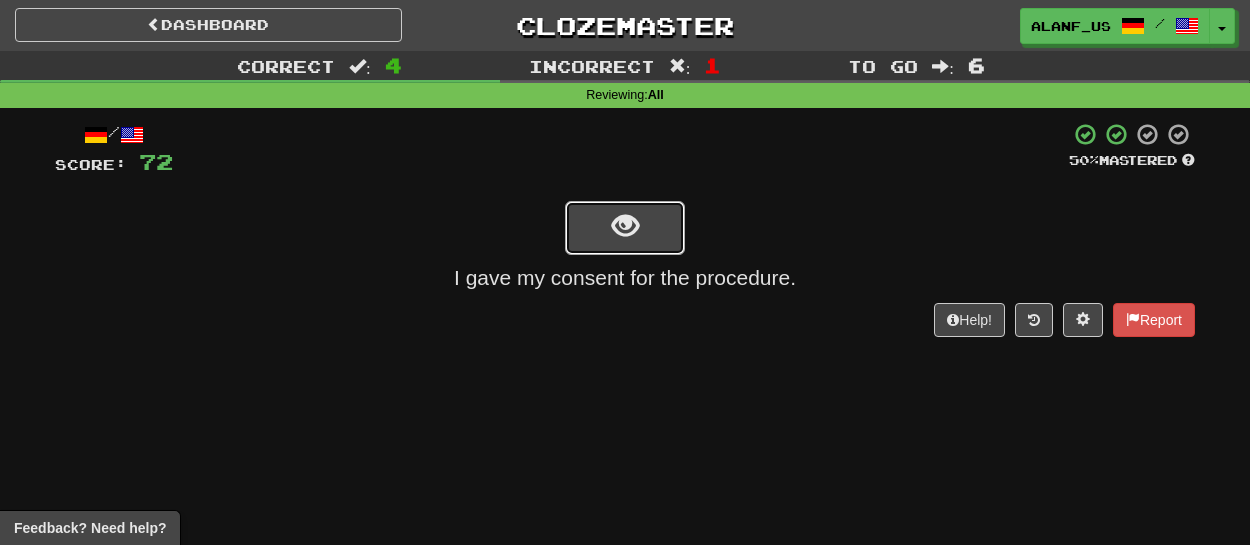 click at bounding box center (625, 226) 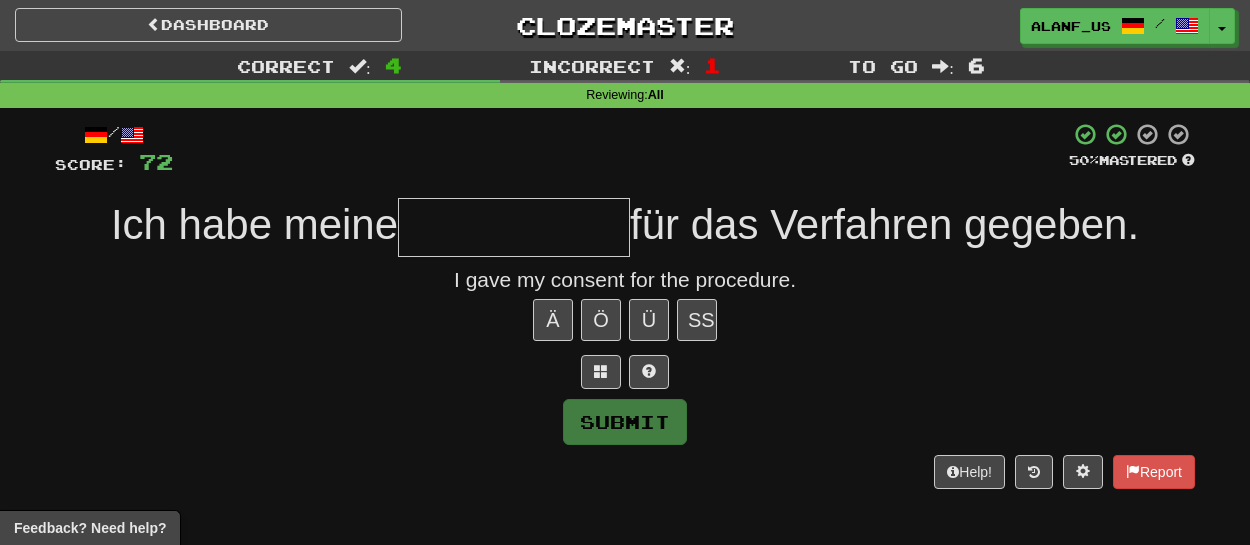 type on "*" 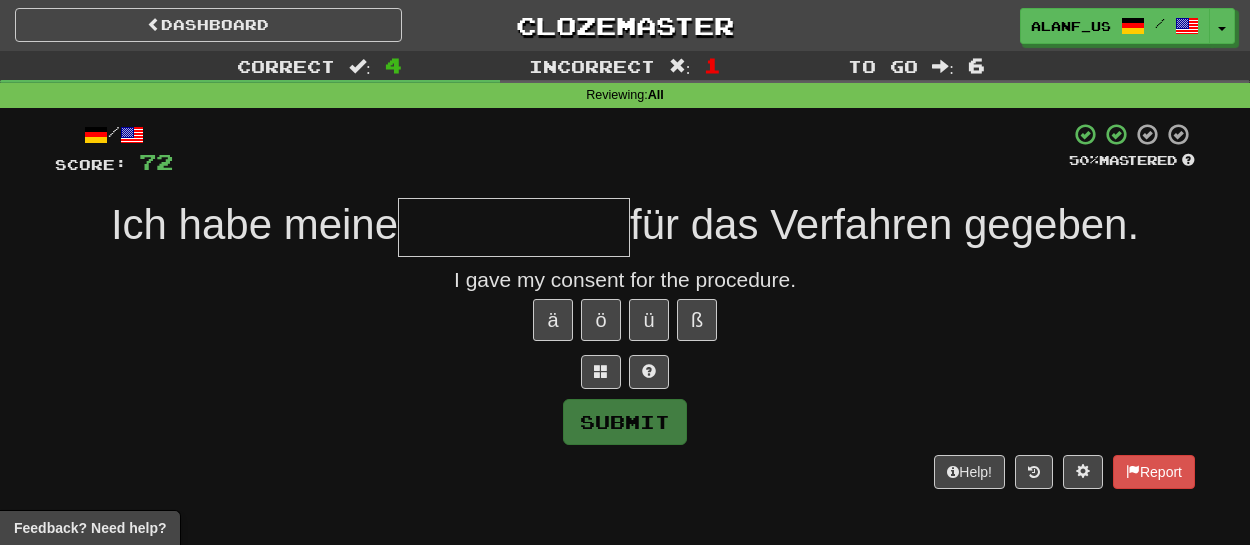 type on "*" 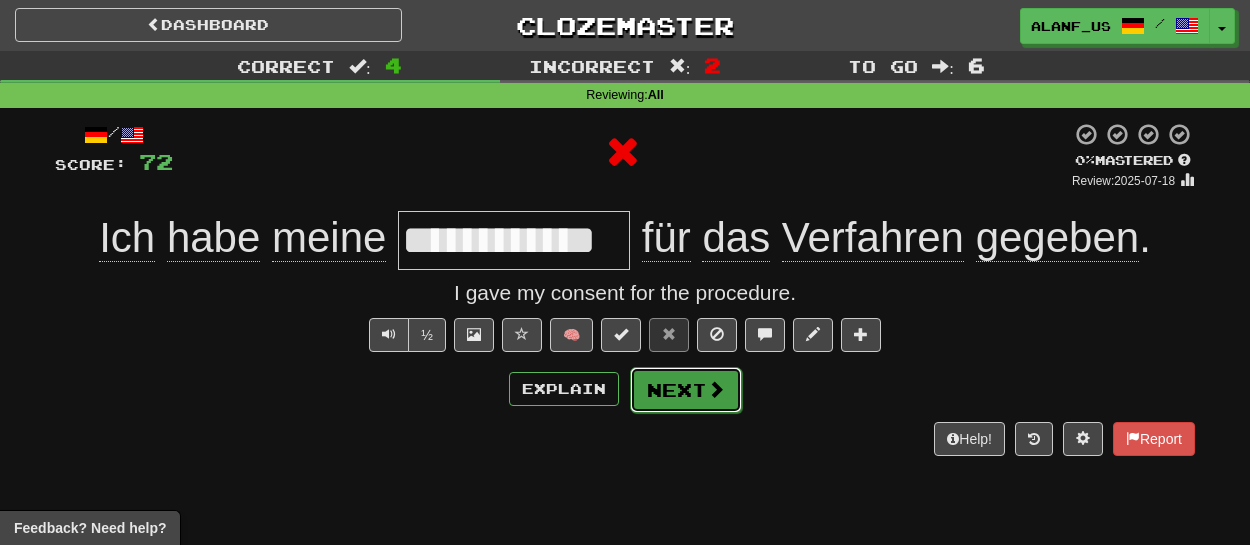click on "Next" at bounding box center (686, 390) 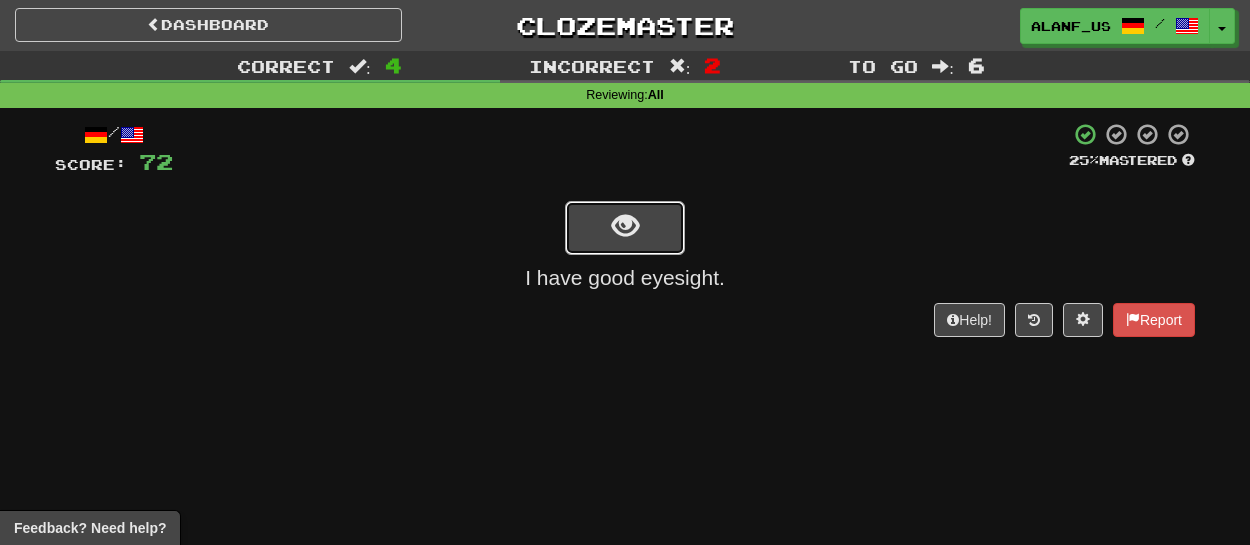 click at bounding box center (625, 228) 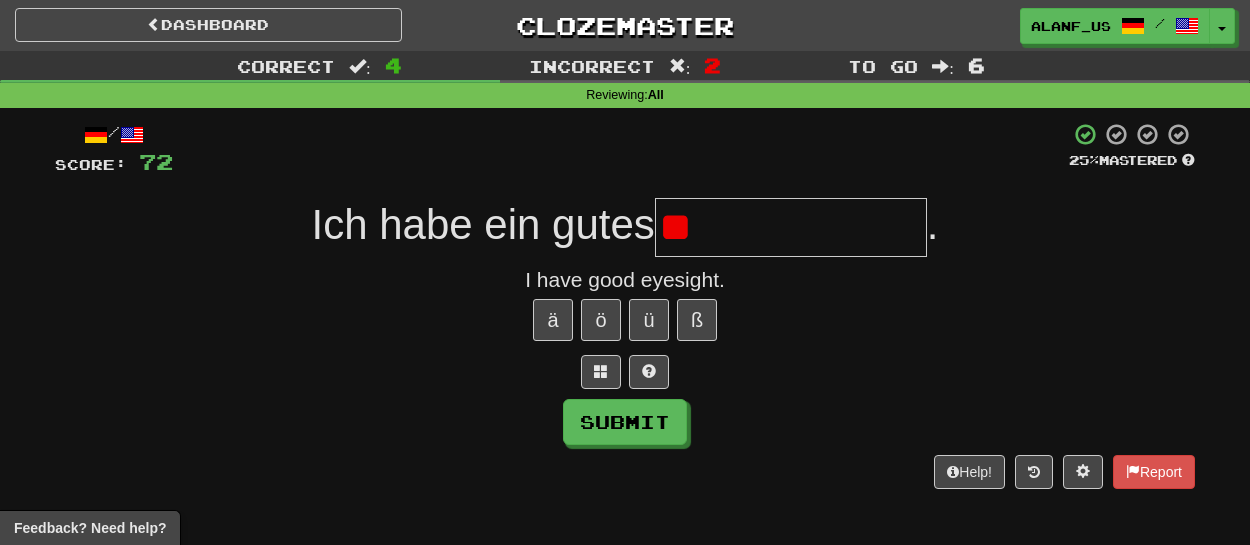 type on "*" 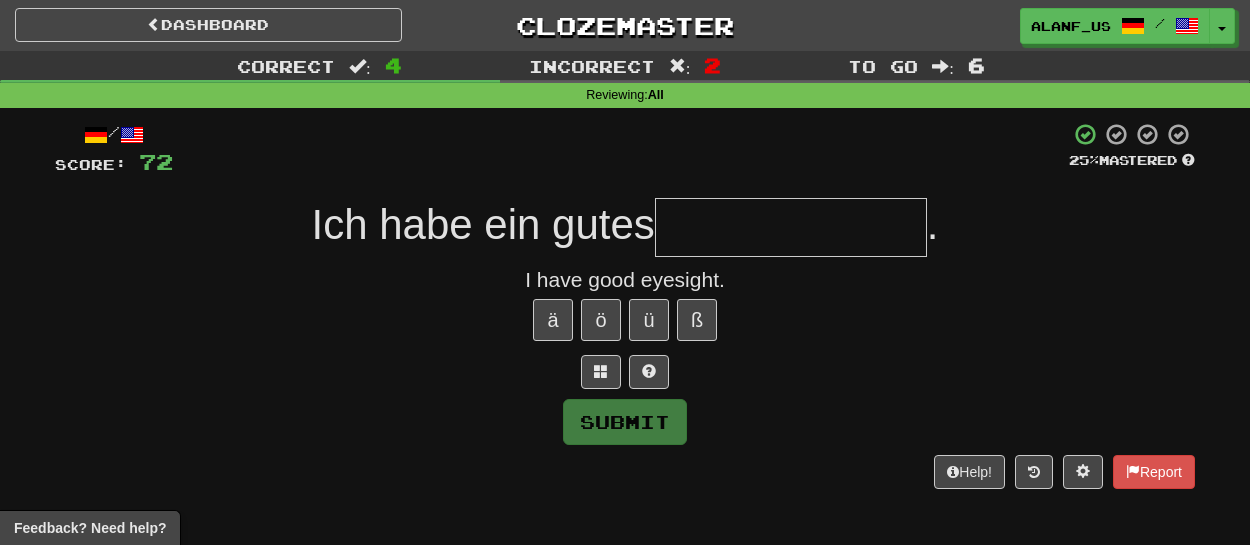 type on "*" 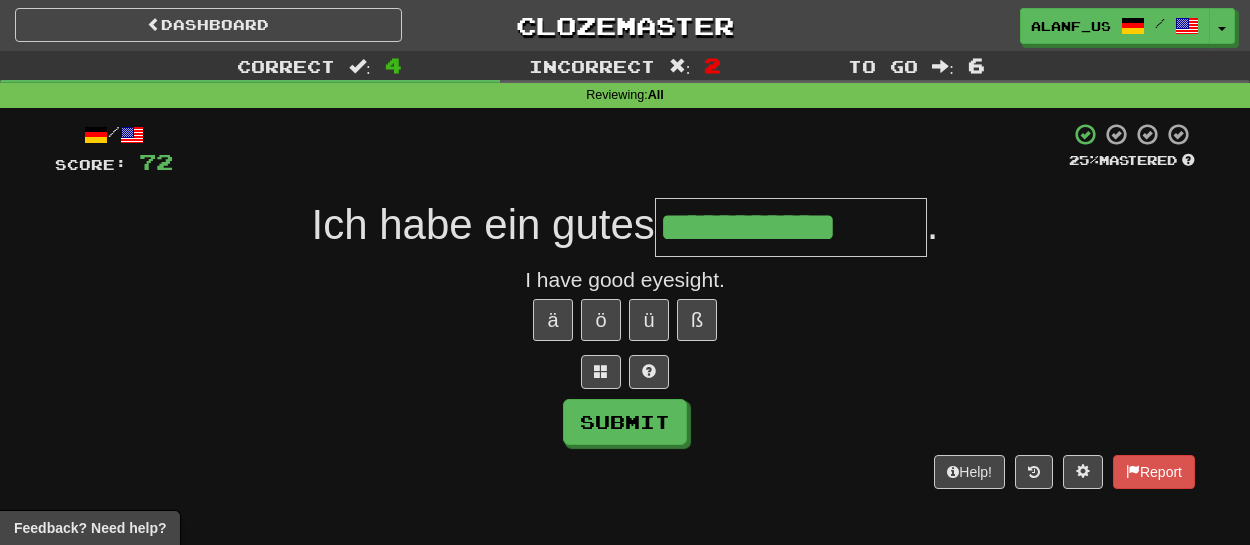 type on "**********" 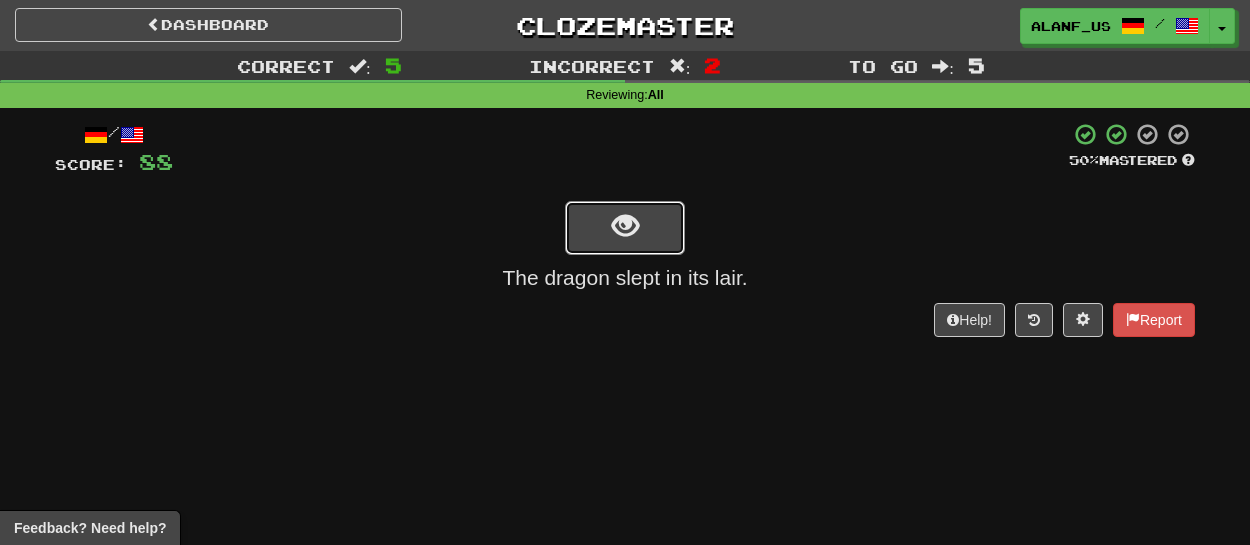 click at bounding box center (625, 228) 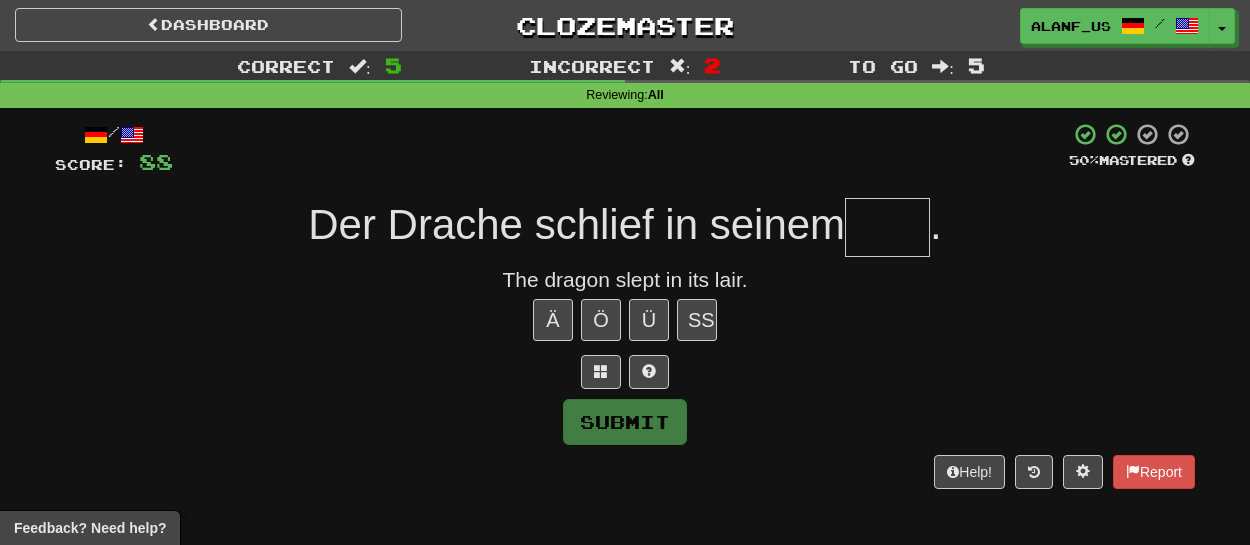 type on "*" 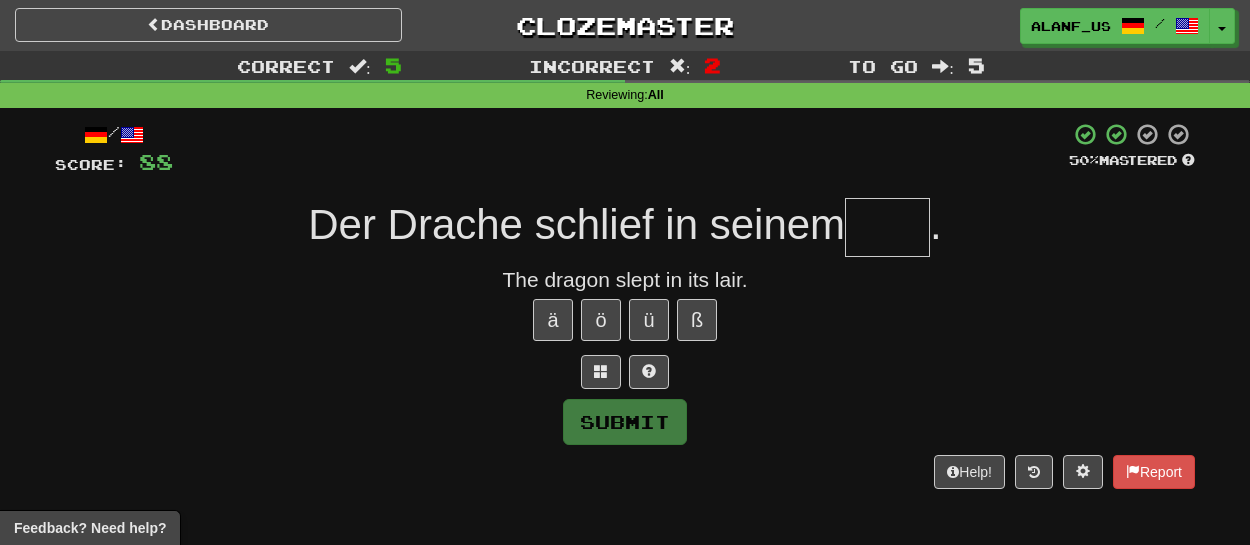 type on "***" 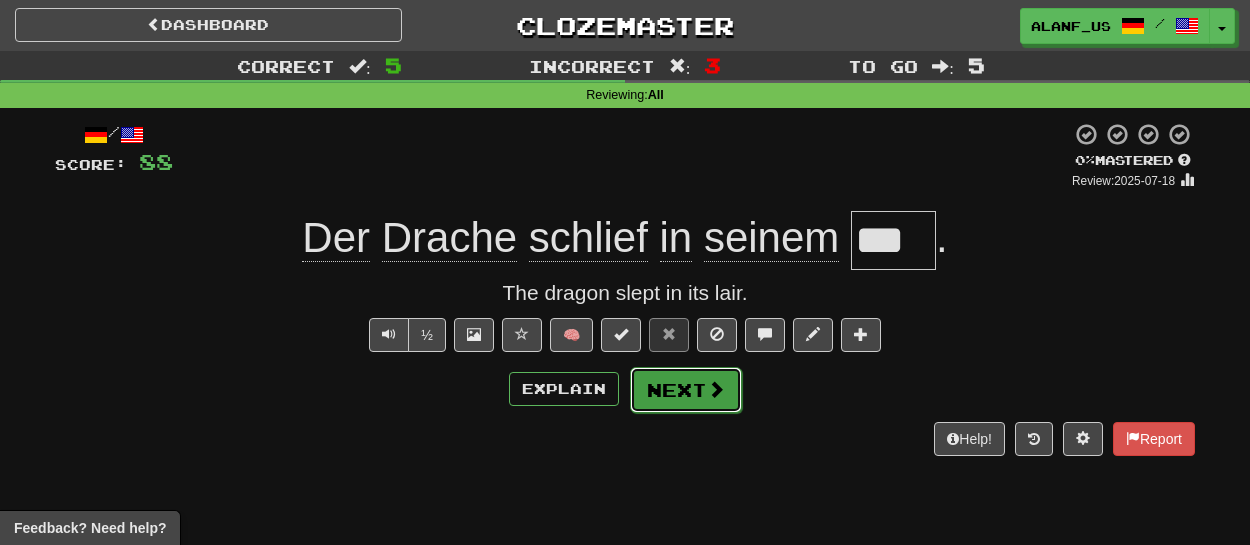 click on "Next" at bounding box center [686, 390] 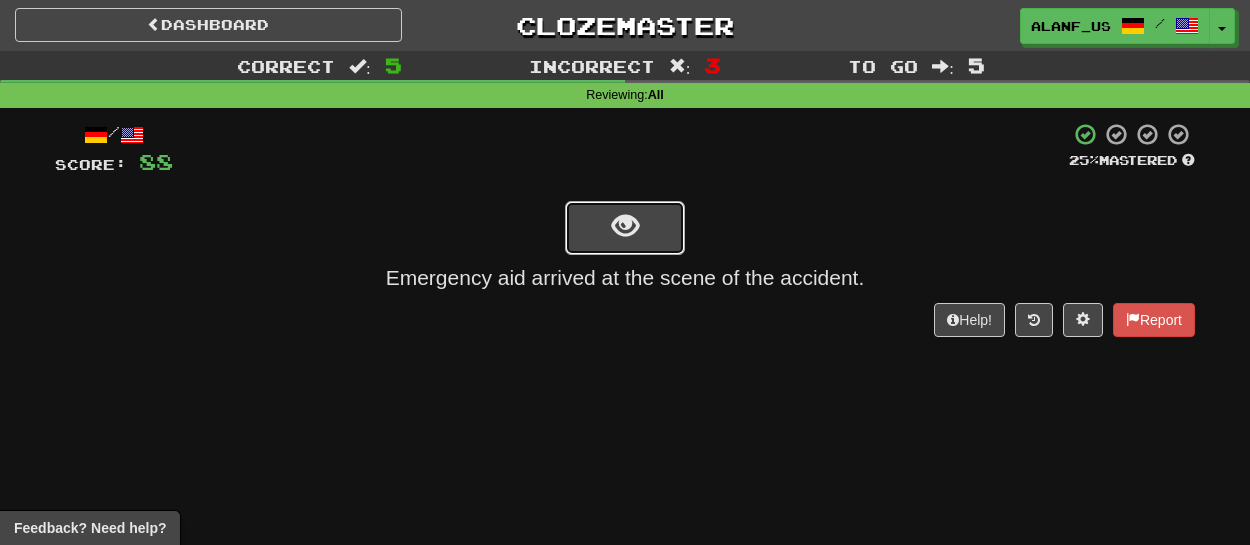 click at bounding box center (625, 226) 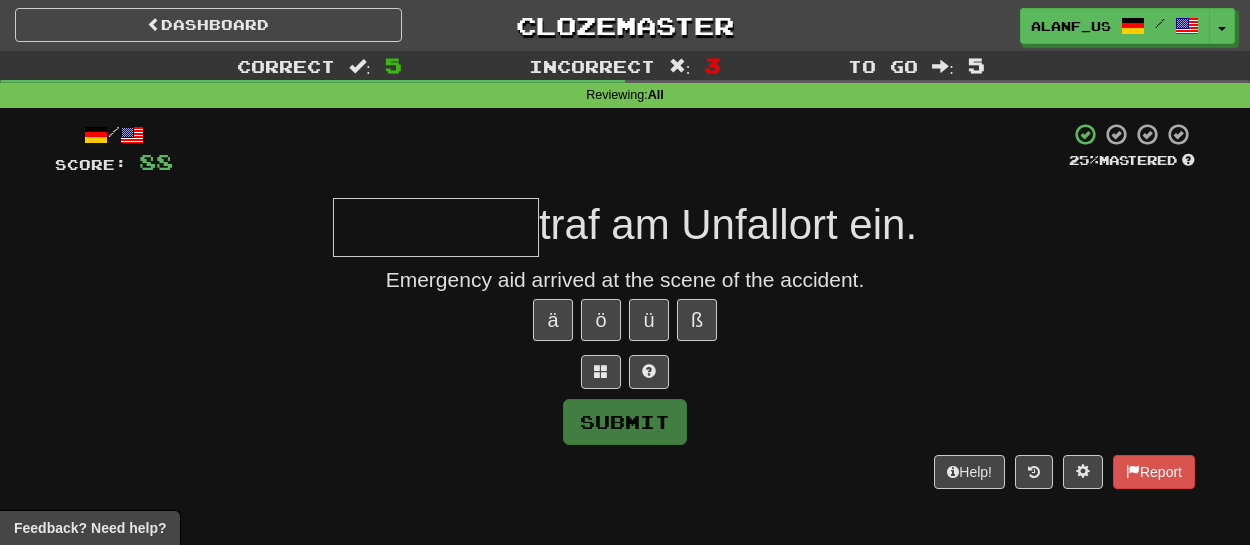click on "traf am Unfallort ein." at bounding box center [728, 224] 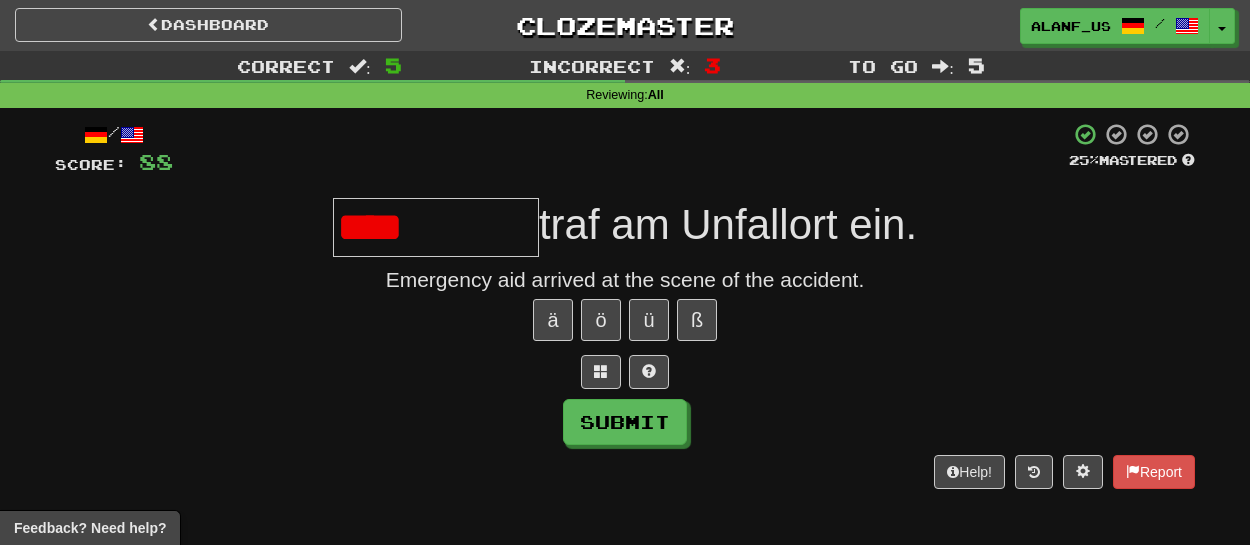 type on "**********" 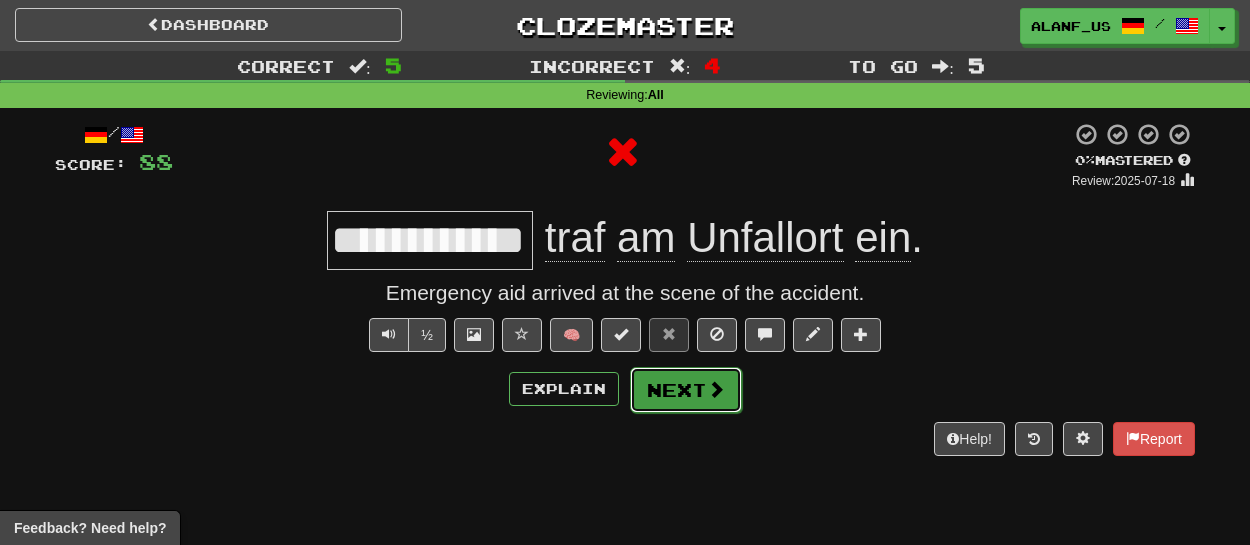 click on "Next" at bounding box center [686, 390] 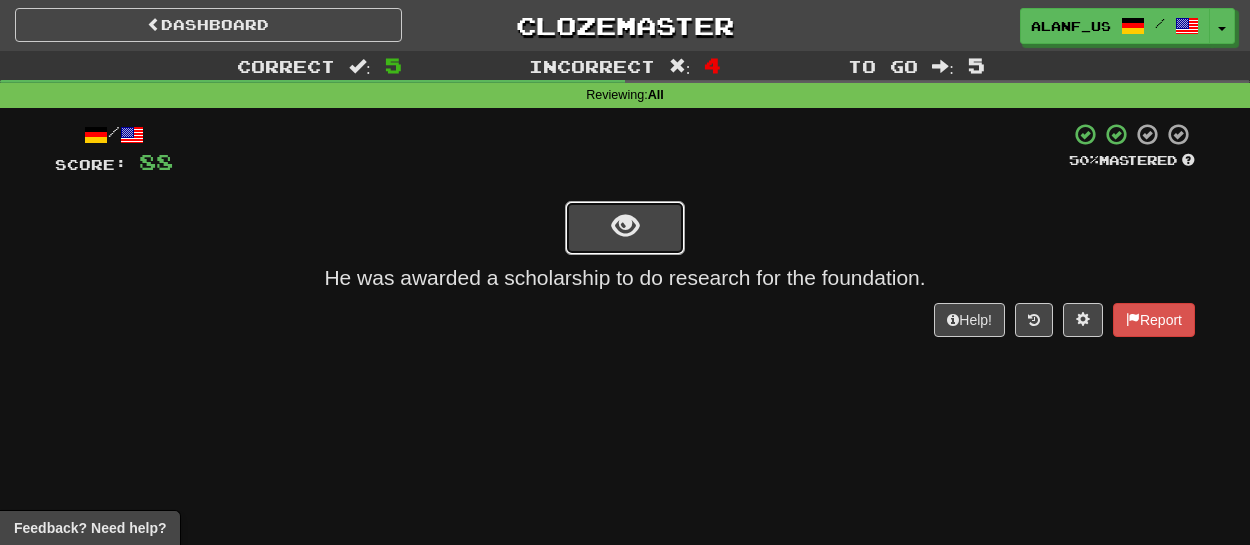 click at bounding box center [625, 228] 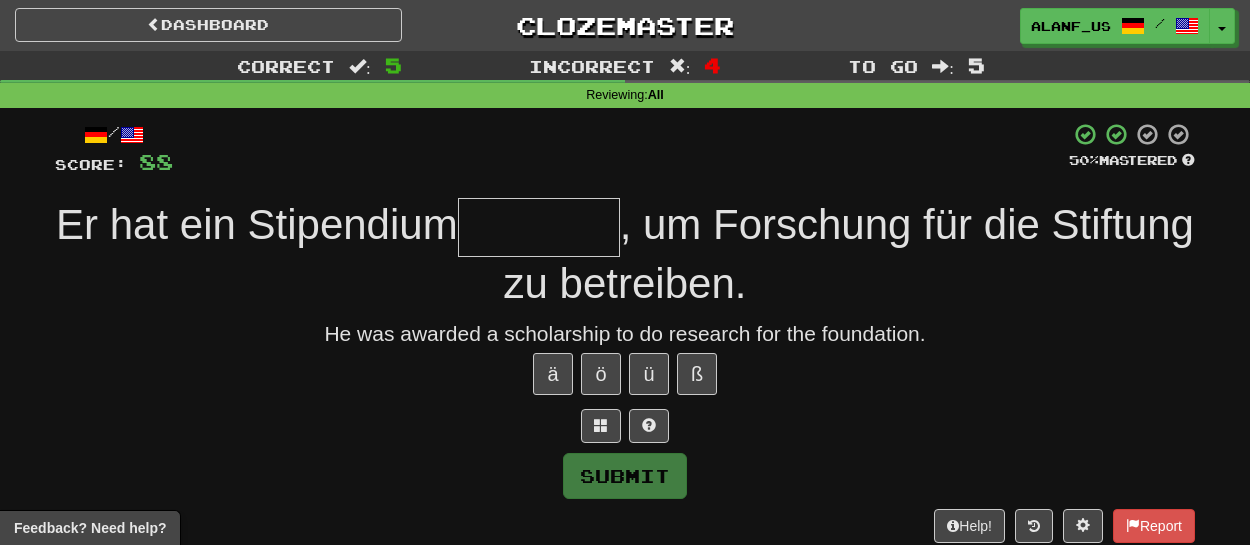 type on "*" 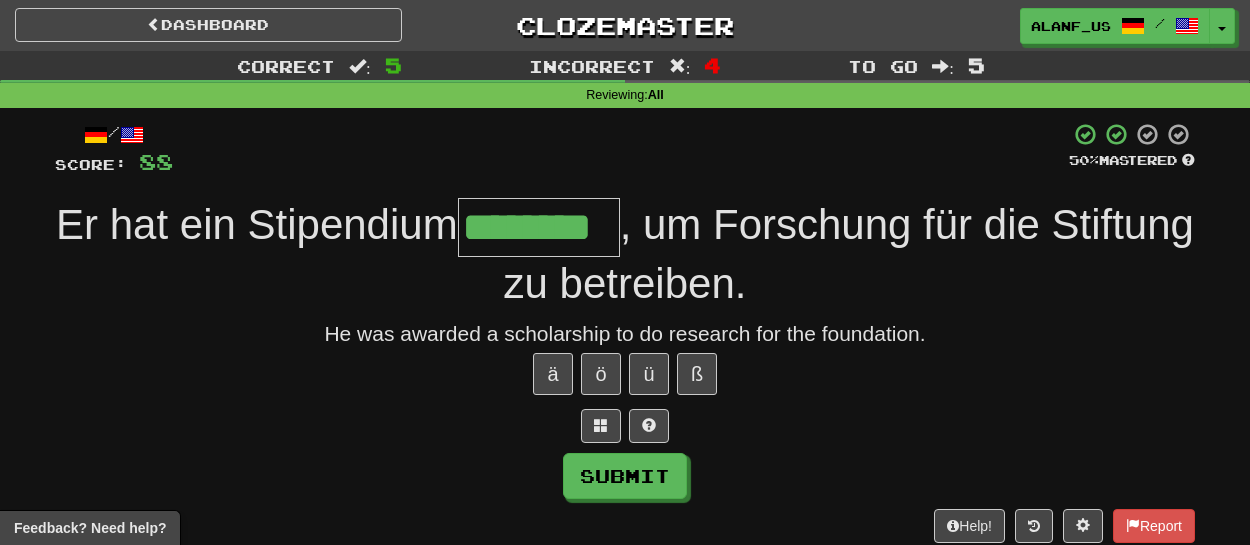 type on "********" 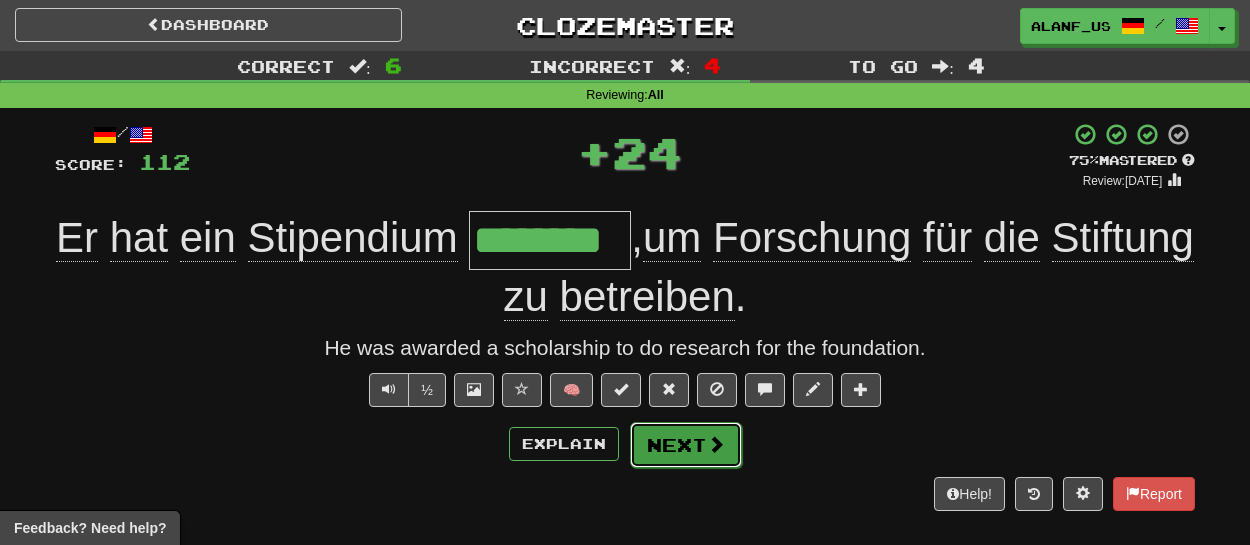 click at bounding box center [716, 444] 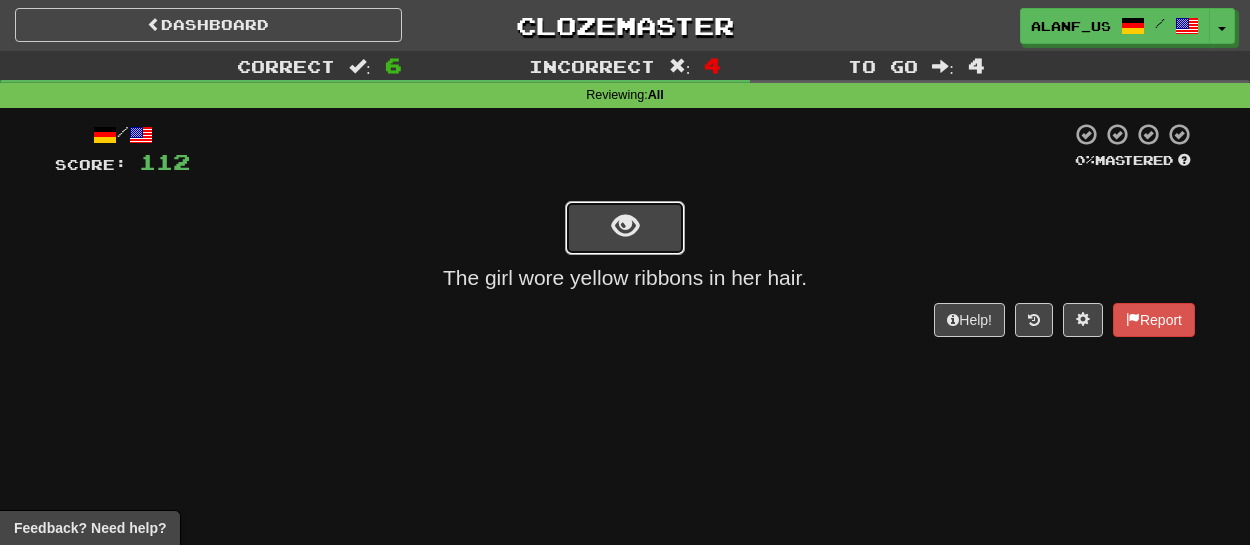 click at bounding box center (625, 228) 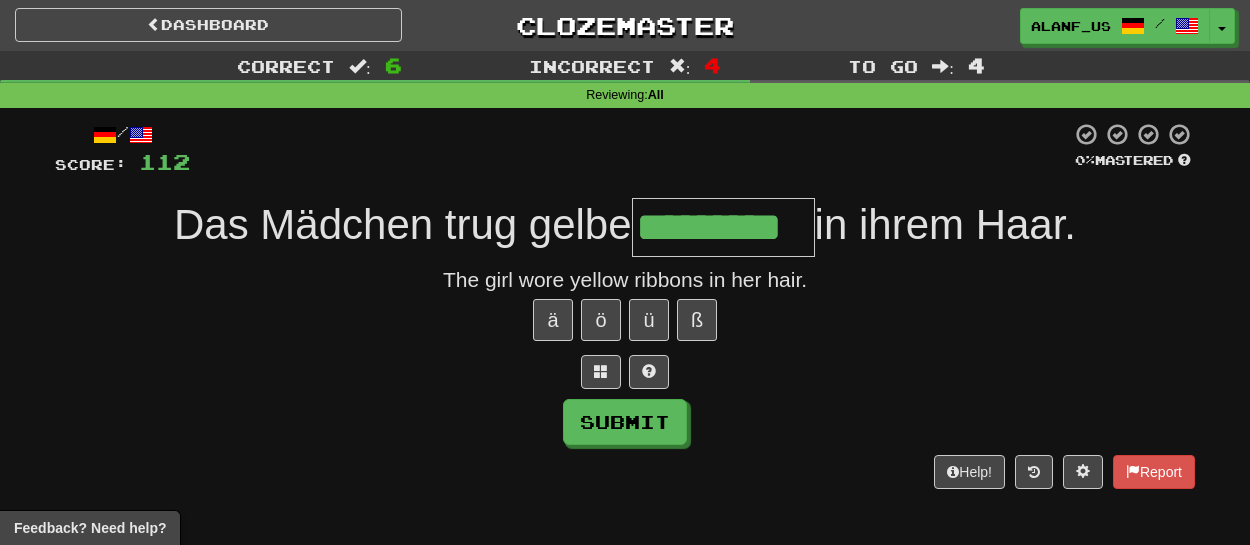 type on "*********" 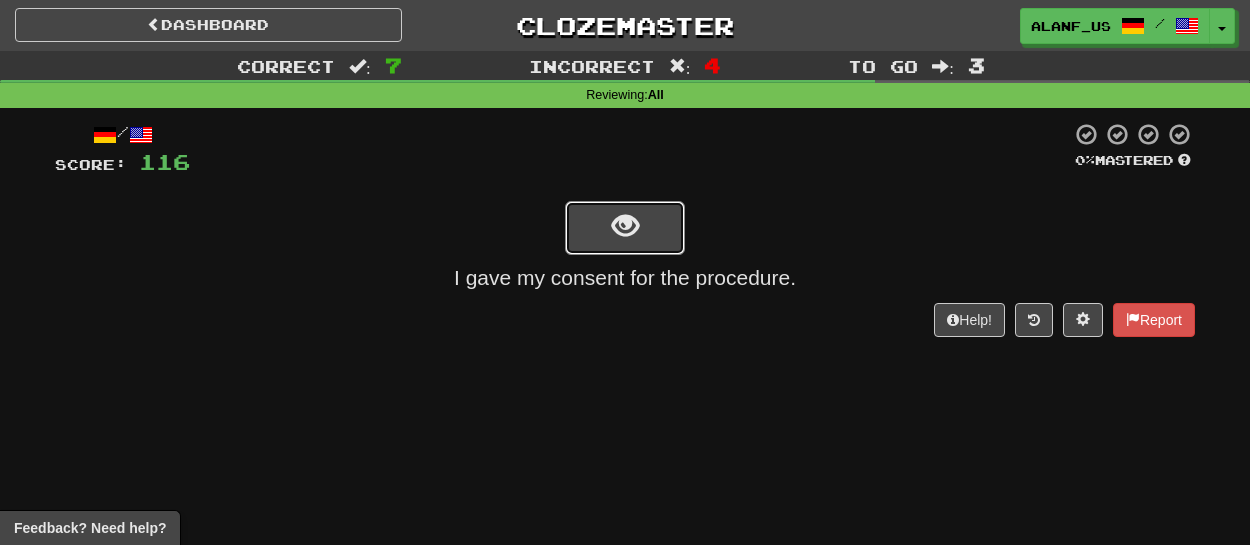 click at bounding box center [625, 228] 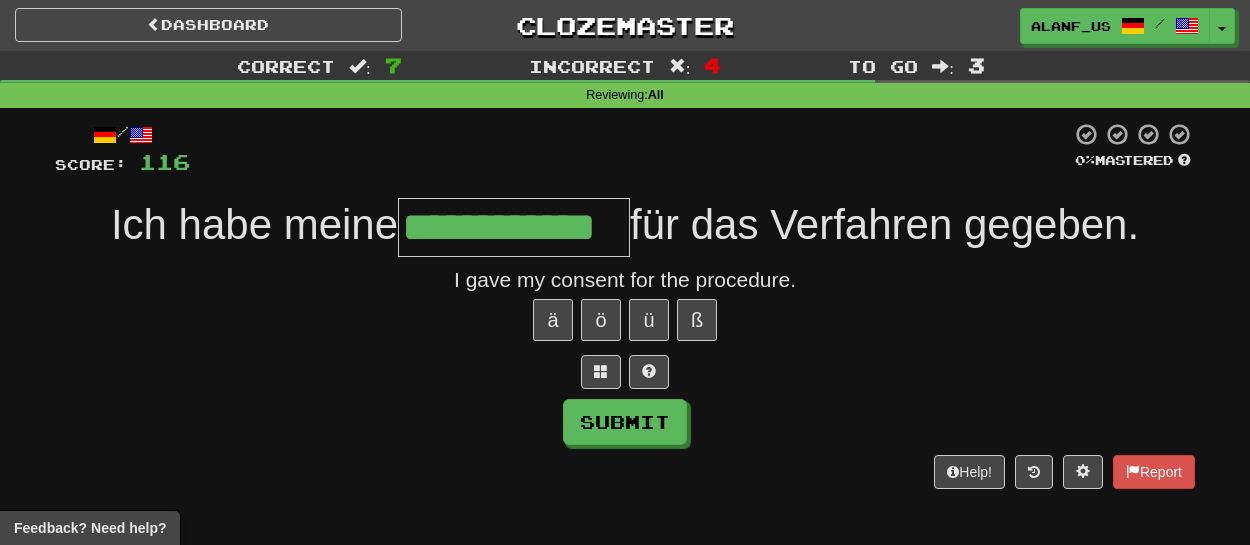 type on "**********" 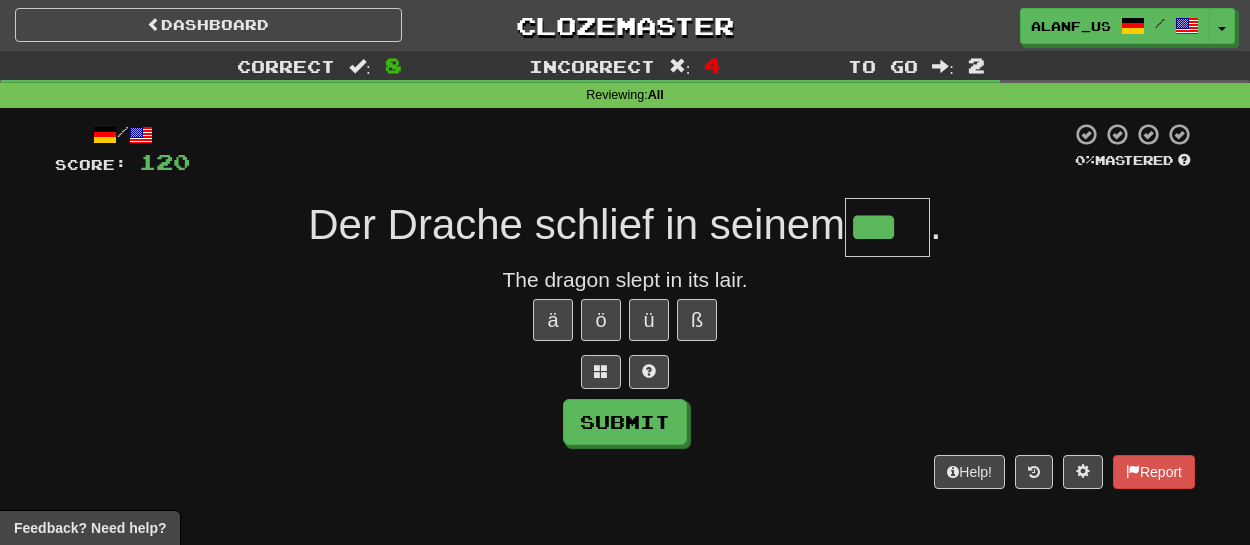 type on "***" 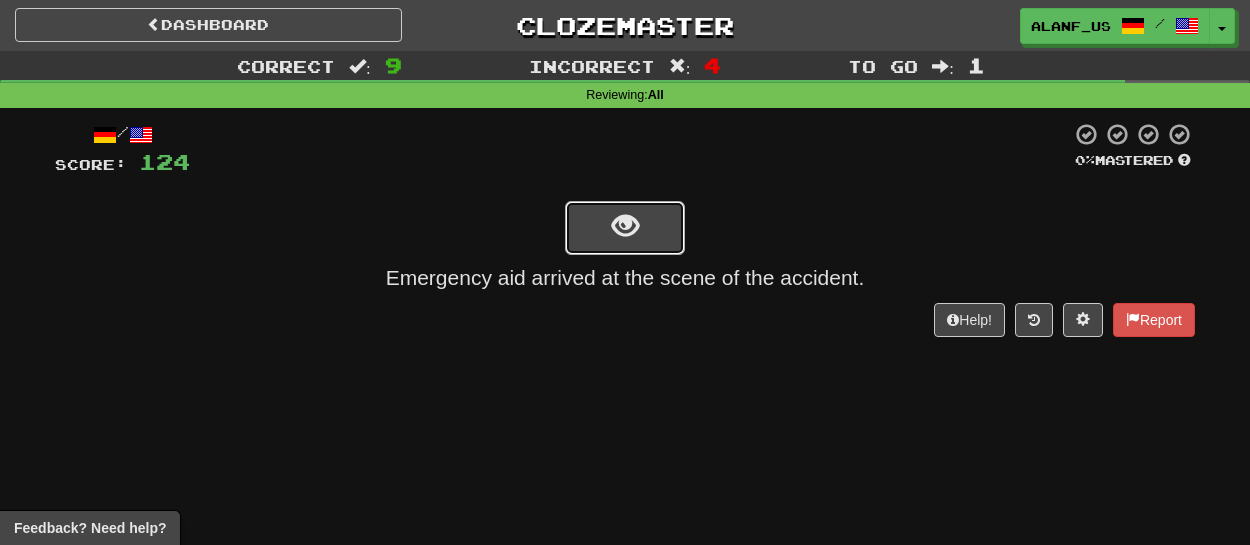 click at bounding box center (625, 226) 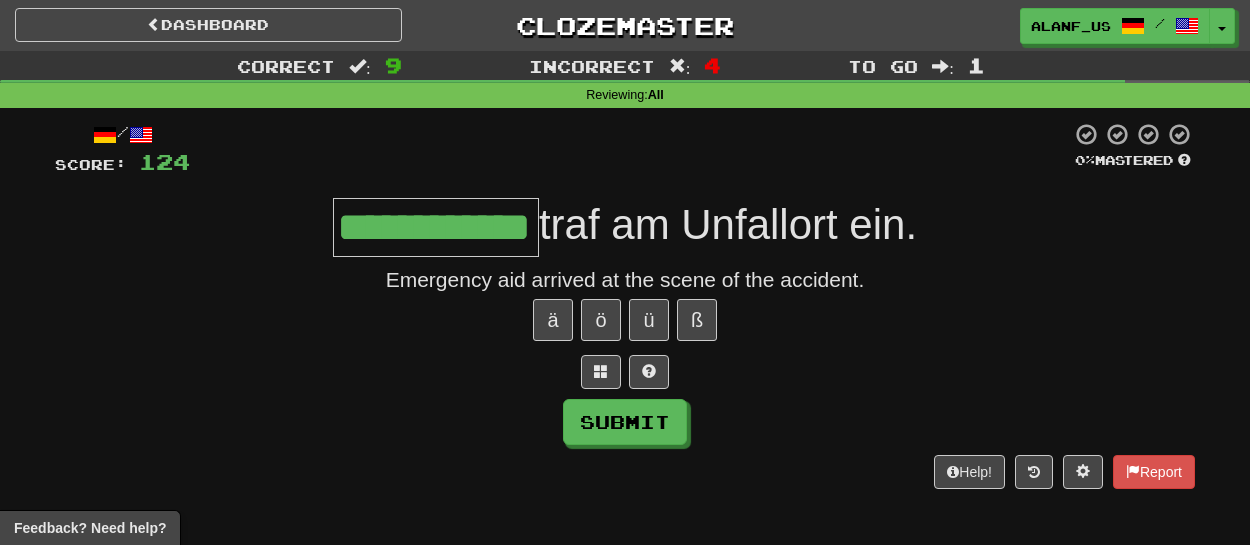 type on "**********" 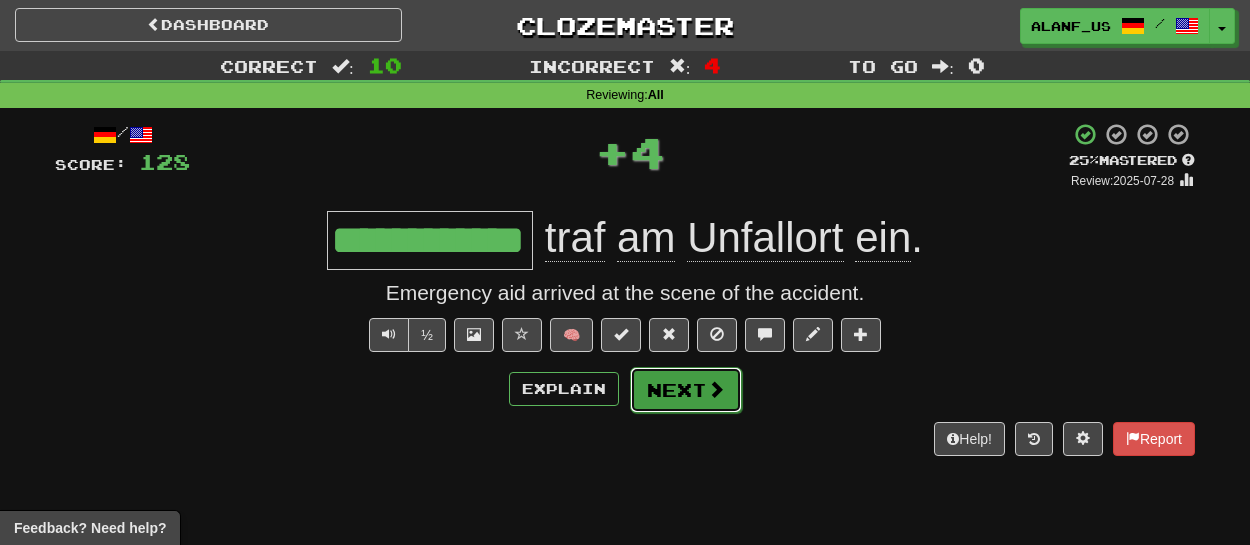 click on "Next" at bounding box center [686, 390] 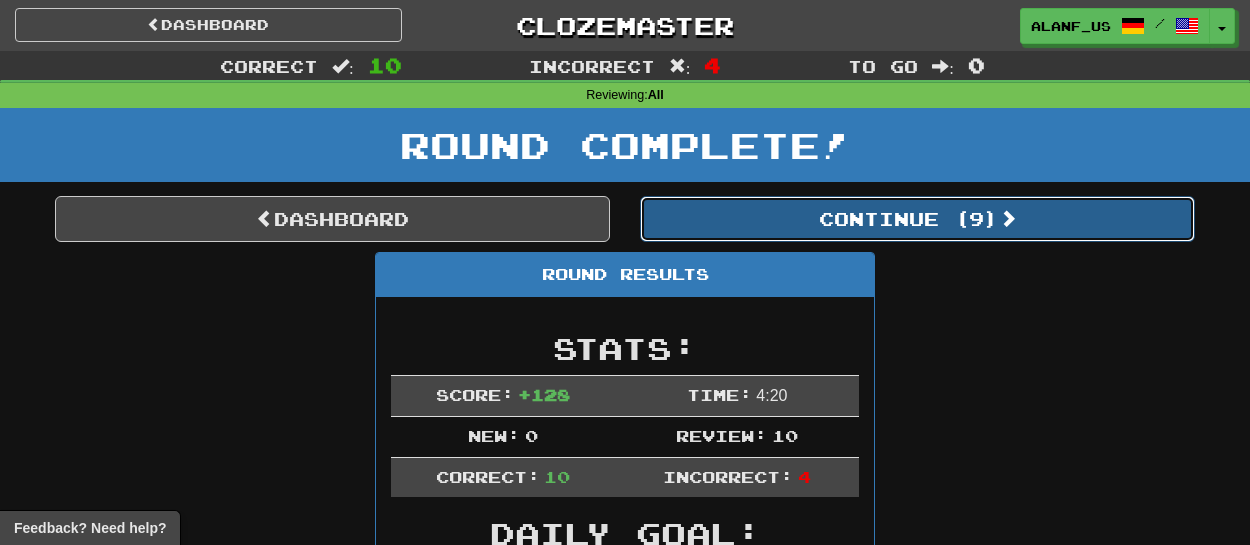 click on "Continue ( 9 )" at bounding box center [917, 219] 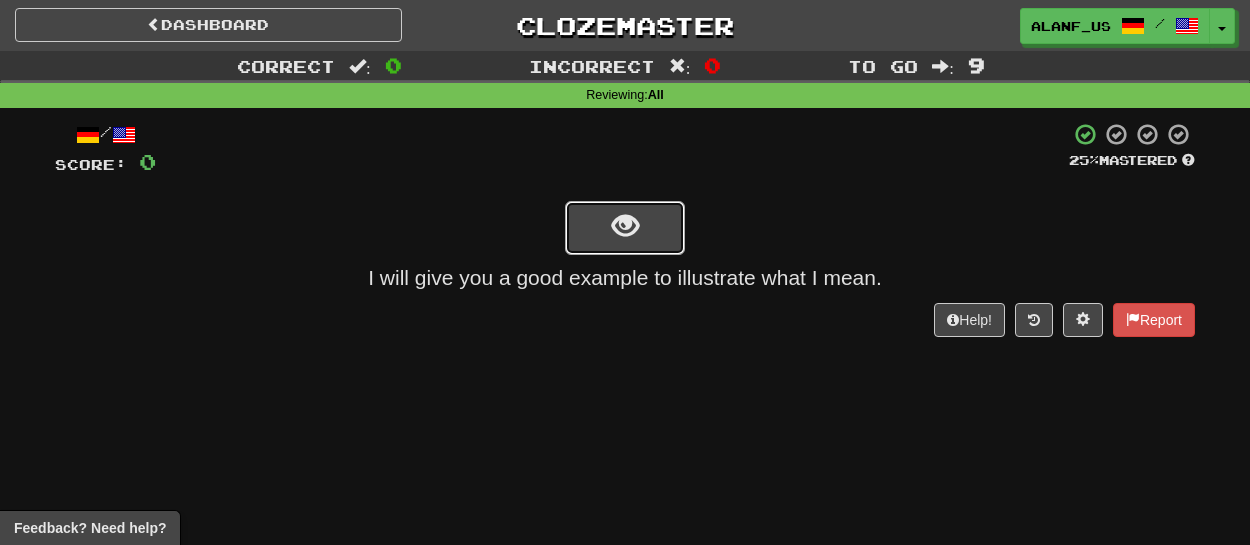 click at bounding box center [625, 228] 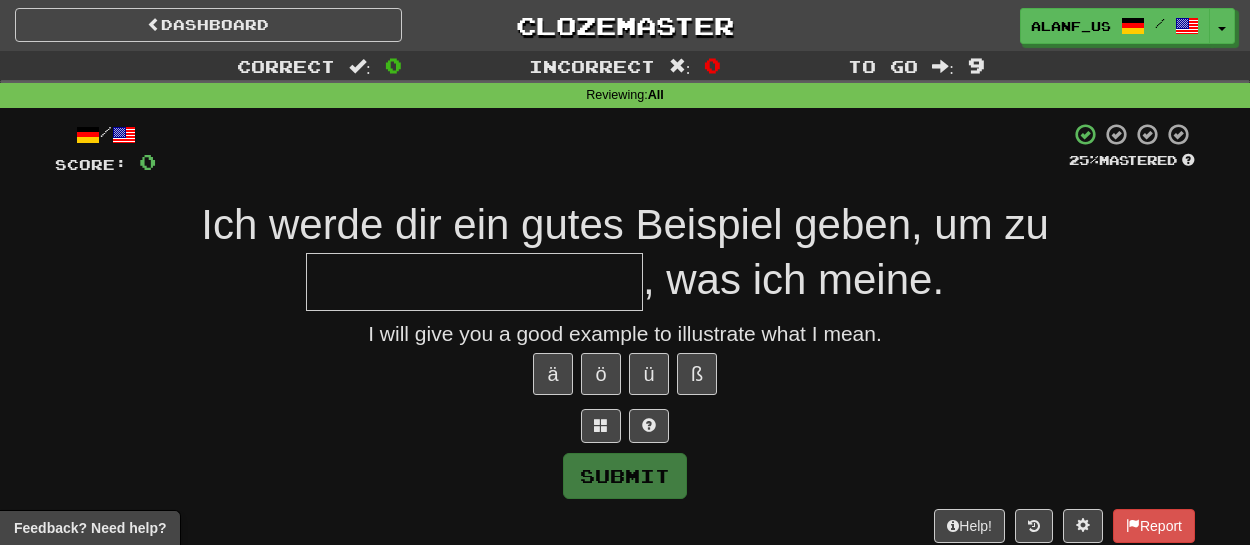type on "*" 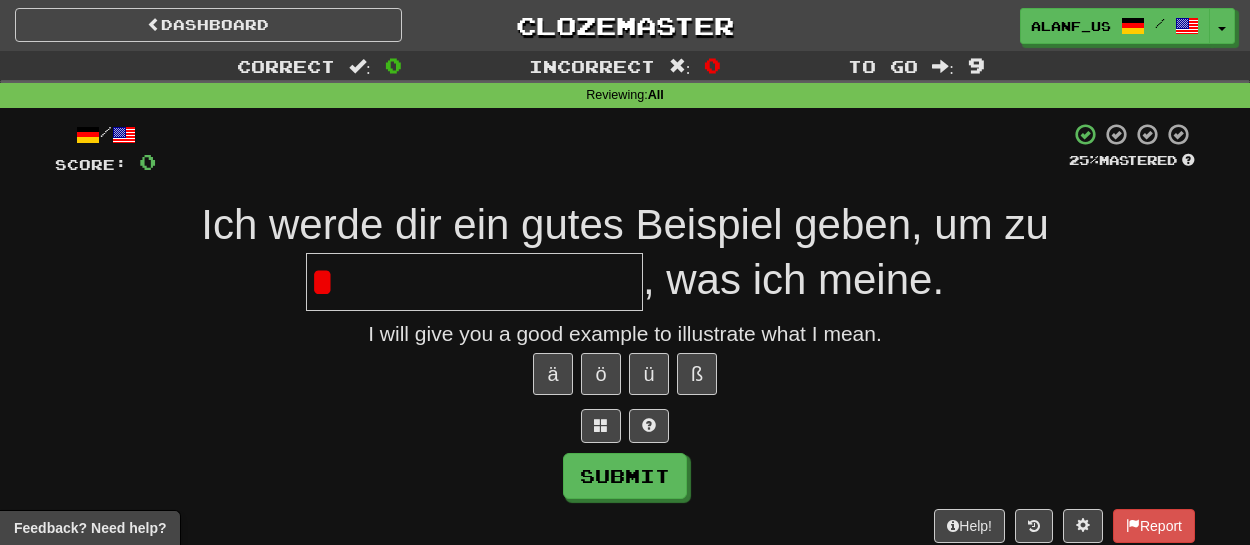 type on "**********" 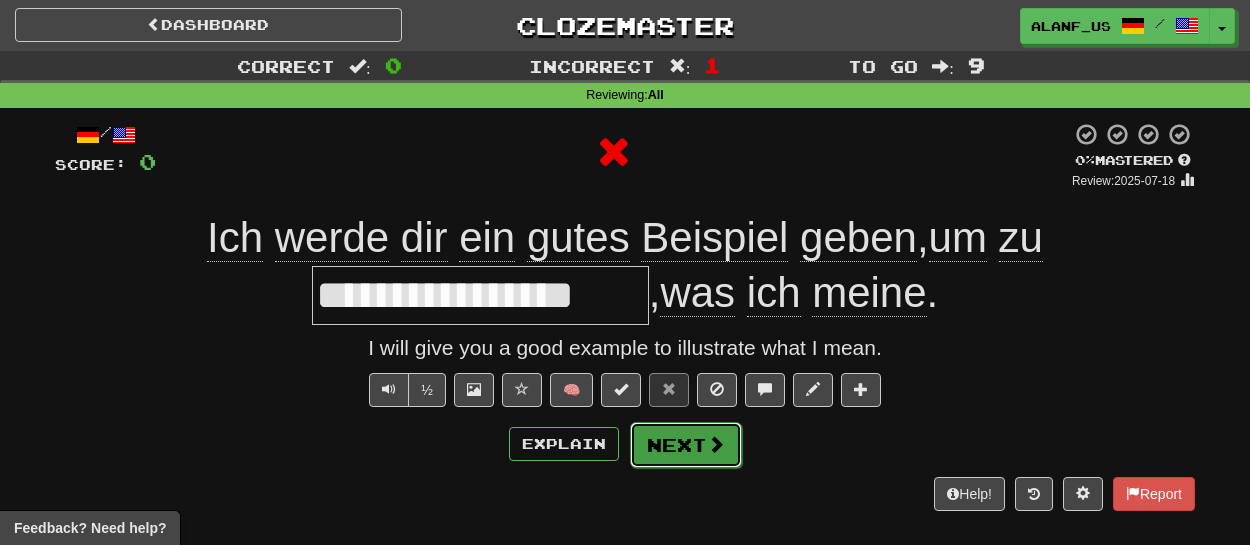 click at bounding box center (716, 444) 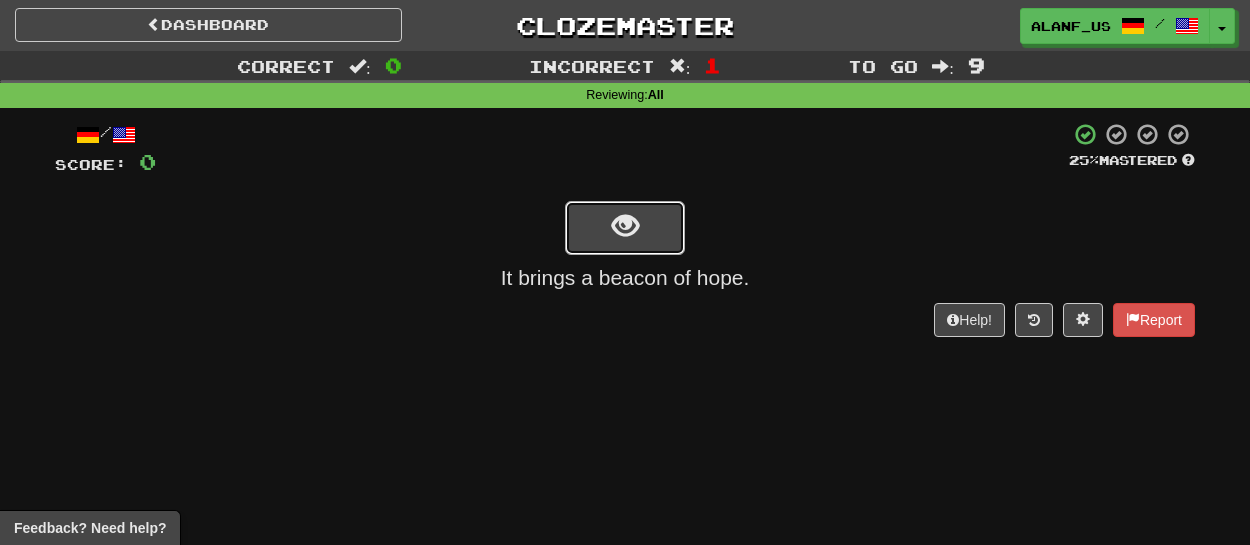 click at bounding box center (625, 228) 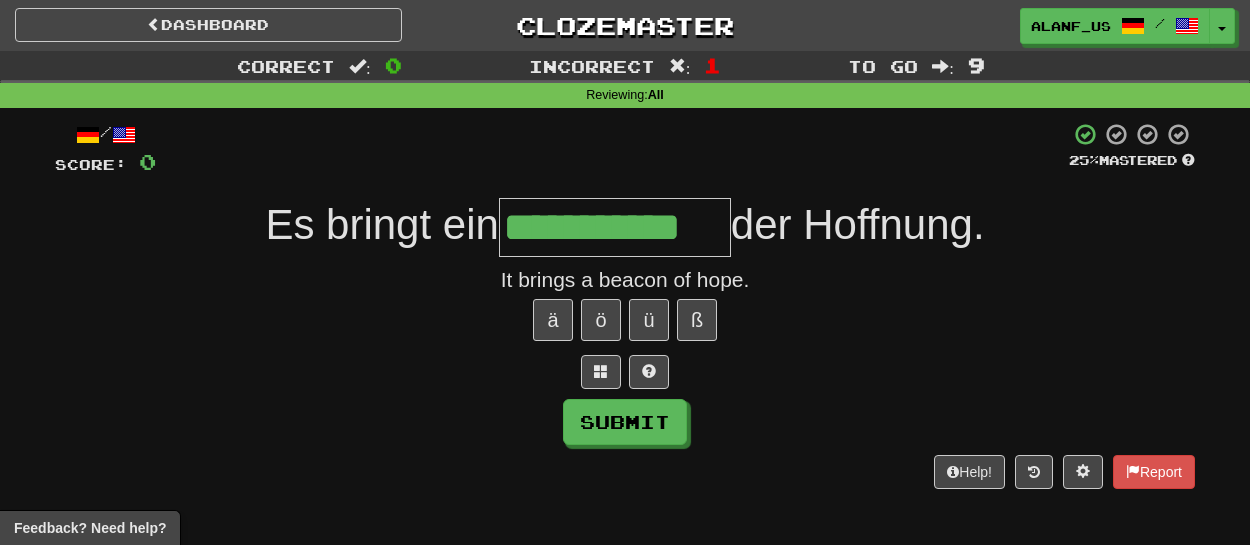 type on "**********" 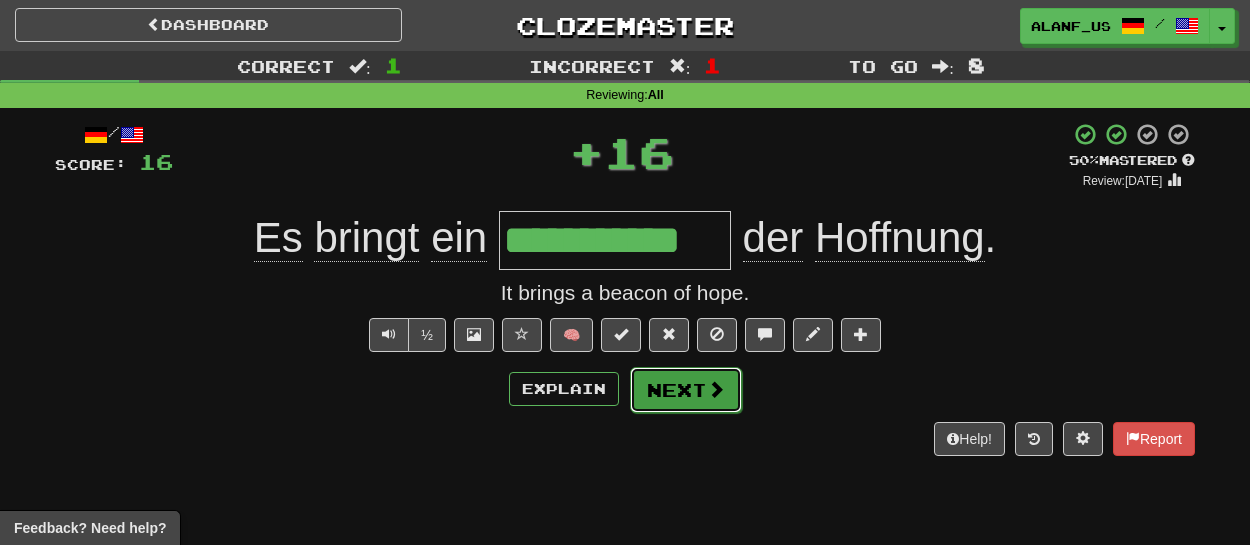 click at bounding box center [716, 389] 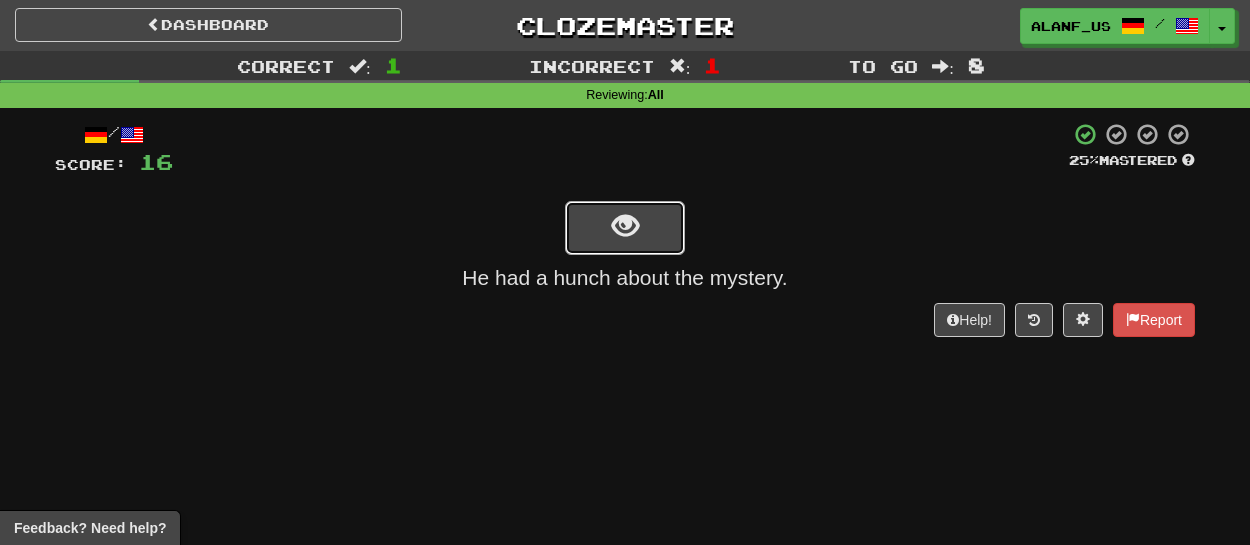 click at bounding box center (625, 228) 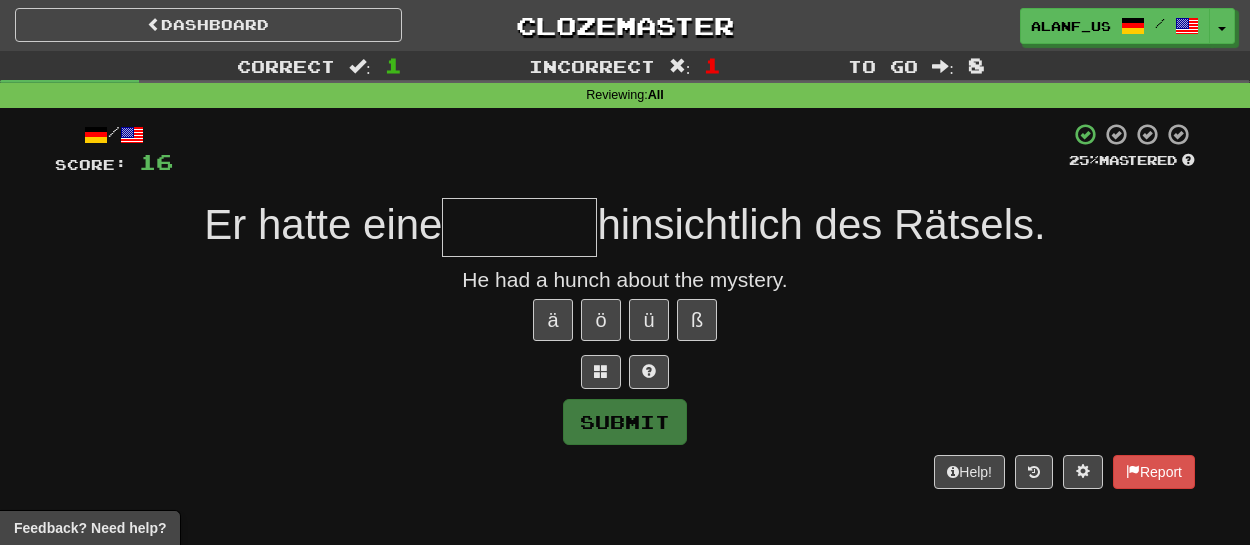 type on "******" 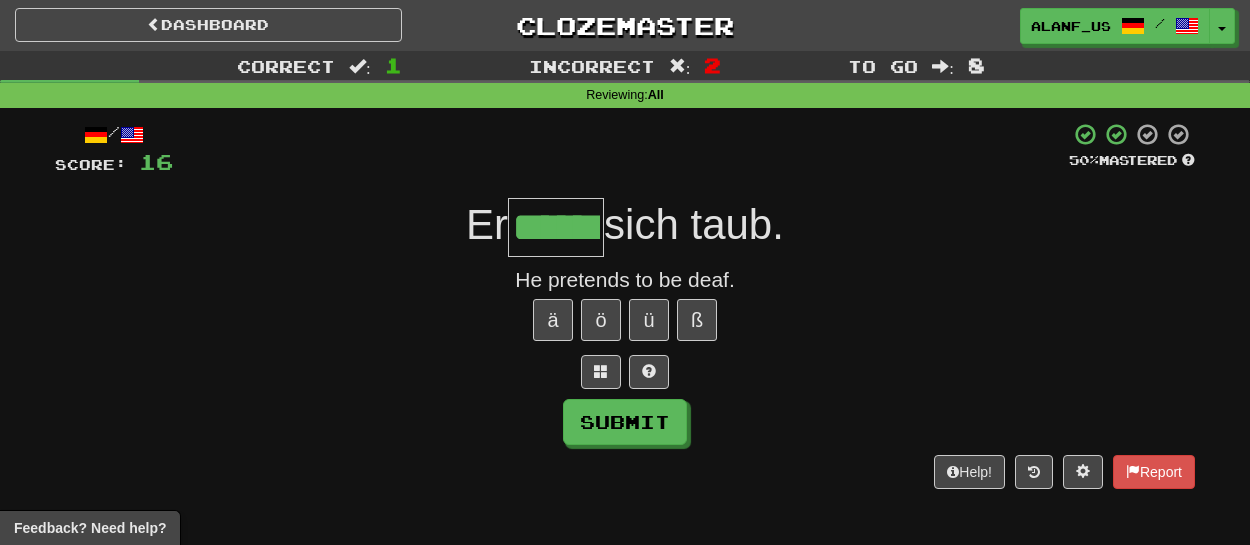 type on "******" 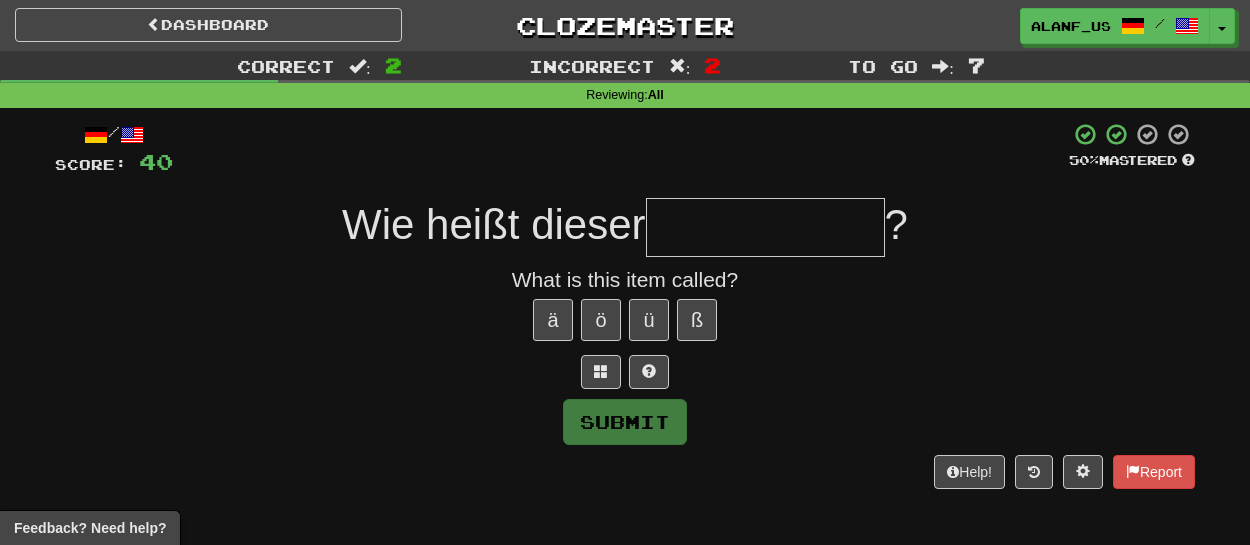 type on "*" 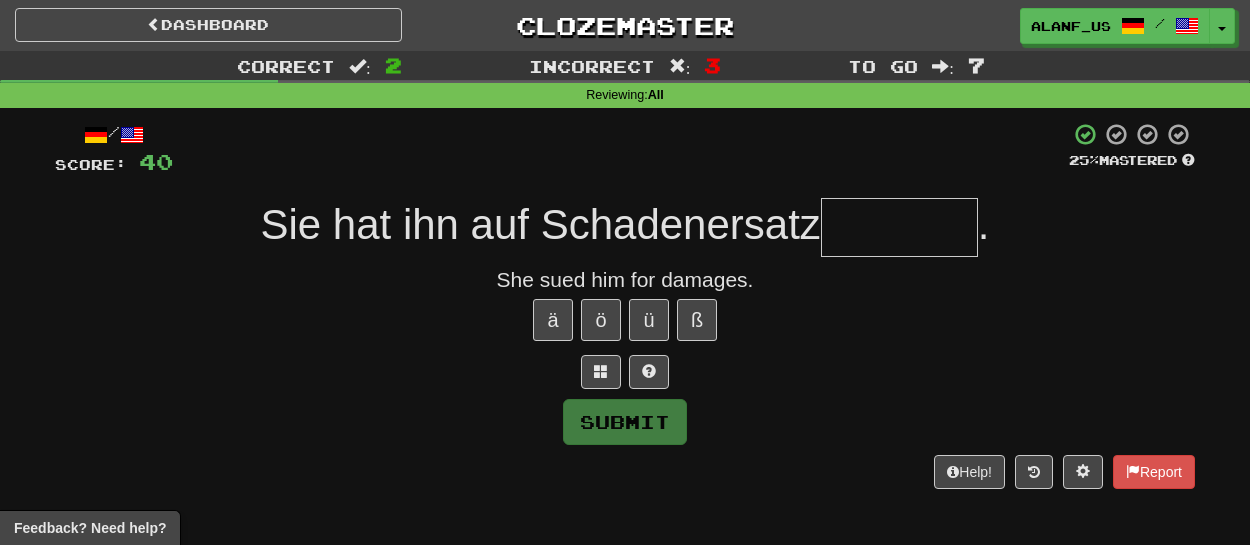 type on "*" 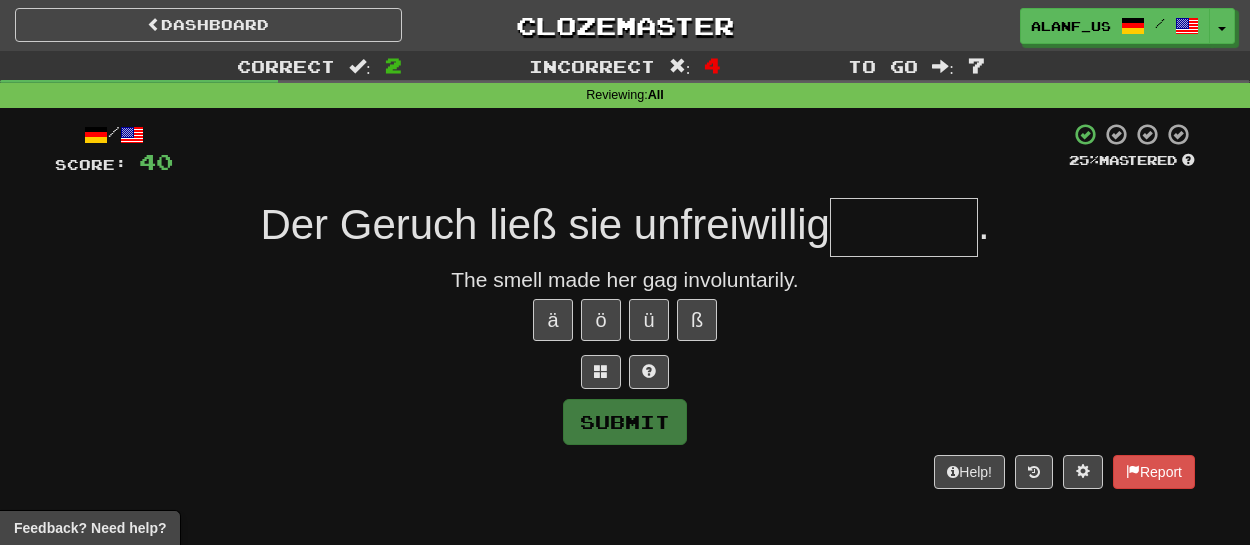 type on "*" 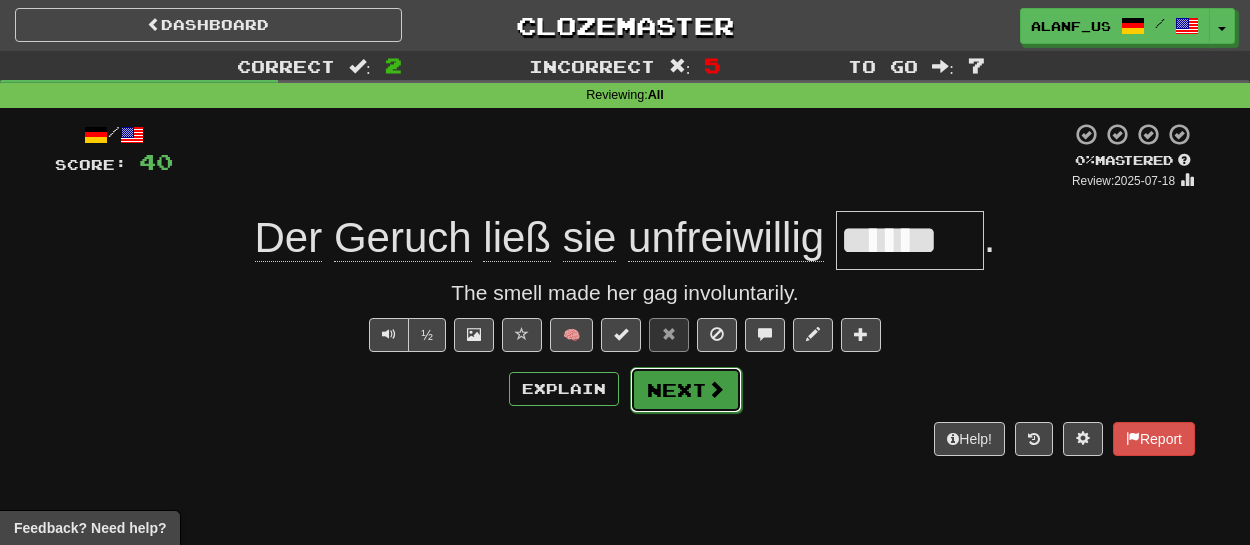click on "Next" at bounding box center (686, 390) 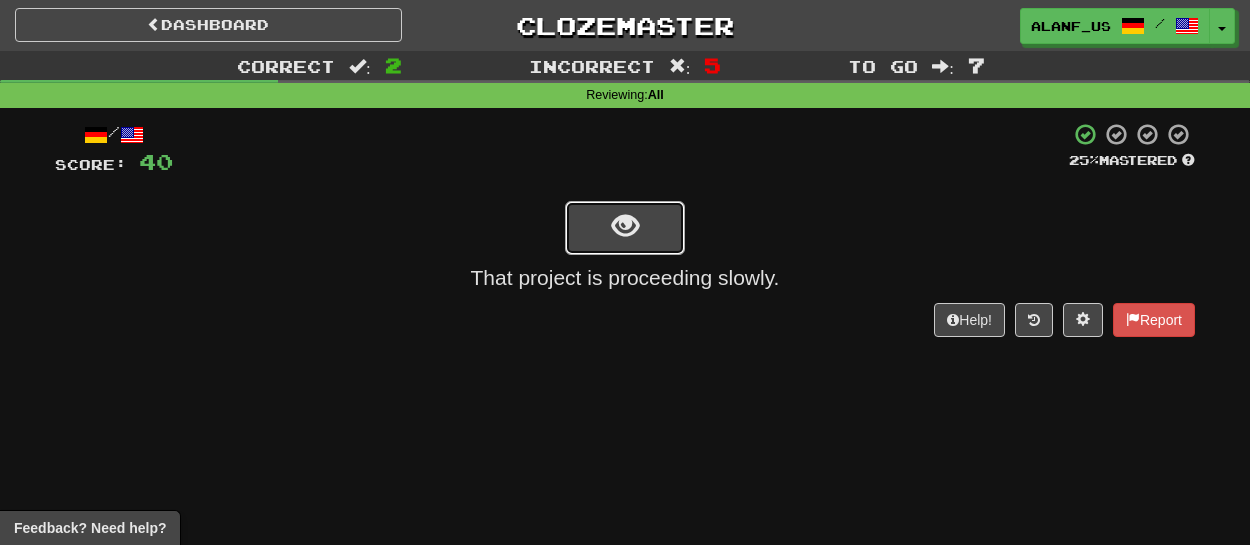 click at bounding box center [625, 226] 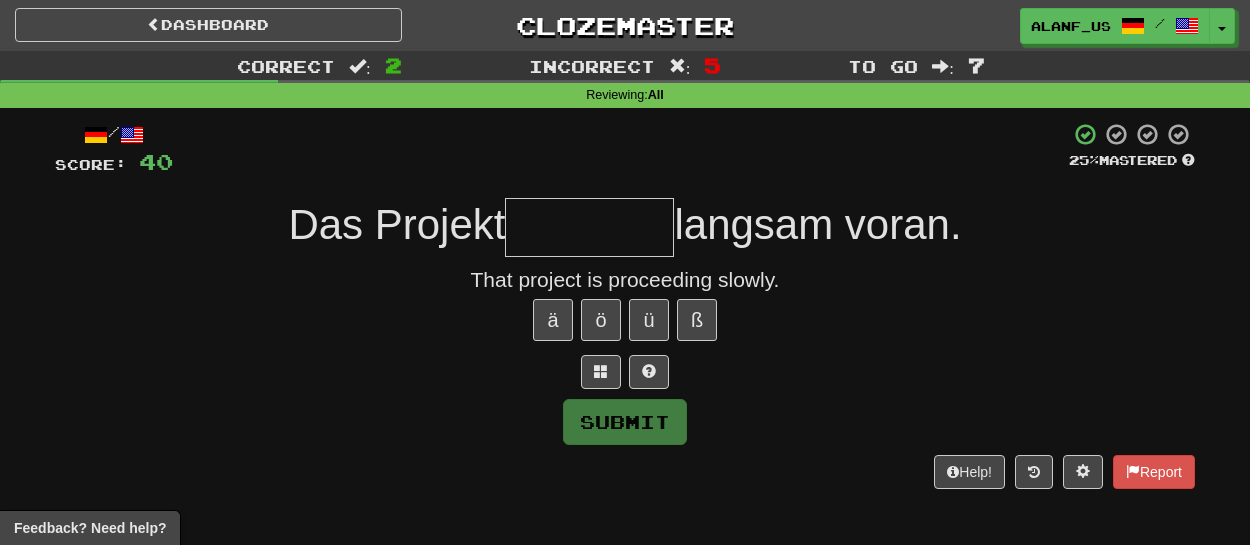 type on "*********" 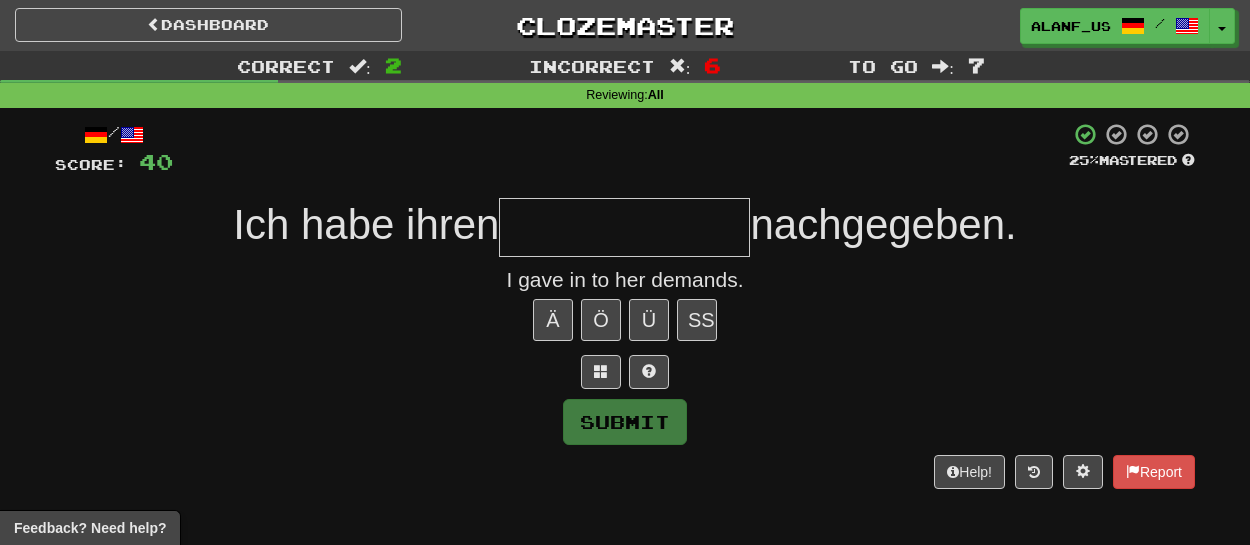 type on "*" 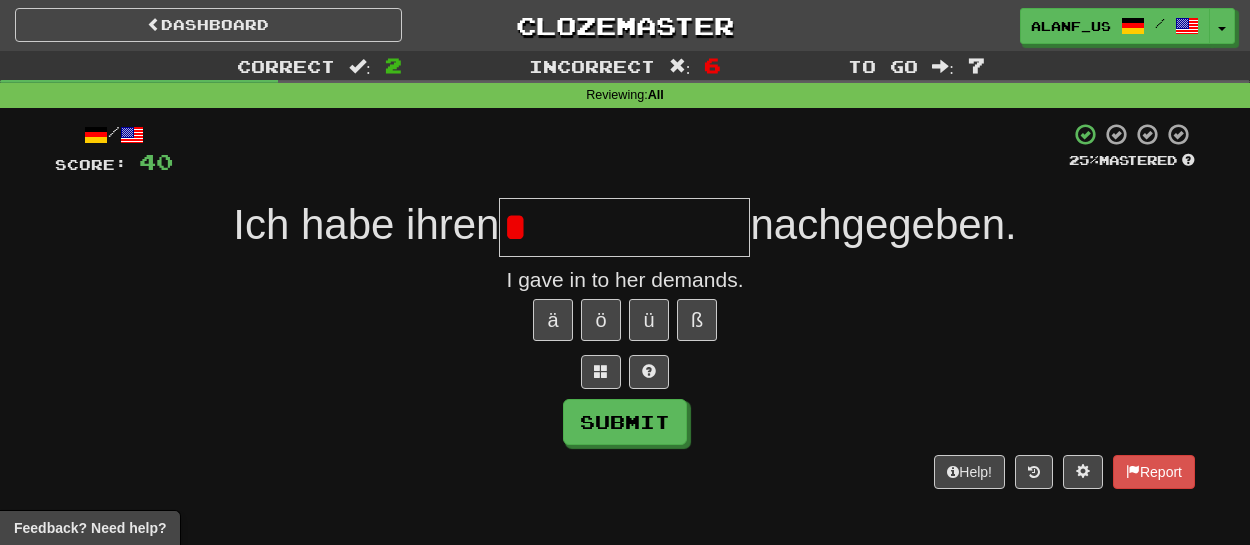 type on "**********" 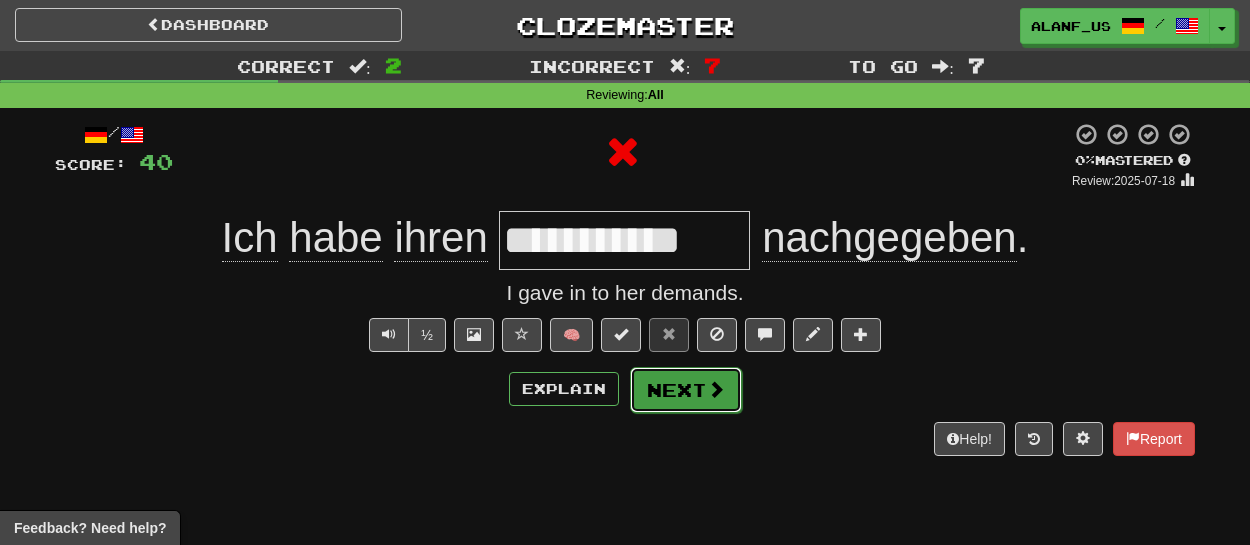 click on "Next" at bounding box center [686, 390] 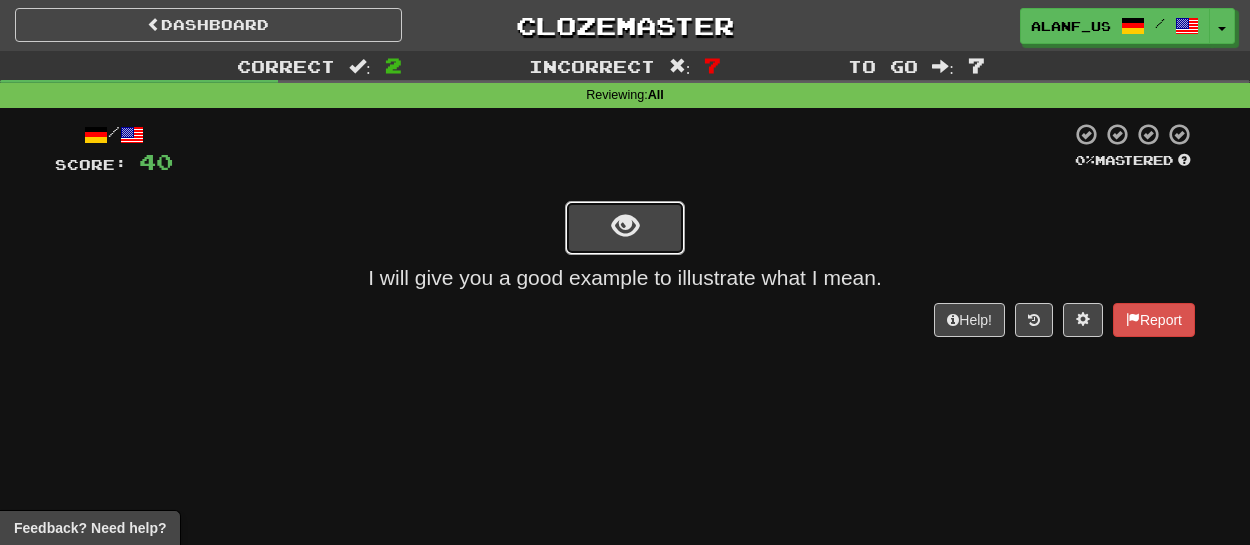 click at bounding box center [625, 226] 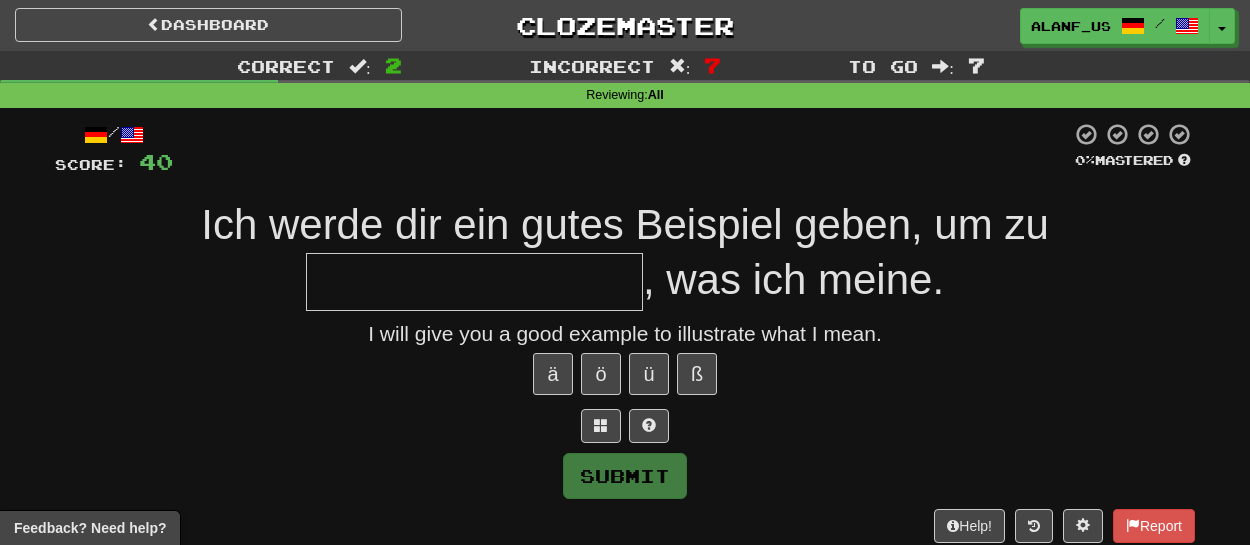 type on "**********" 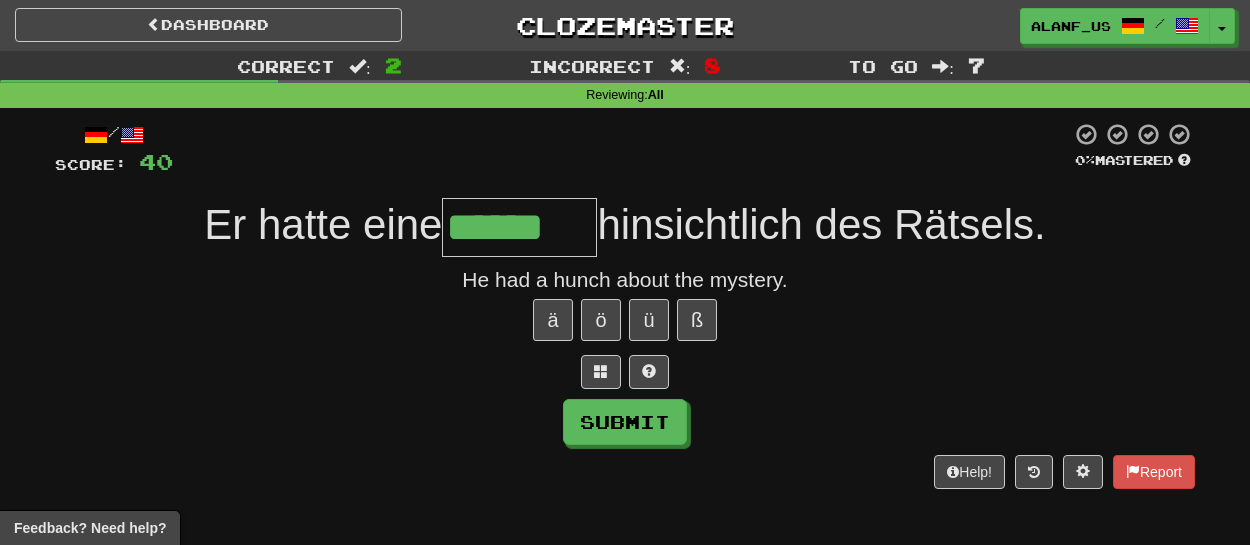 type on "******" 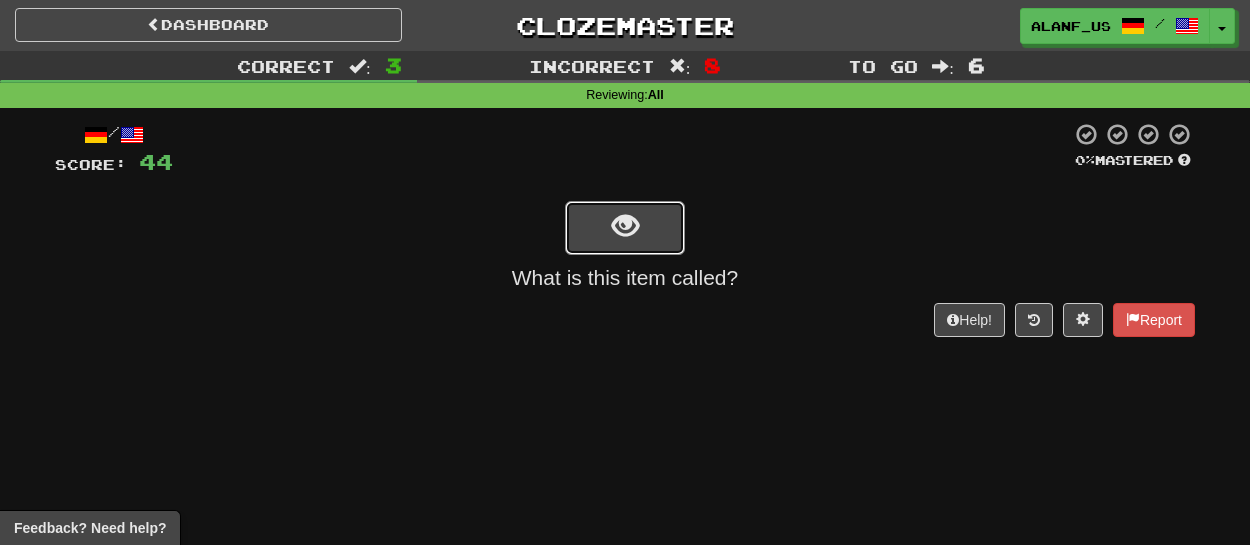 click at bounding box center [625, 226] 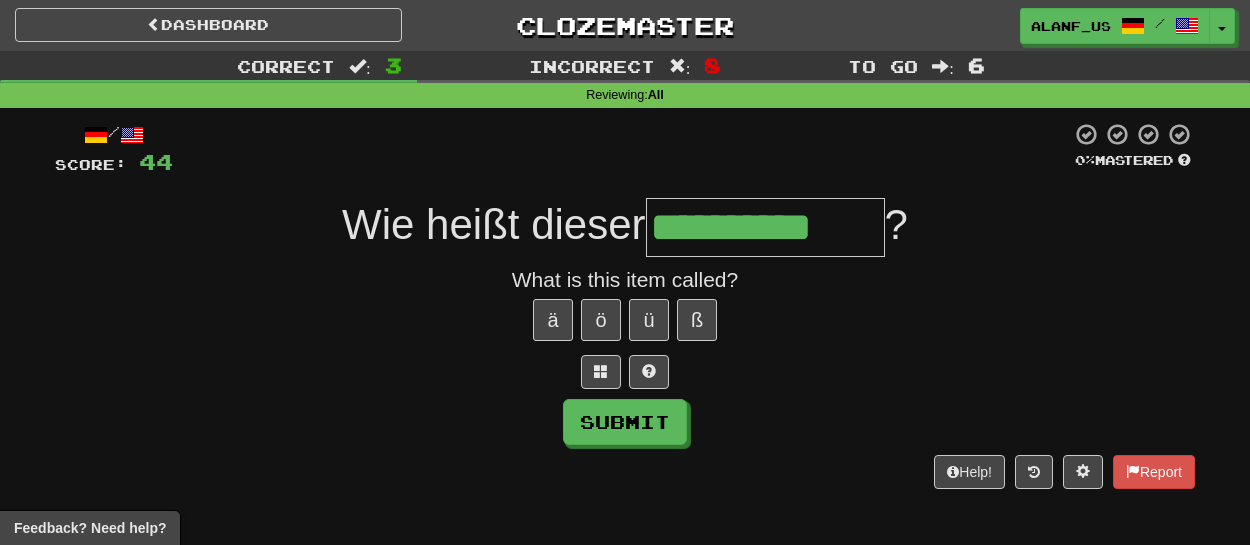 type on "**********" 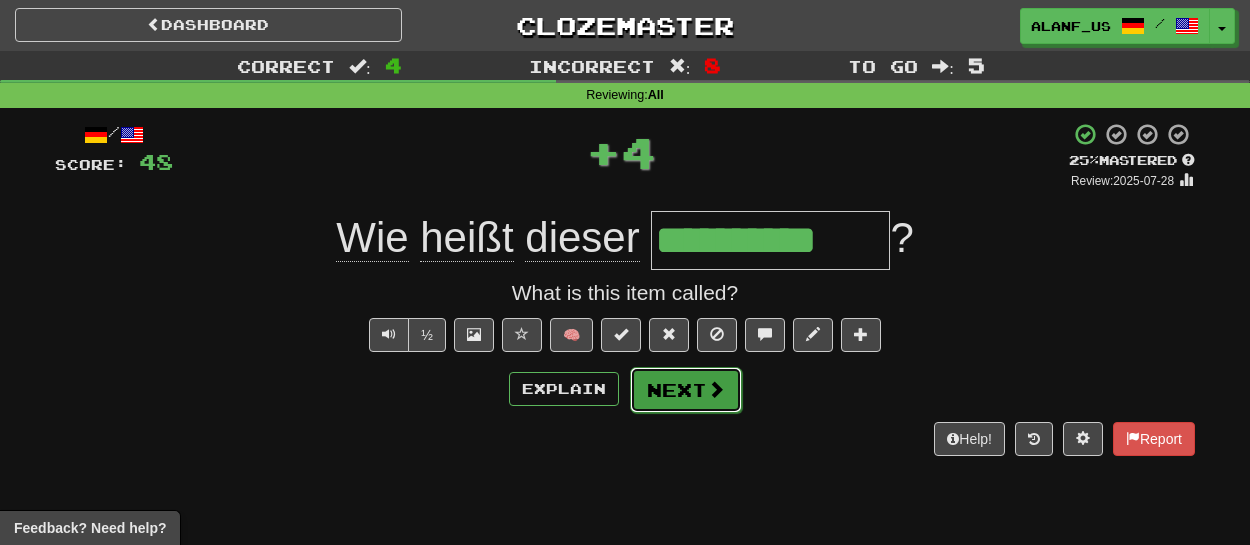 click on "Next" at bounding box center [686, 390] 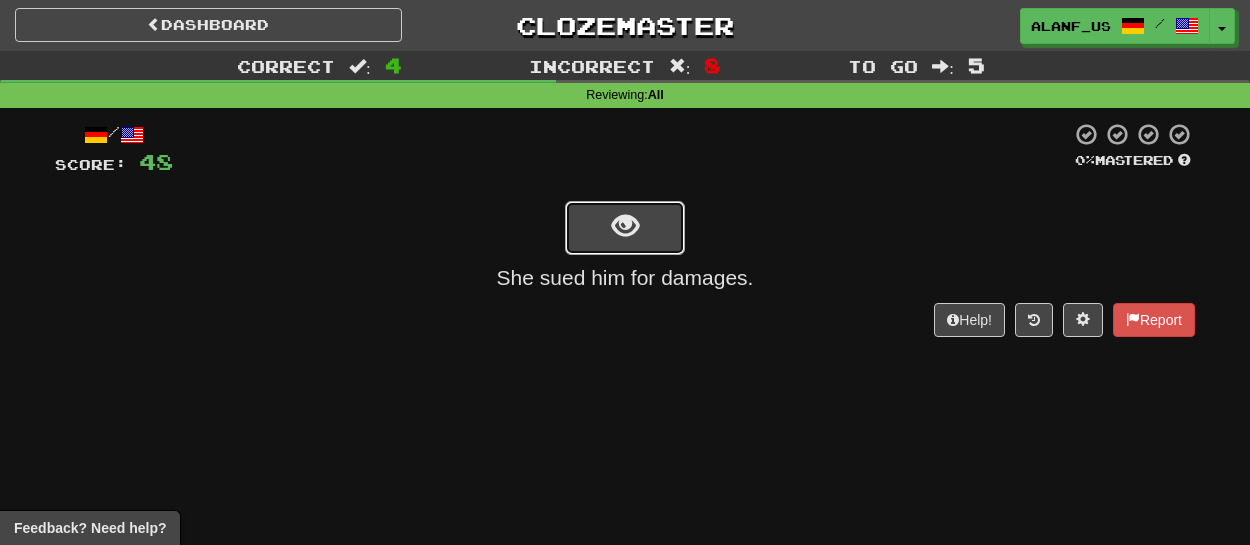 click at bounding box center (625, 226) 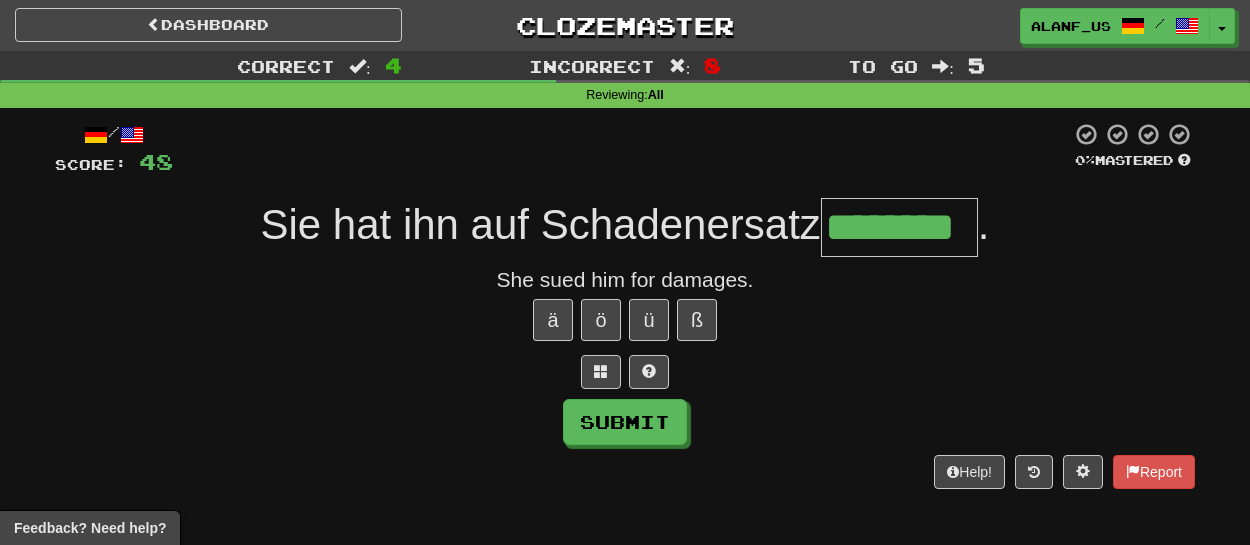 type on "********" 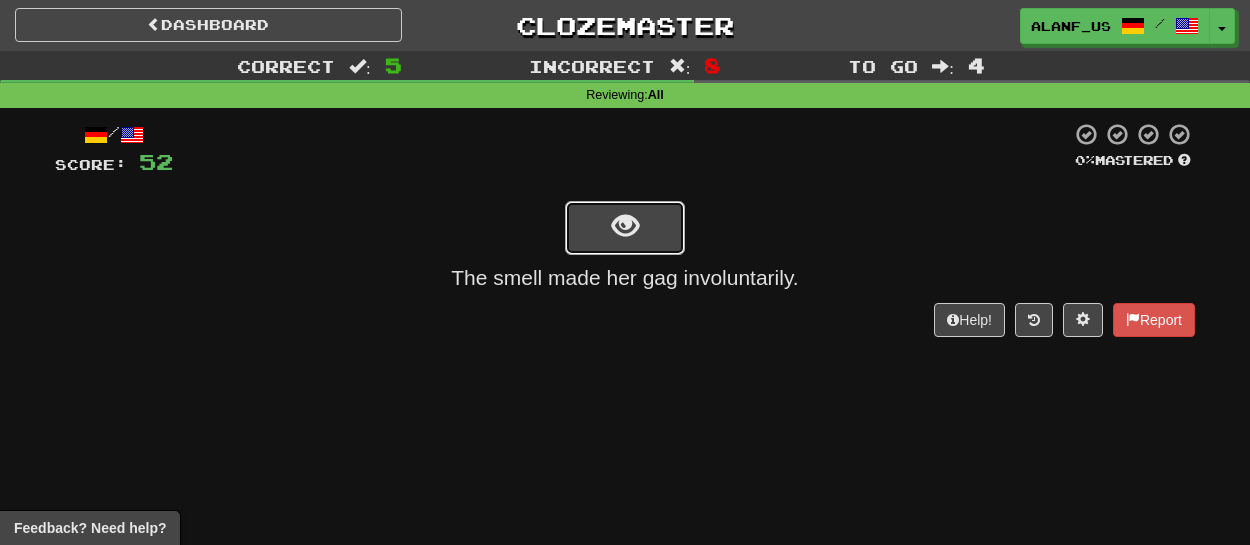 click at bounding box center [625, 228] 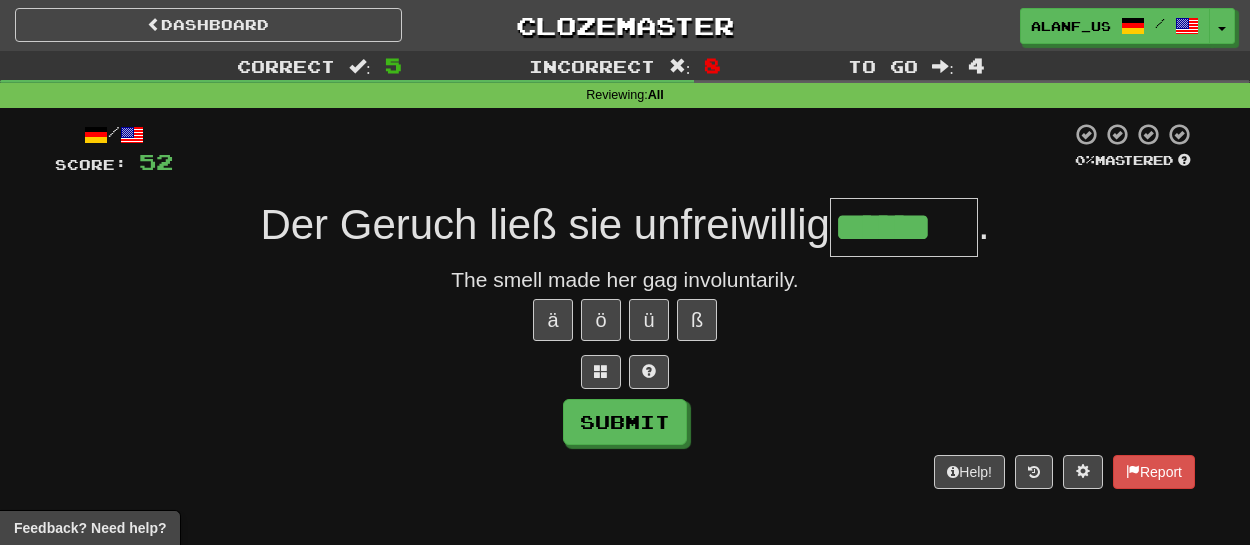 type on "******" 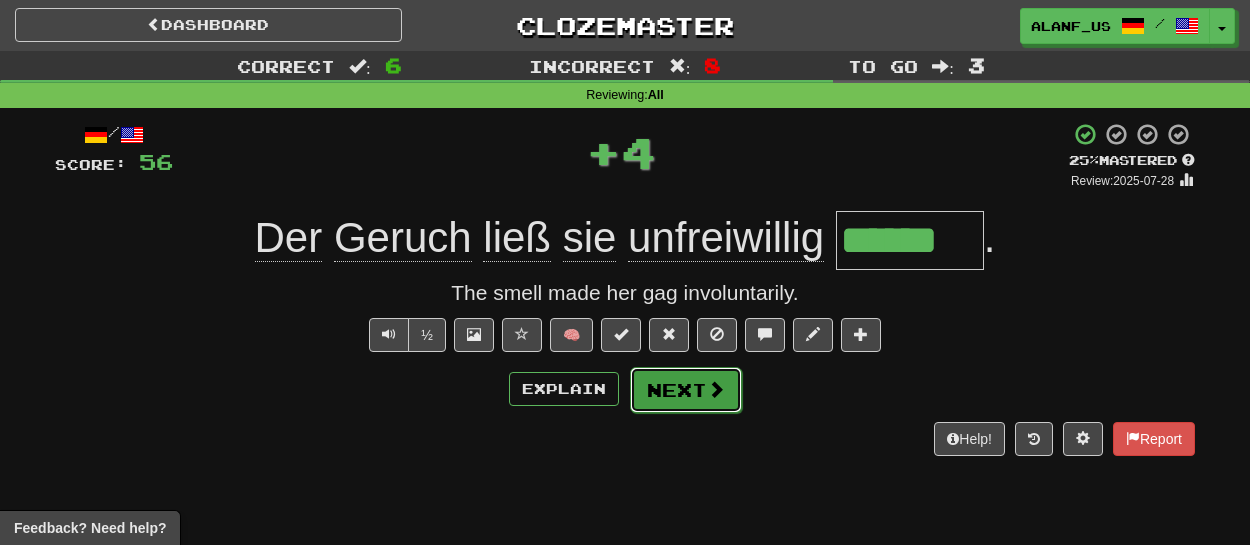 click on "Next" at bounding box center (686, 390) 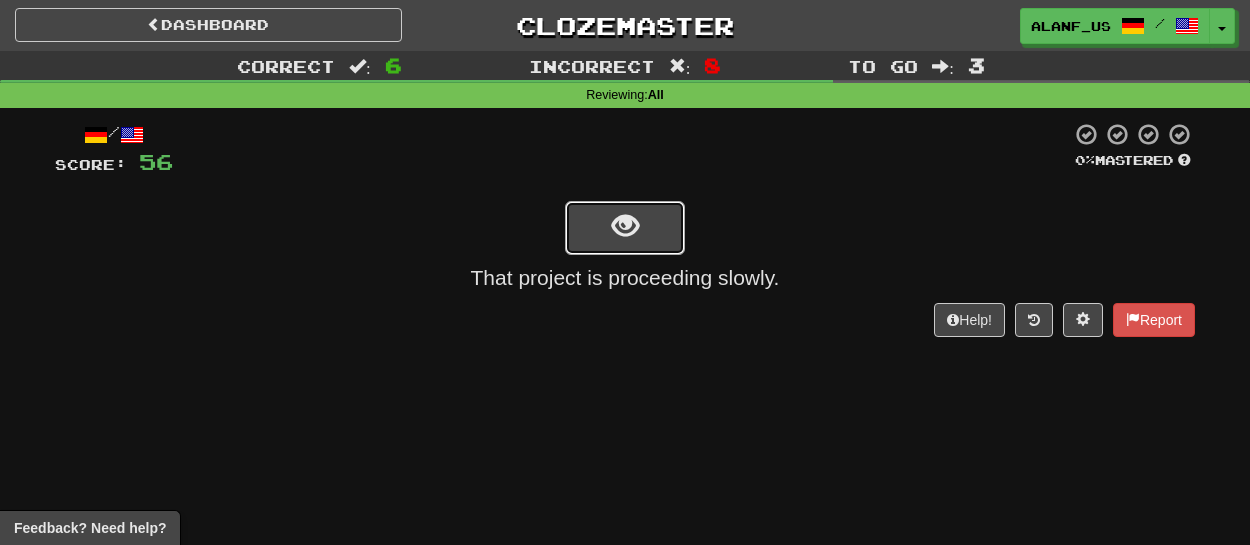 click at bounding box center (625, 228) 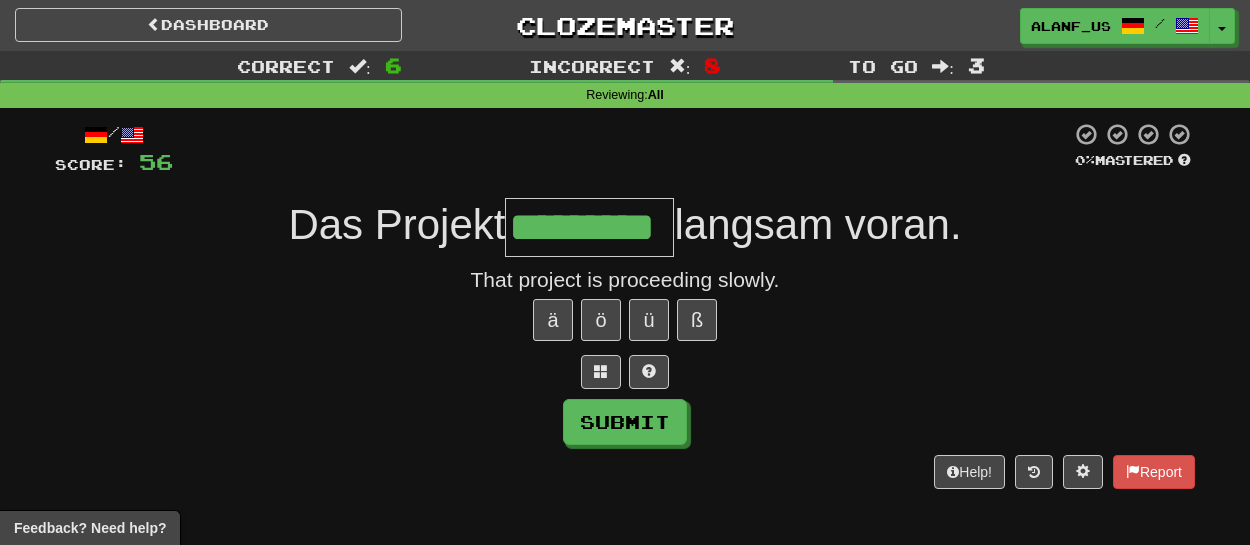 type on "*********" 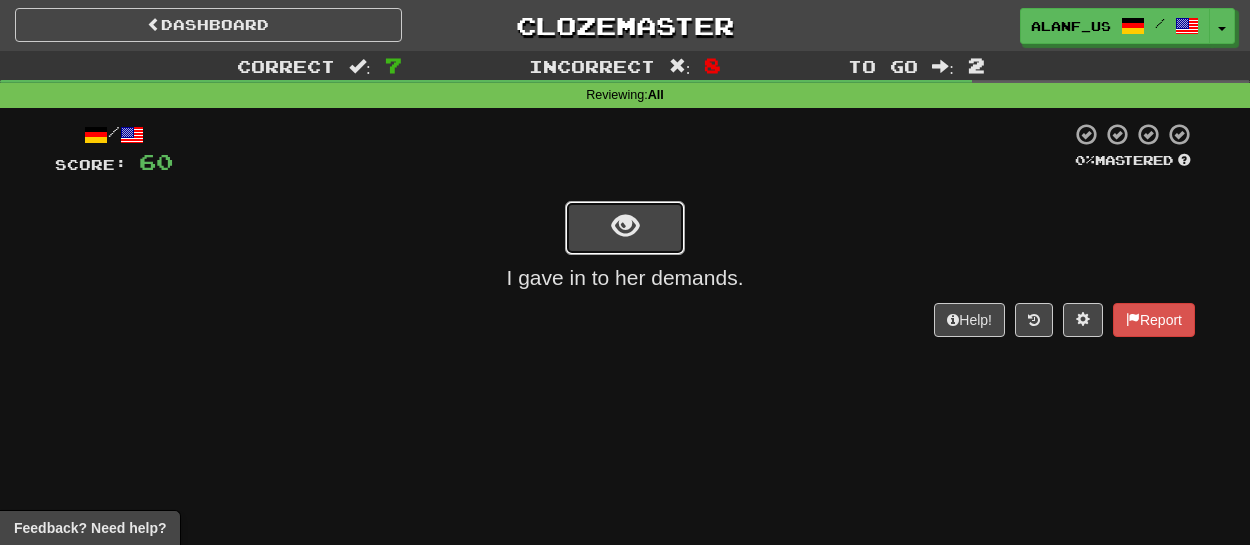 click at bounding box center [625, 228] 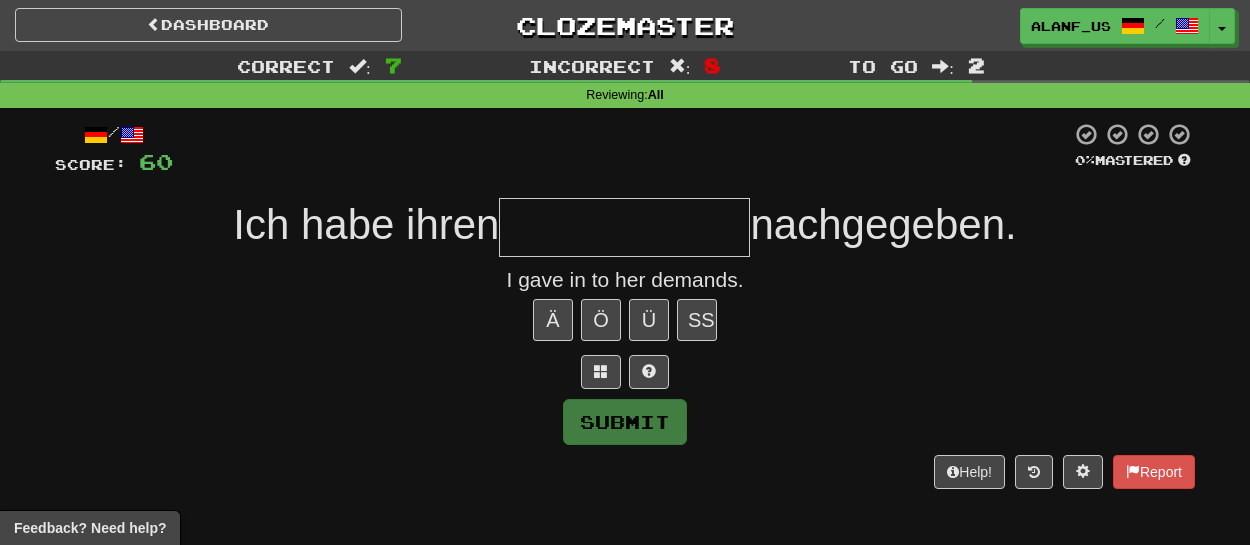 type on "*" 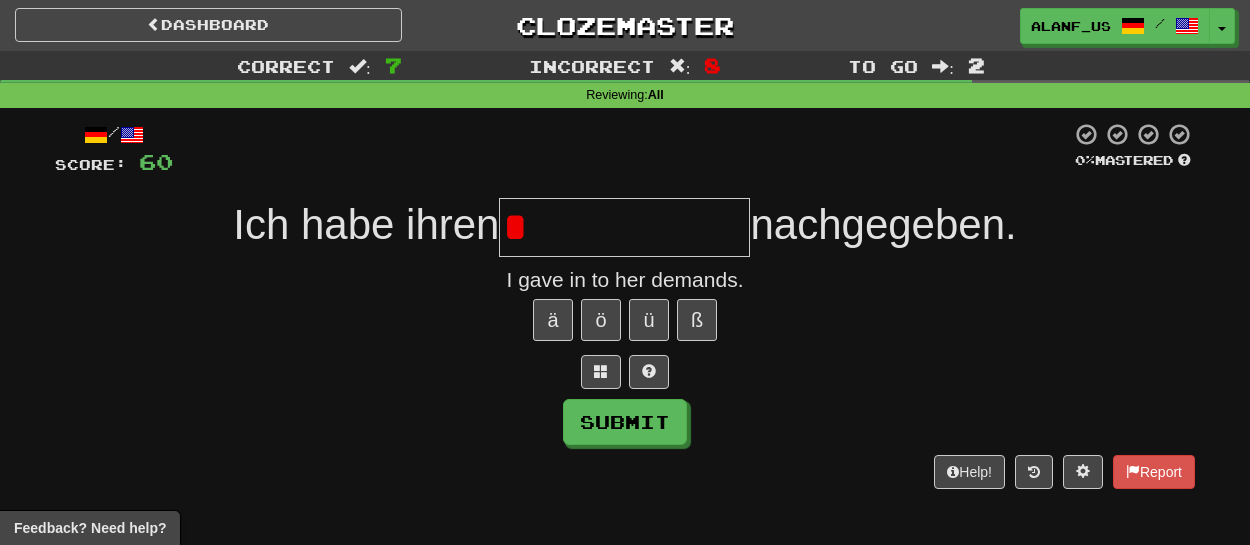 type on "**********" 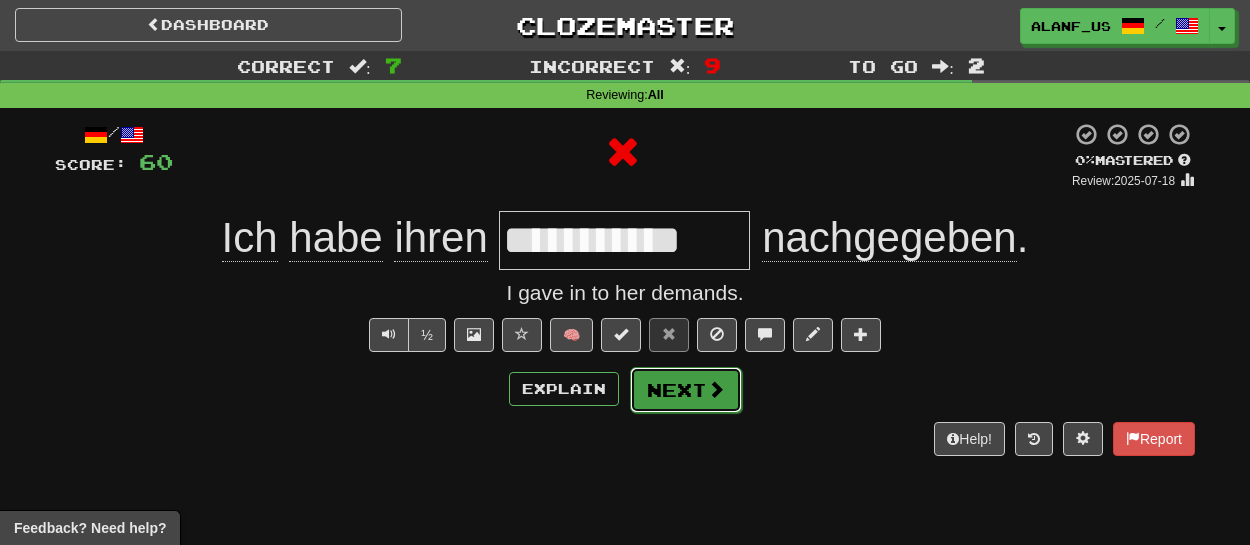 click on "Next" at bounding box center [686, 390] 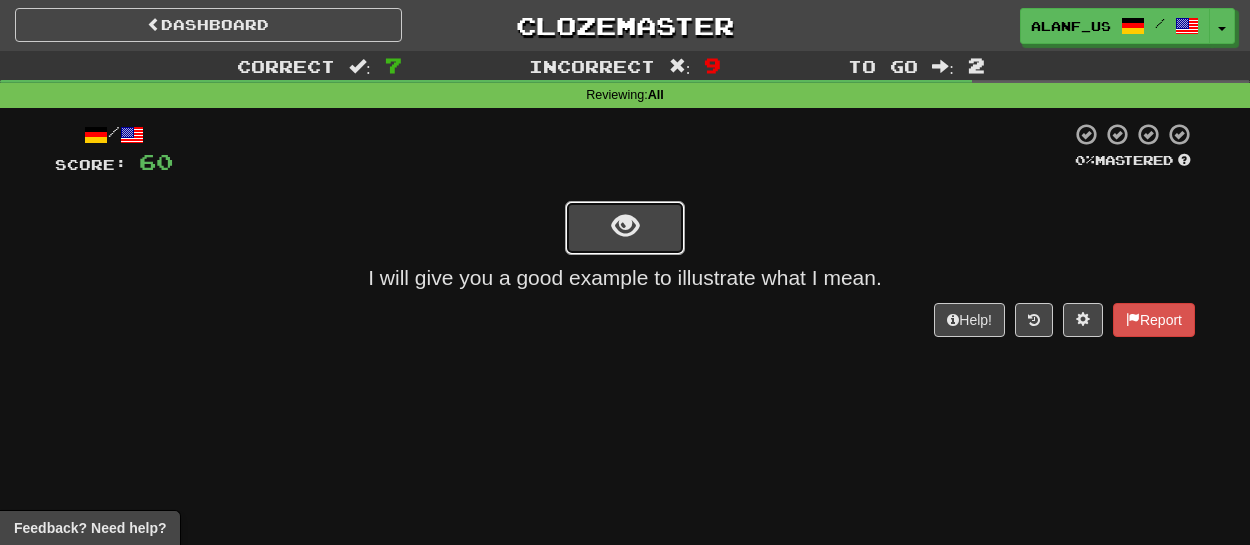 click at bounding box center [625, 226] 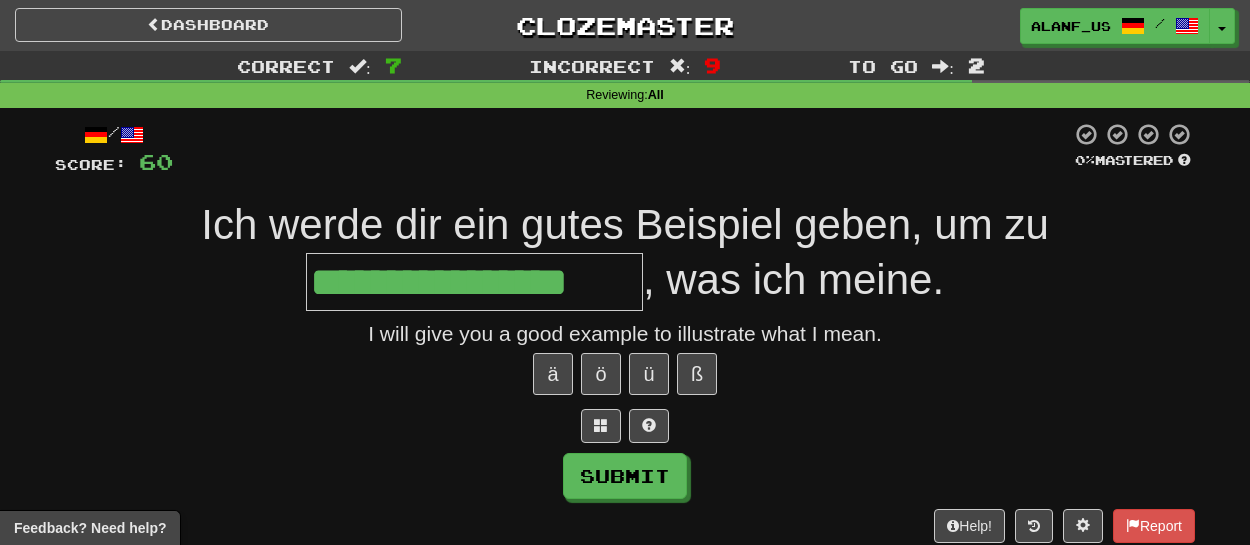 type on "**********" 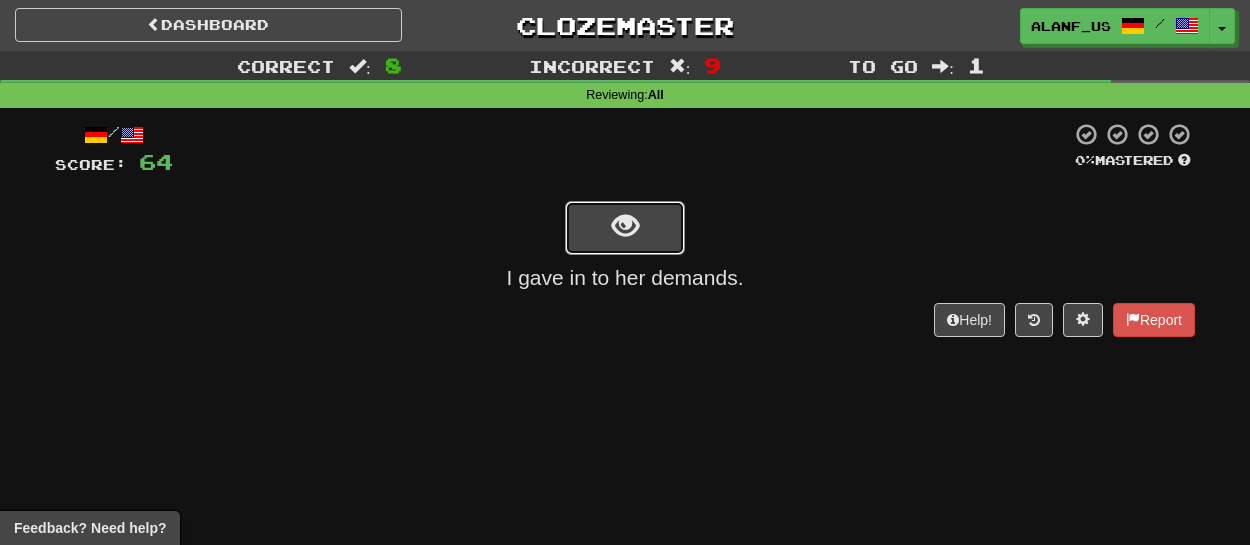 click at bounding box center (625, 226) 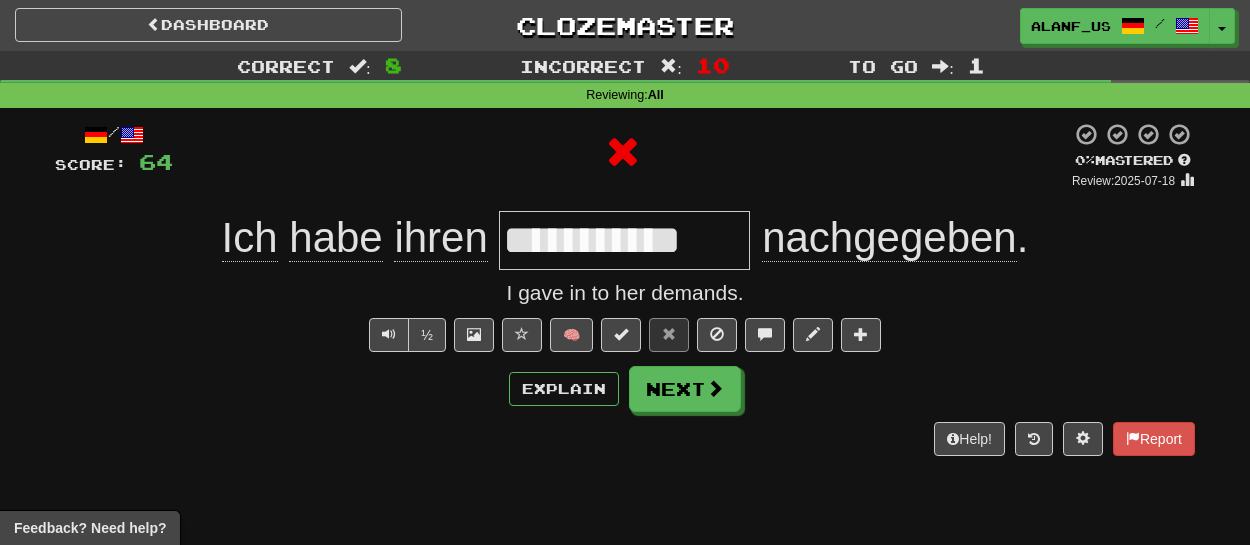type on "**********" 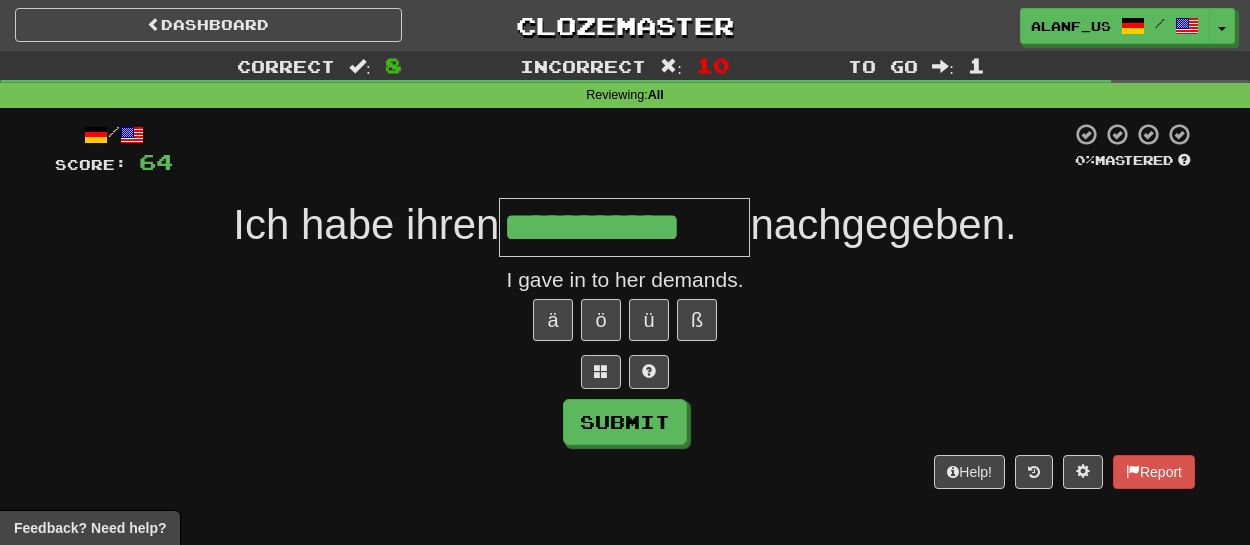 type on "**********" 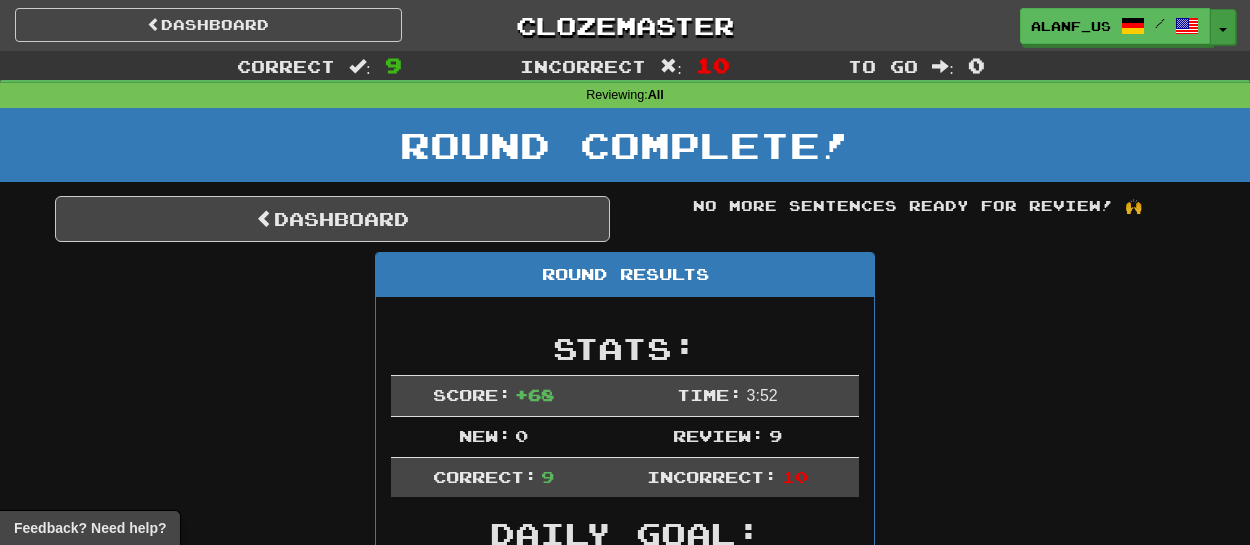 click on "Toggle Dropdown" at bounding box center (1223, 27) 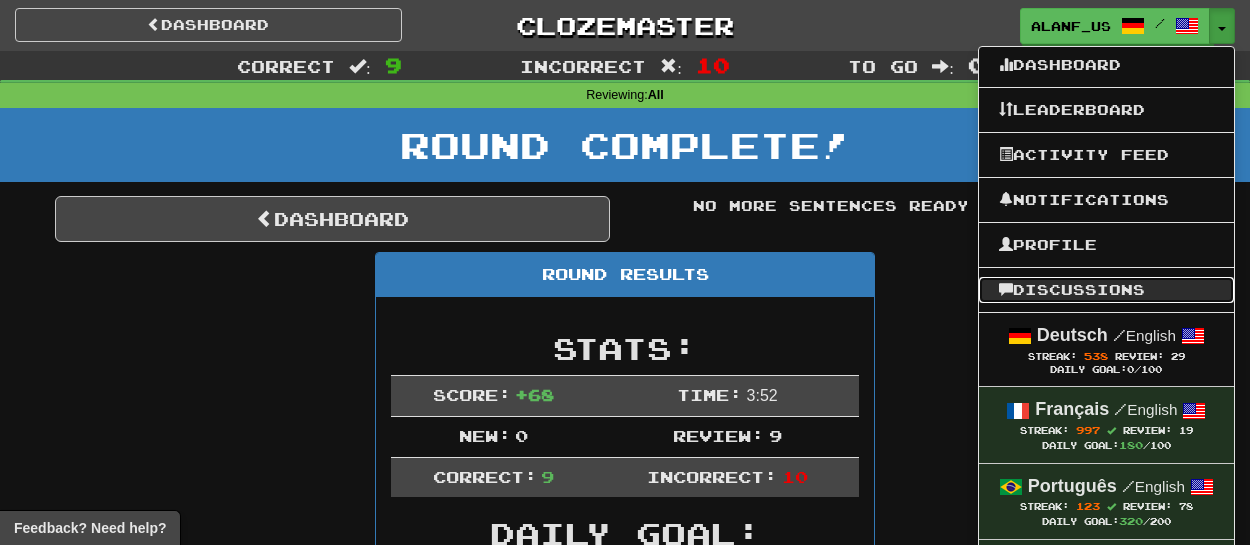 click on "Discussions" at bounding box center (1106, 290) 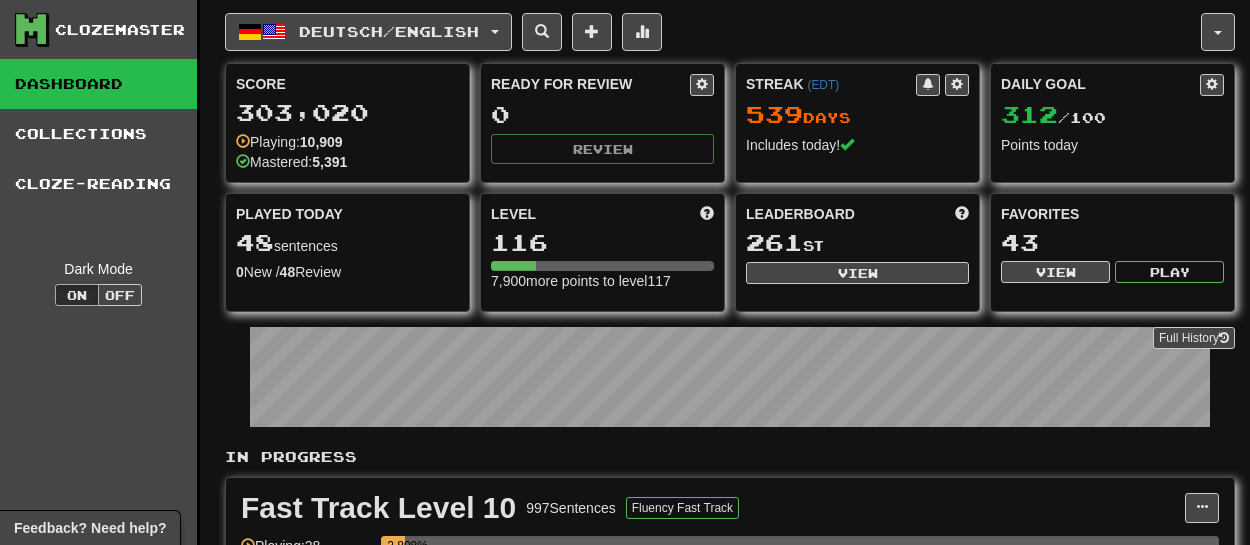 scroll, scrollTop: 0, scrollLeft: 0, axis: both 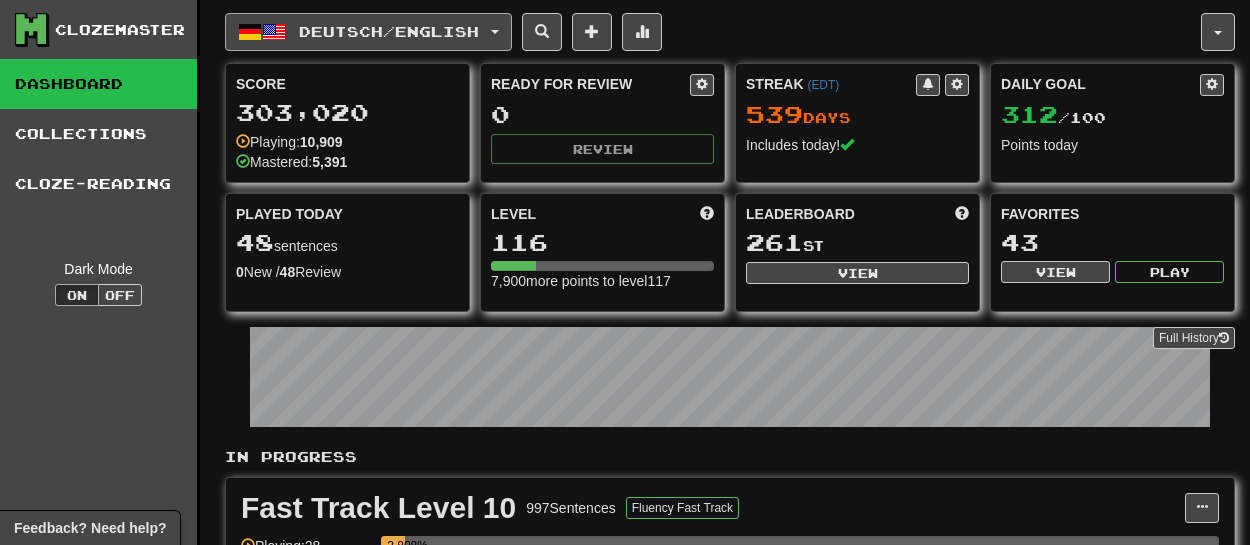 click on "Deutsch  /  English" at bounding box center (368, 32) 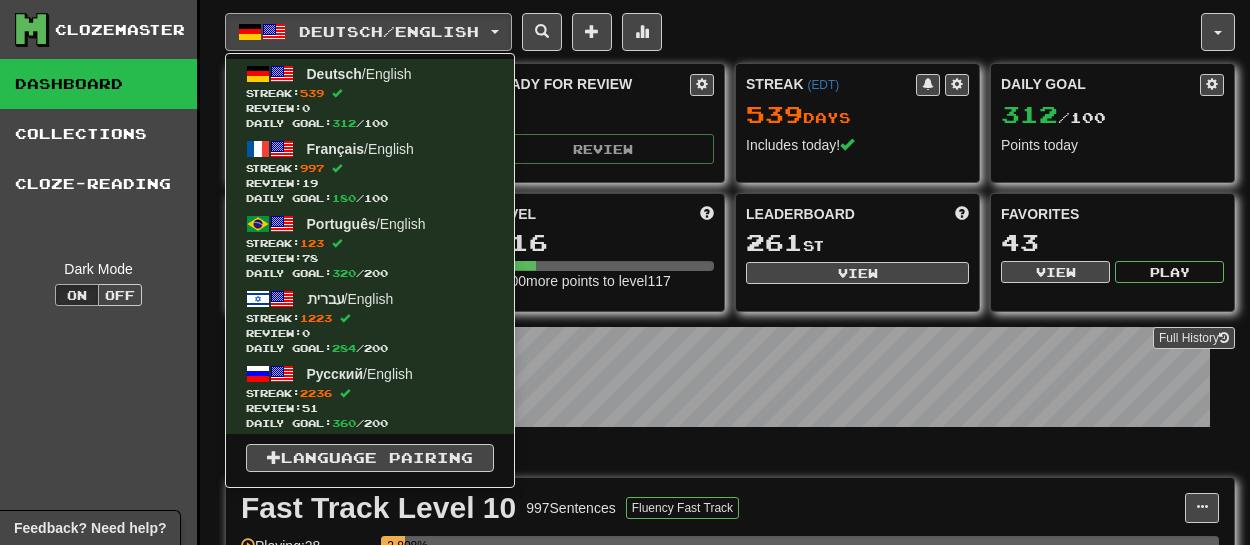 click on "Deutsch  /  English Deutsch  /  English Streak:  539   Review:  0 Daily Goal:  312  /  100 Français  /  English Streak:  997   Review:  19 Daily Goal:  180  /  100 Português  /  English Streak:  123   Review:  78 Daily Goal:  320  /  200 עברית  /  English Streak:  1223   Review:  0 Daily Goal:  284  /  200 Русский  /  English Streak:  2236   Review:  51 Daily Goal:  360  /  200  Language Pairing" at bounding box center (713, 32) 